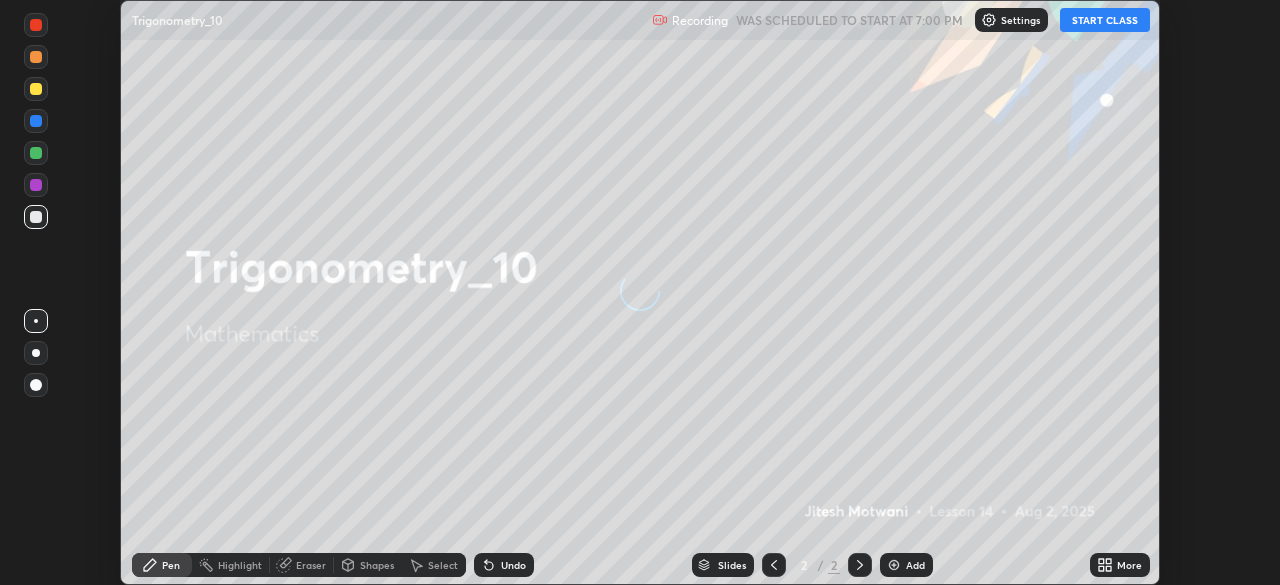 scroll, scrollTop: 0, scrollLeft: 0, axis: both 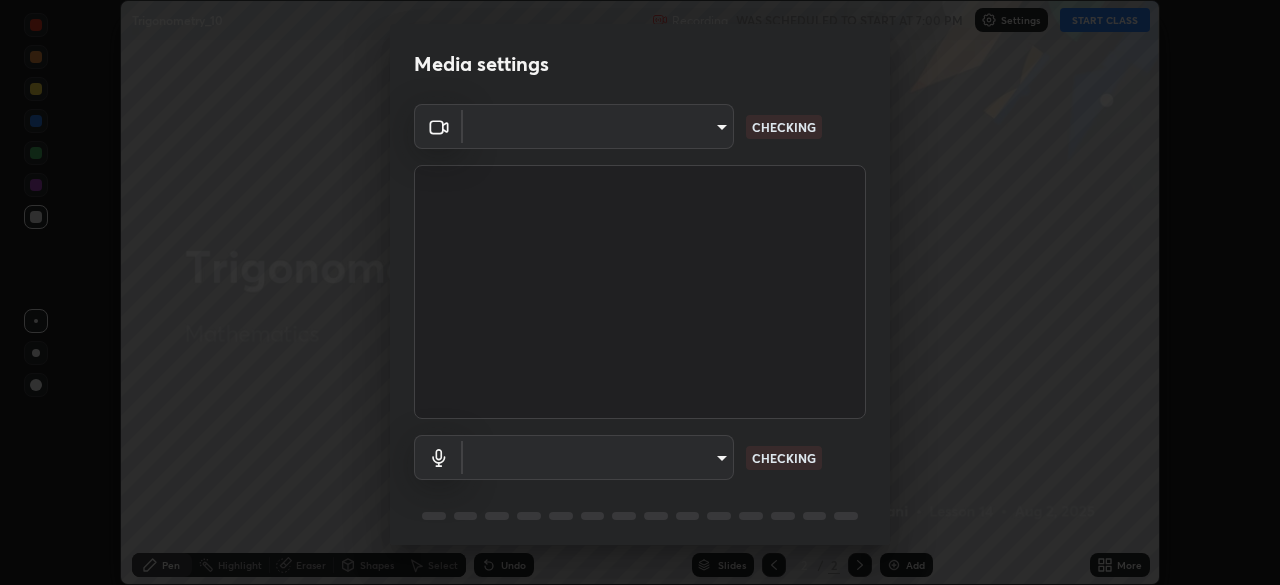 type on "f5ae6119dc4fab334a8cf66c369197aa9d1a3f6993b34b3aeb85a59339566d19" 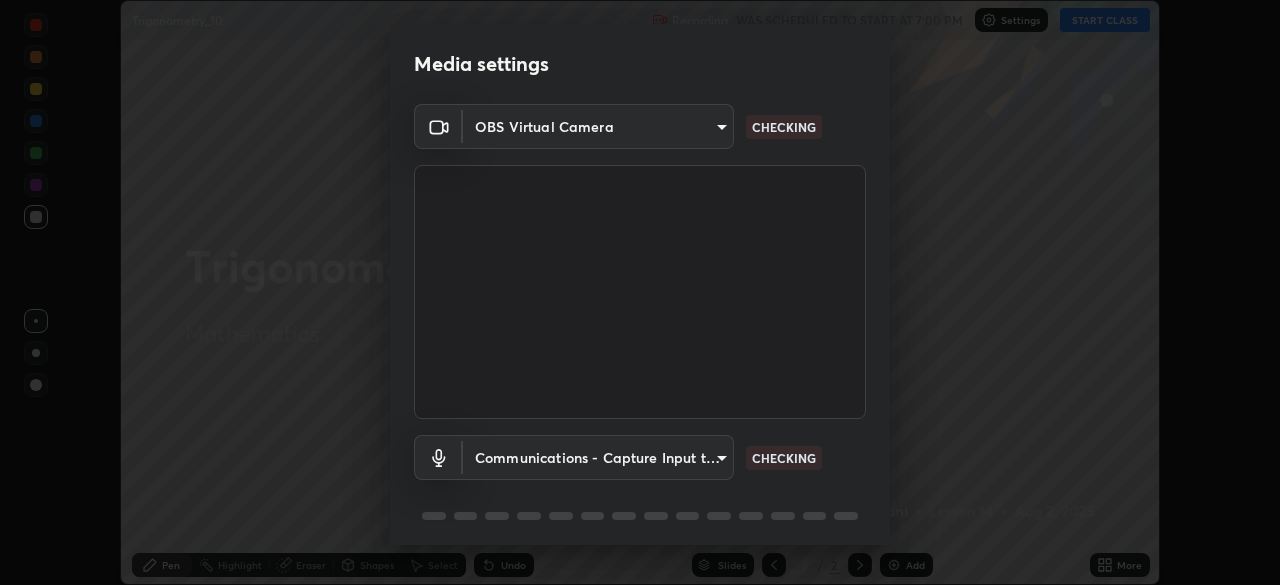 scroll, scrollTop: 71, scrollLeft: 0, axis: vertical 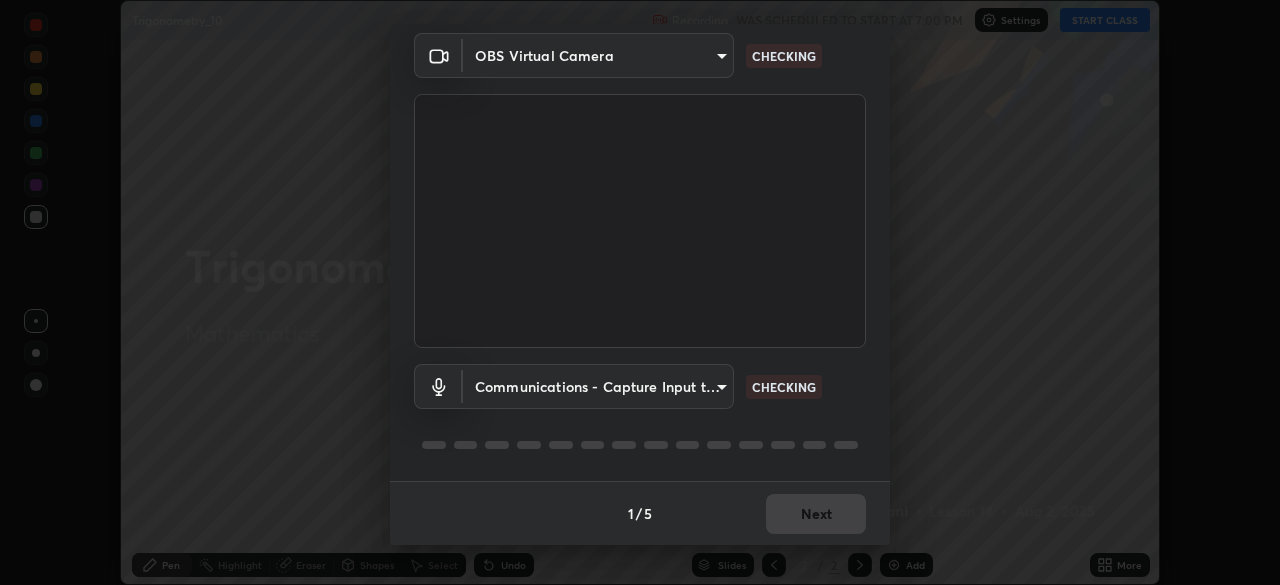 click on "Erase all Trigonometry_10 Recording WAS SCHEDULED TO START AT  7:00 PM Settings START CLASS Setting up your live class Trigonometry_10 • L14 of Mathematics [FIRST] [LAST] Pen Highlight Eraser Shapes Select Undo Slides 2 / 2 Add More No doubts shared Encourage your learners to ask a doubt for better clarity Report an issue Reason for reporting Buffering Chat not working Audio - Video sync issue Educator video quality low ​ Attach an image Report an issue Reason for reporting Buffering Chat not working Audio - Video sync issue Educator video quality low ​ Attach an image Report Media settings OBS Virtual Camera [HASH] CHECKING Communications - Capture Input terminal (6- Digital Array MIC) communications CHECKING 1 / 5 Next" at bounding box center [640, 292] 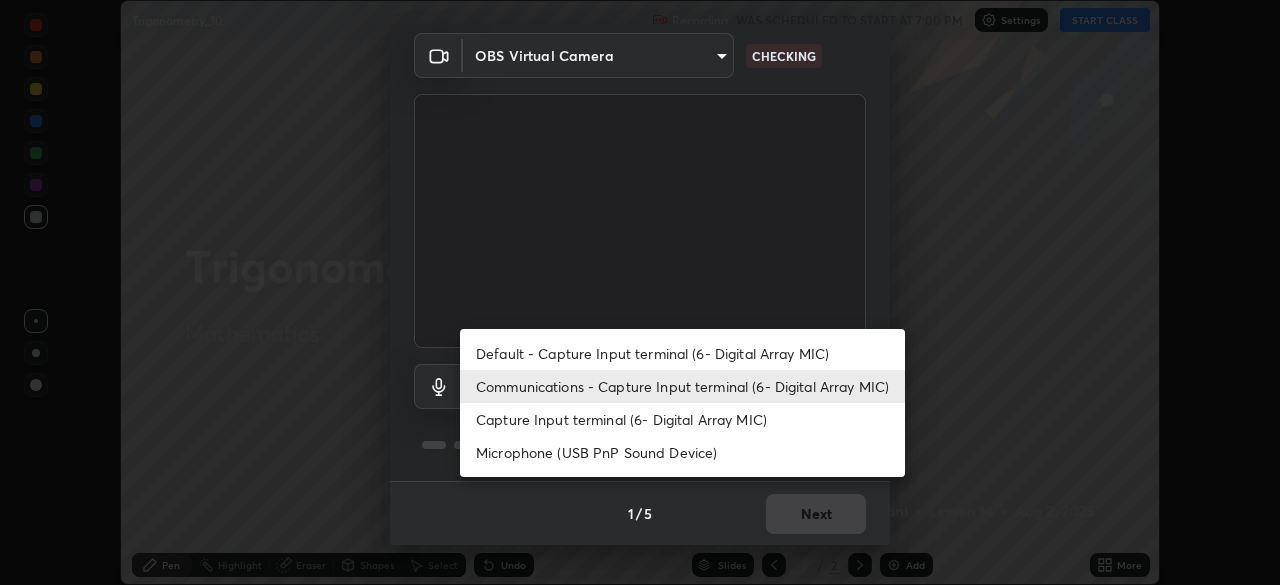 click on "Default - Capture Input terminal (6- Digital Array MIC)" at bounding box center (682, 353) 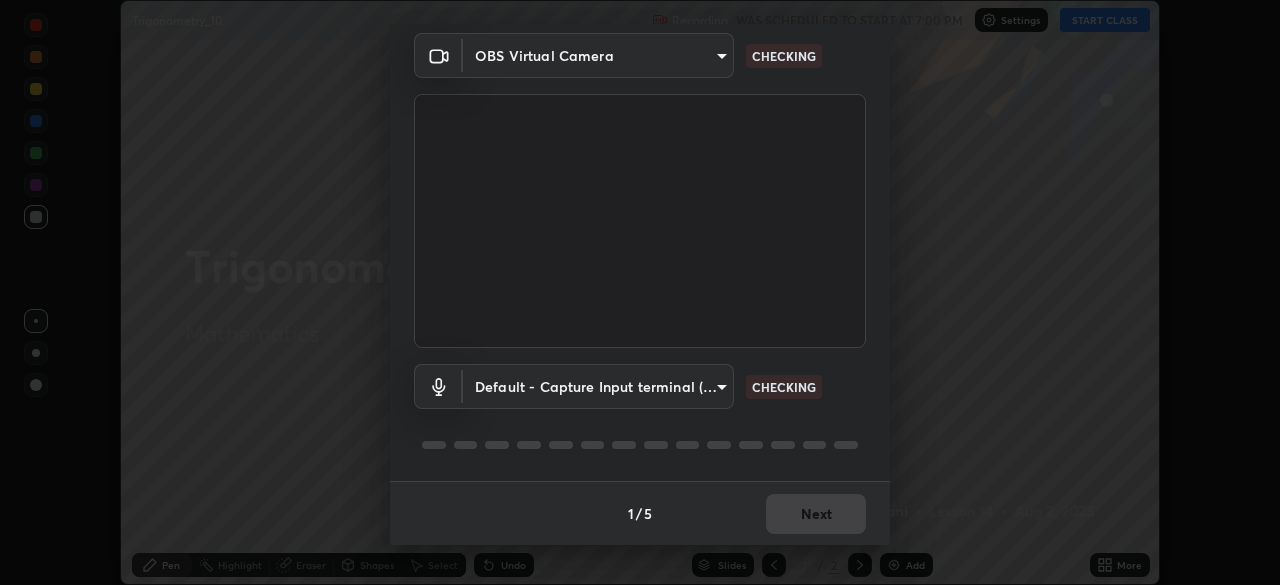 type on "default" 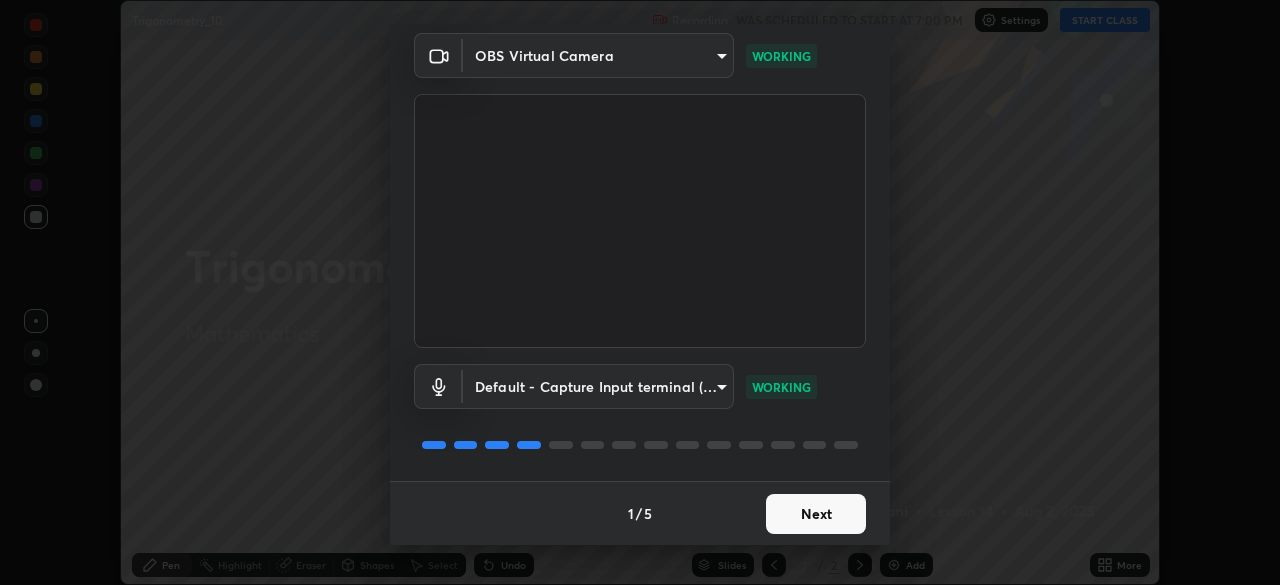 click on "Next" at bounding box center [816, 514] 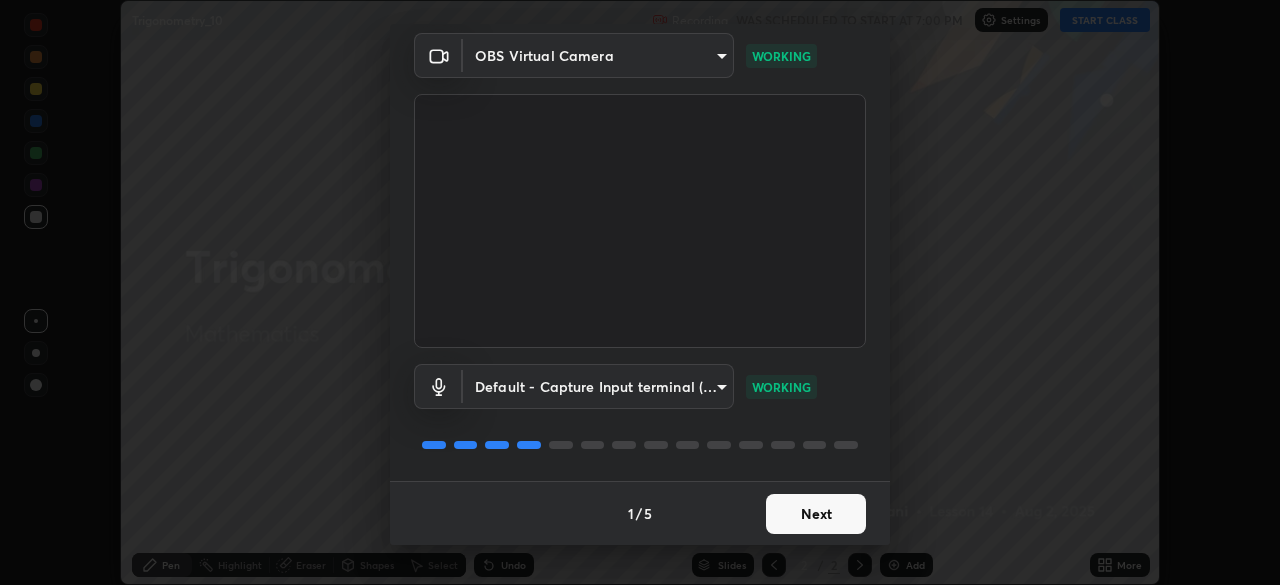 scroll, scrollTop: 0, scrollLeft: 0, axis: both 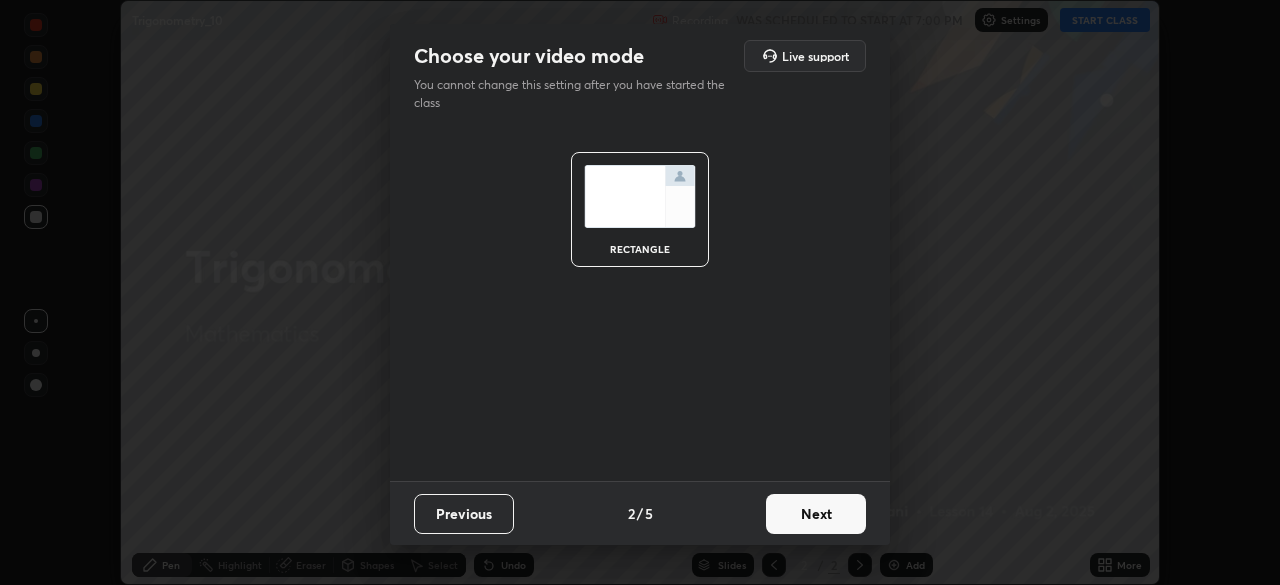 click on "Next" at bounding box center (816, 514) 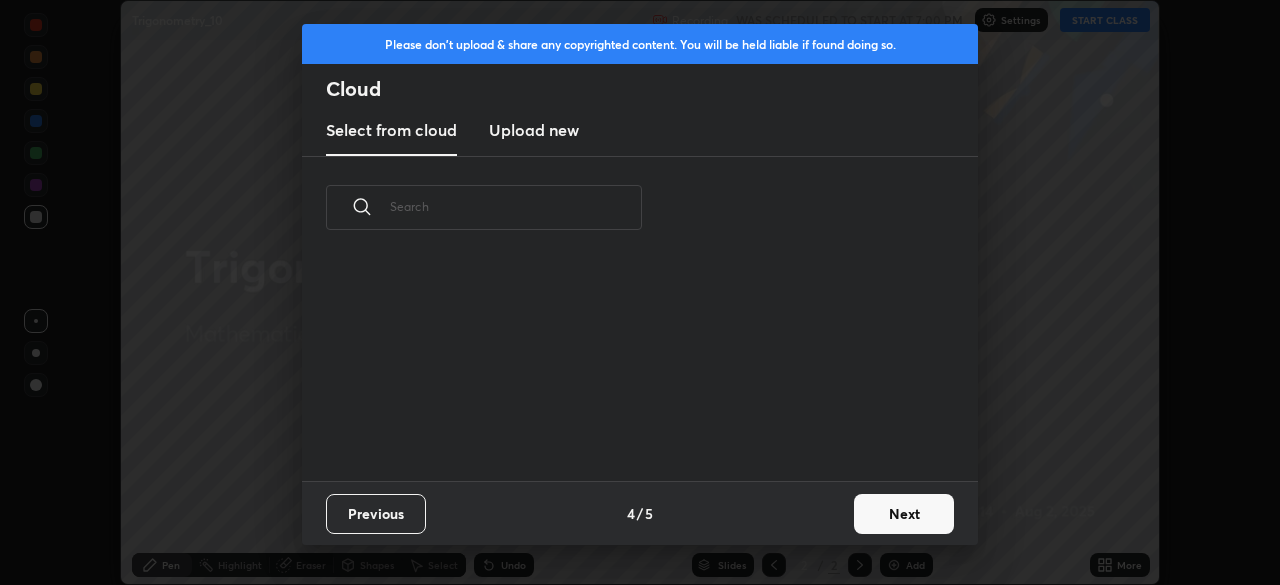 click on "Next" at bounding box center [904, 514] 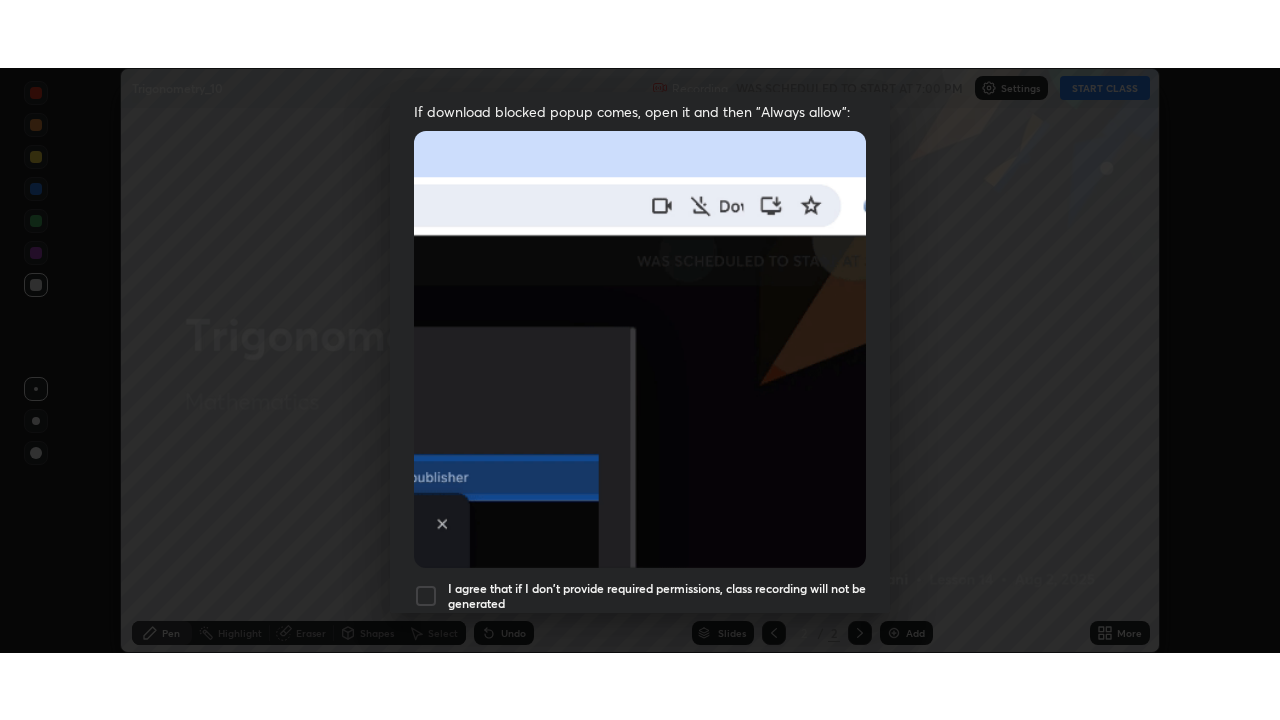 scroll, scrollTop: 479, scrollLeft: 0, axis: vertical 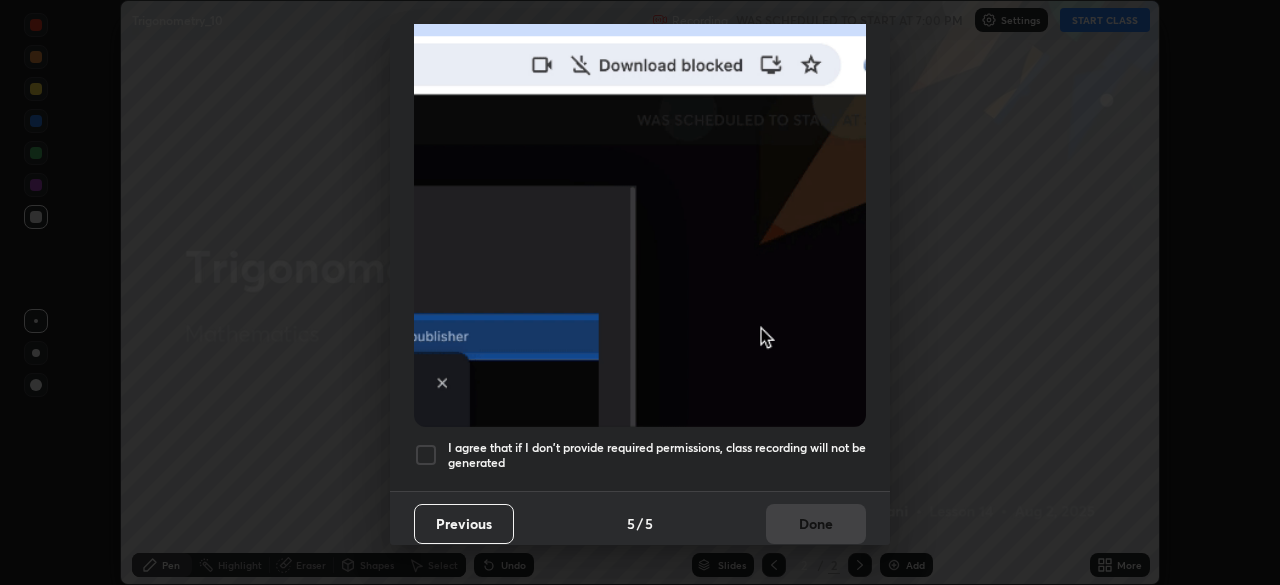 click at bounding box center (426, 455) 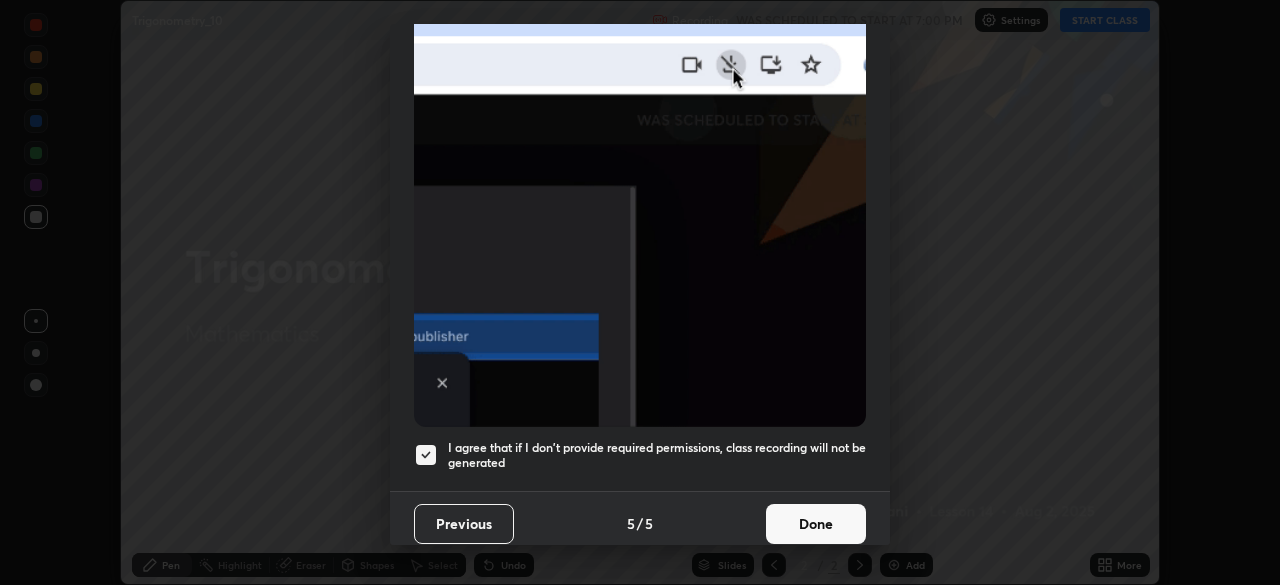 click on "Done" at bounding box center [816, 524] 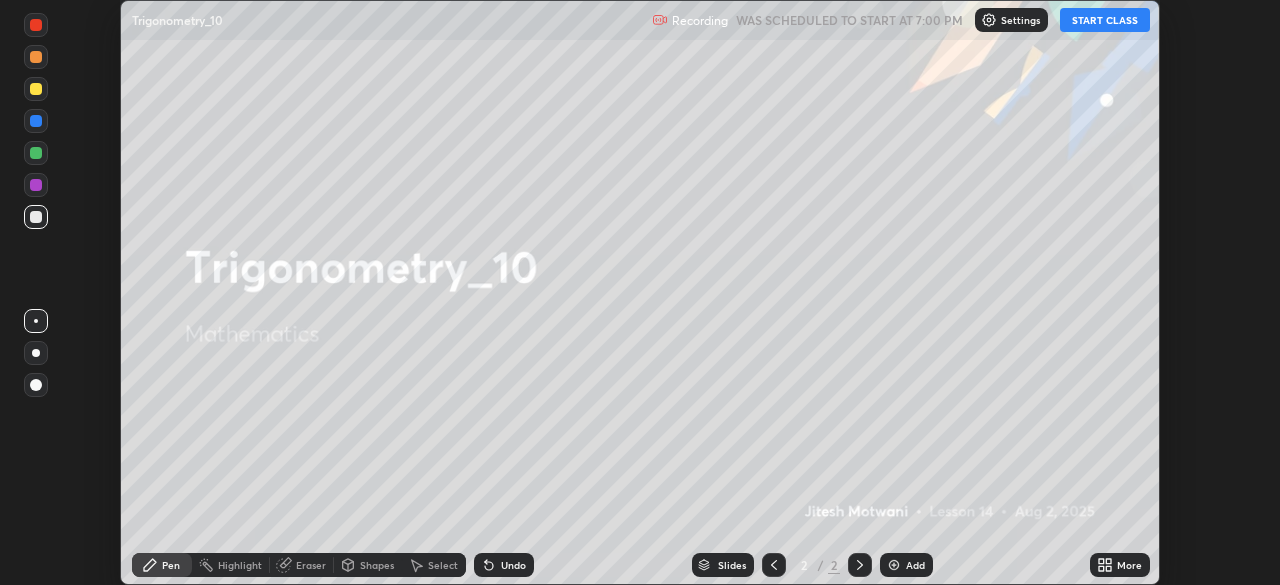 click on "START CLASS" at bounding box center (1105, 20) 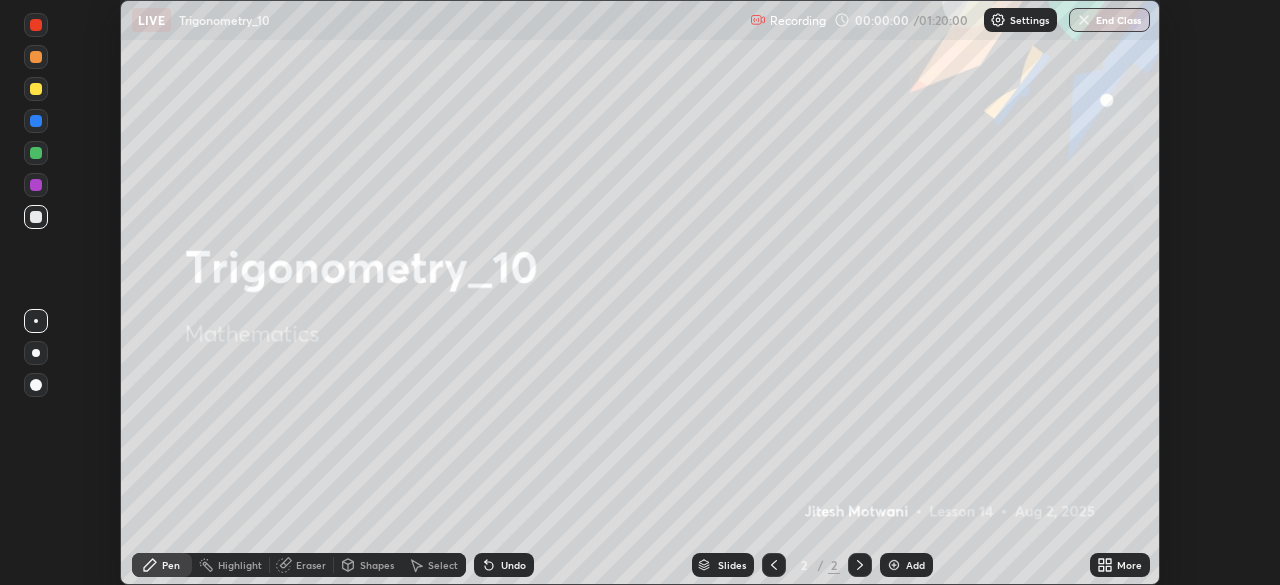click on "More" at bounding box center (1129, 565) 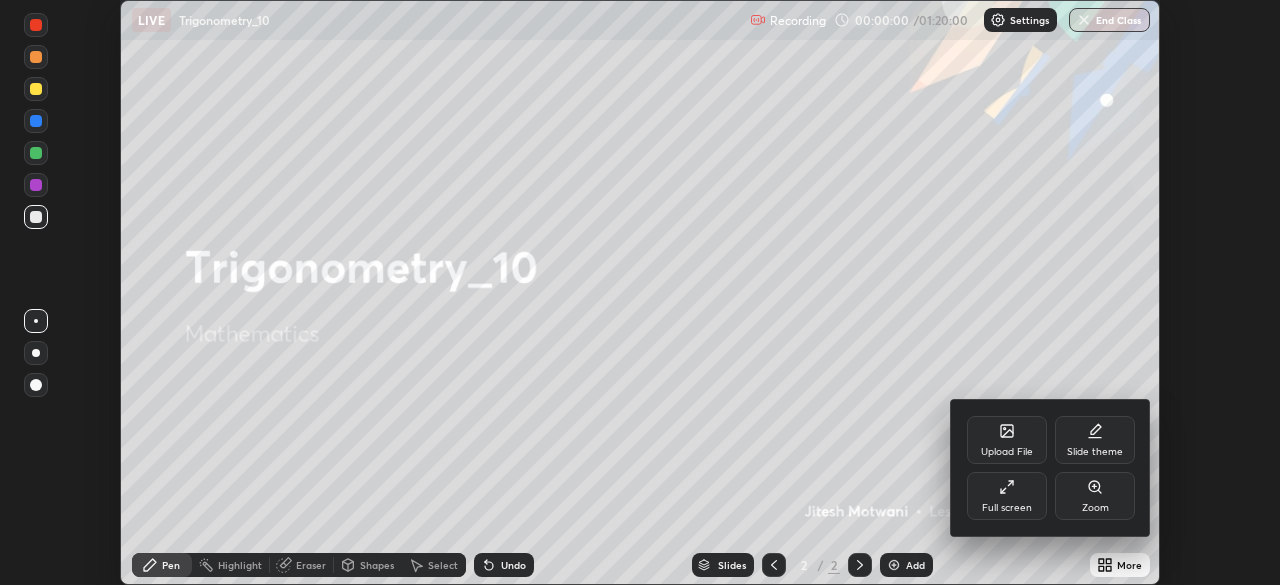 click 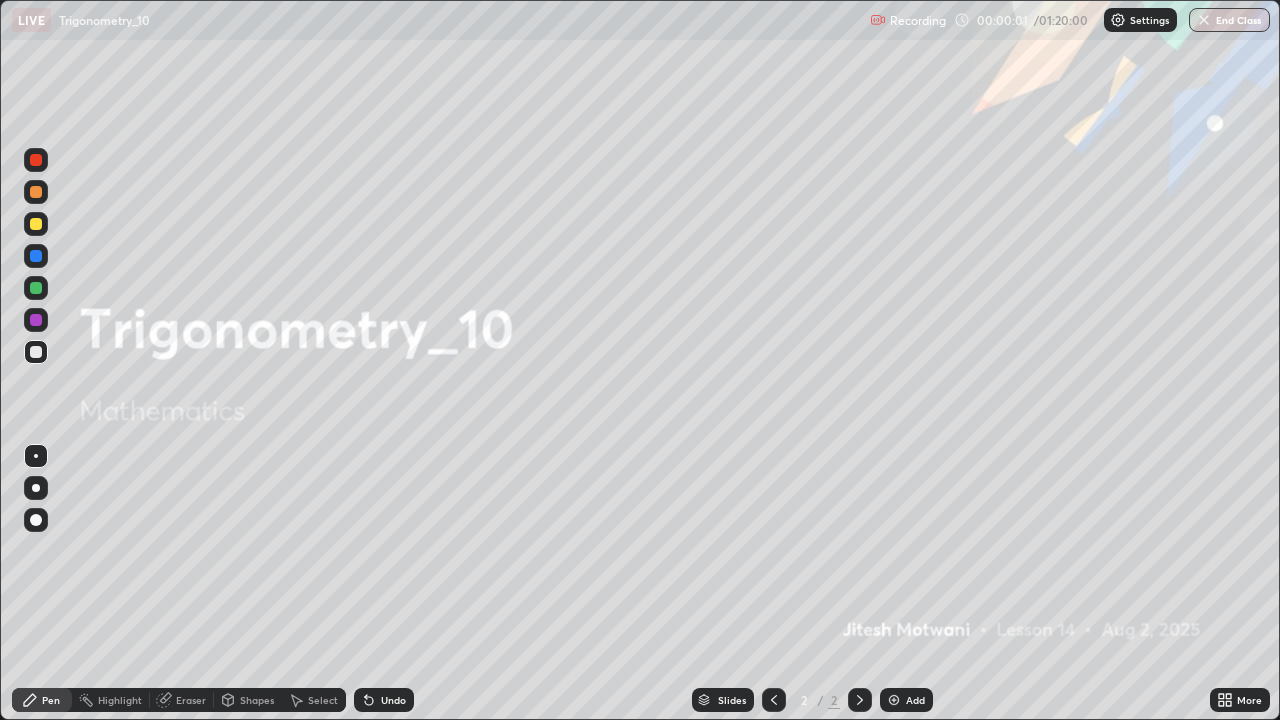 scroll, scrollTop: 99280, scrollLeft: 98720, axis: both 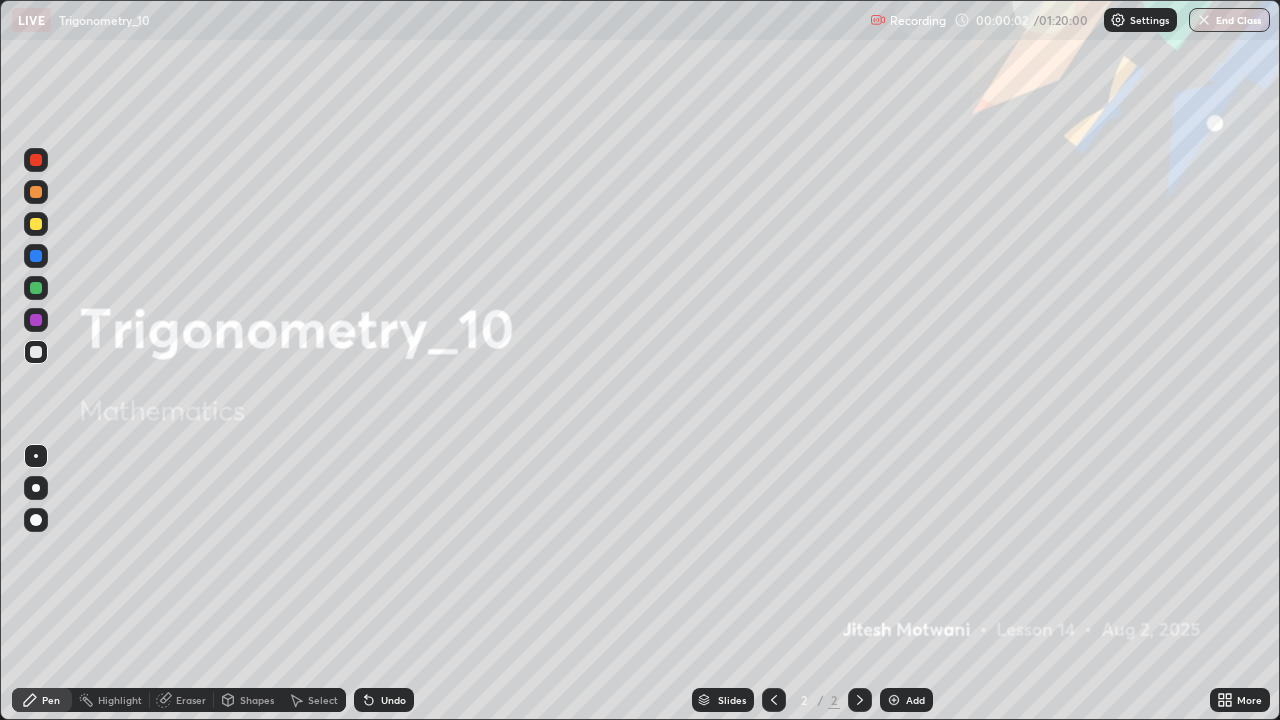 click on "Add" at bounding box center [915, 700] 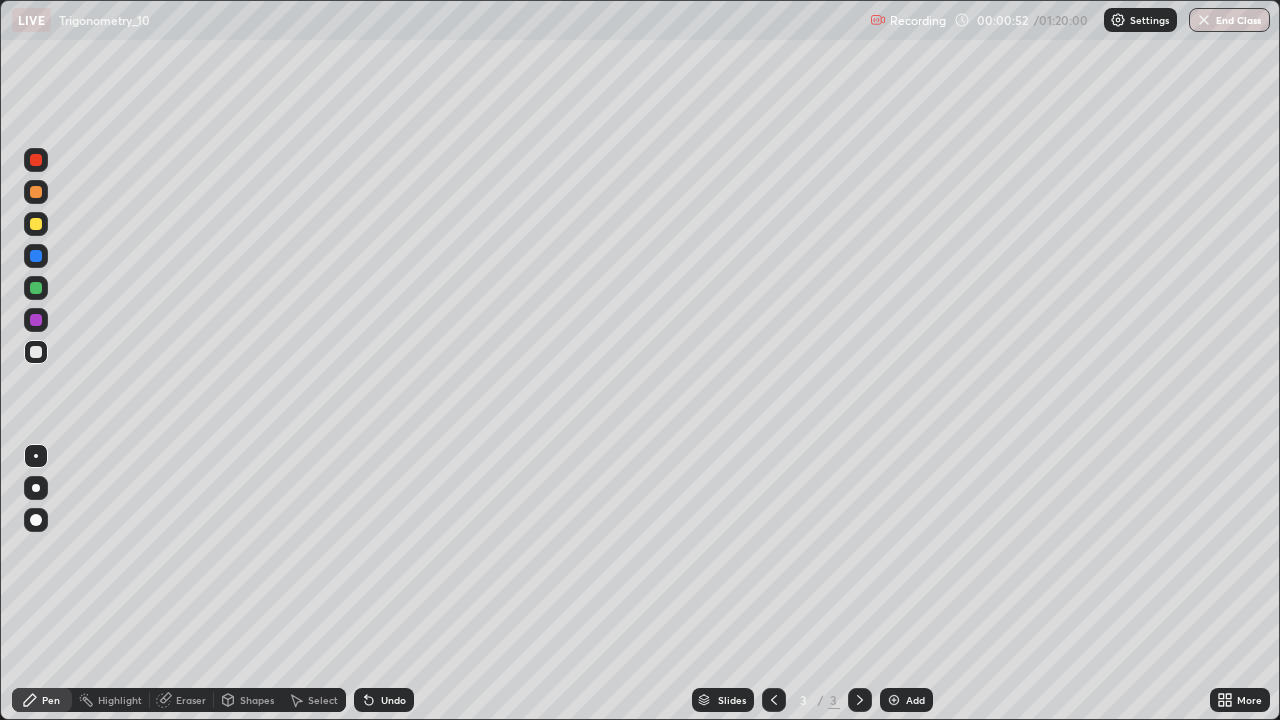 click at bounding box center (36, 224) 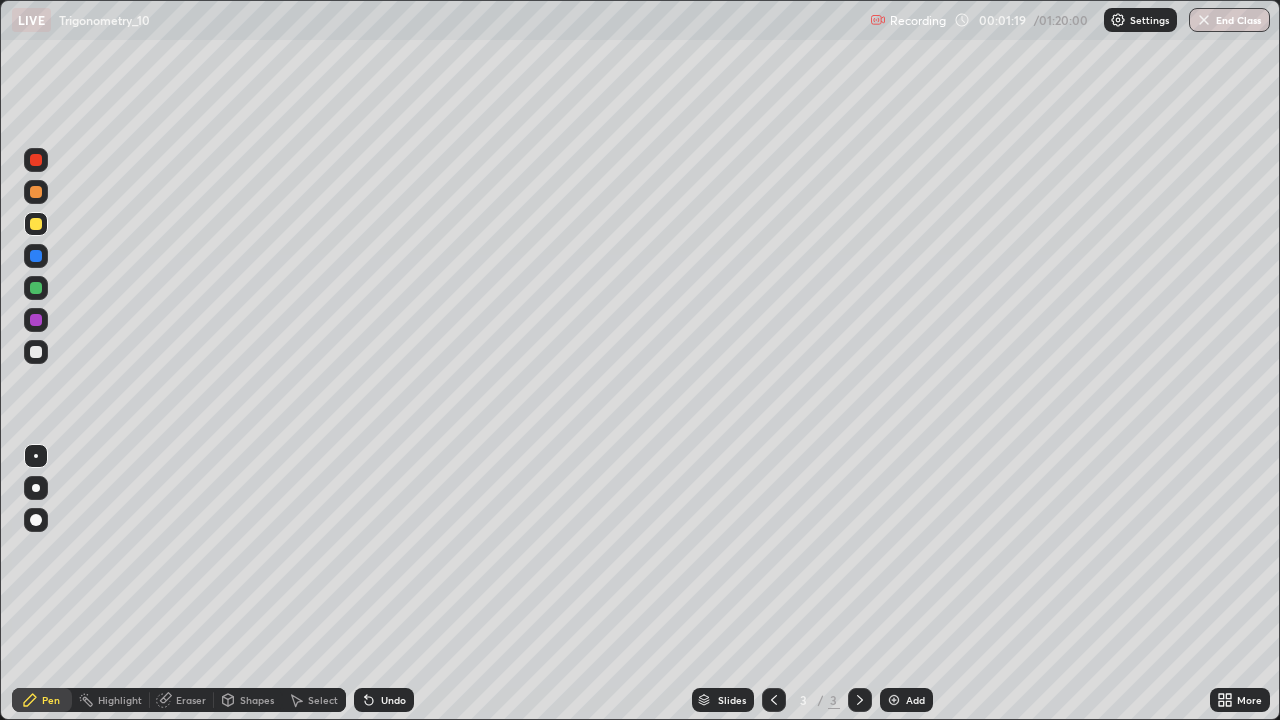 click on "Undo" at bounding box center [393, 700] 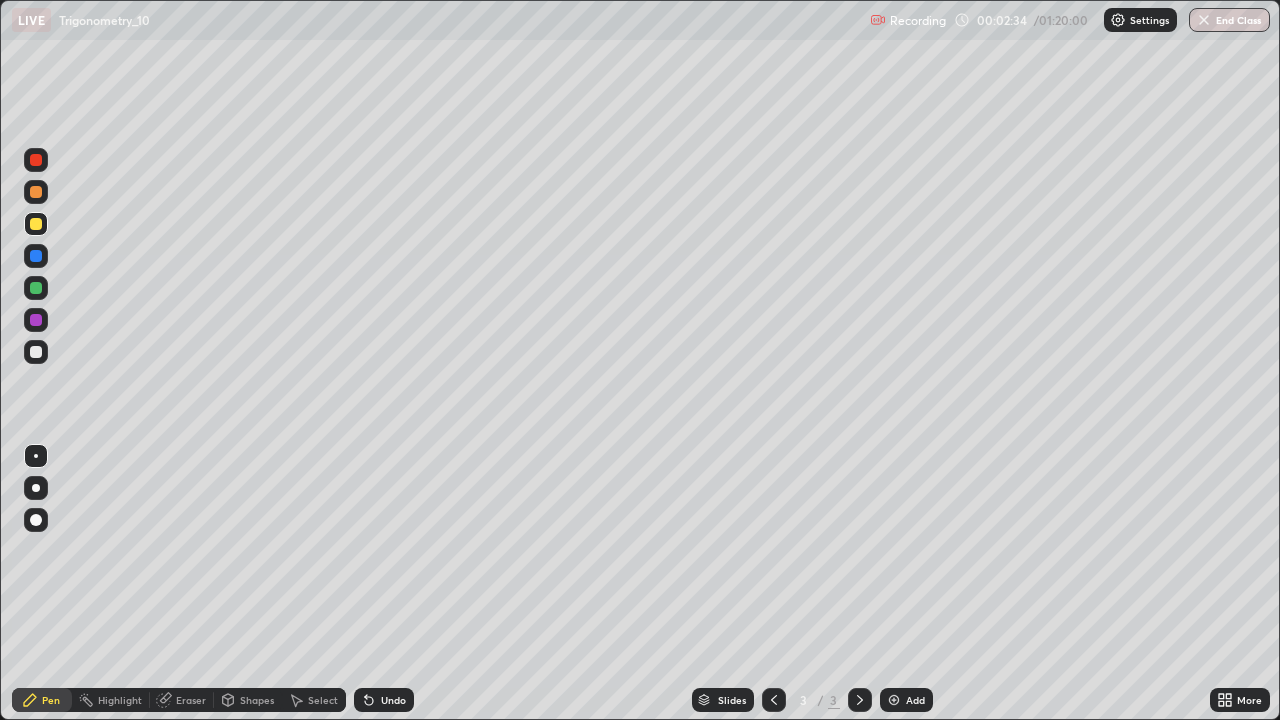 click on "Undo" at bounding box center [384, 700] 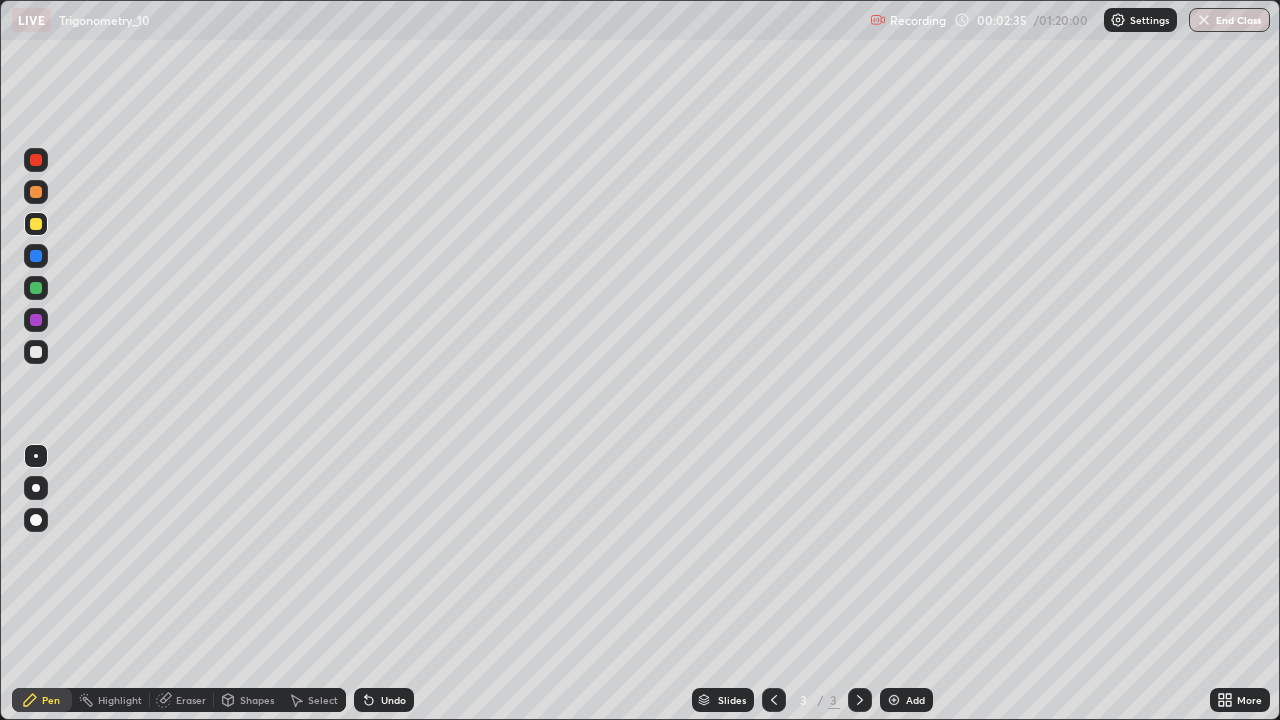 click 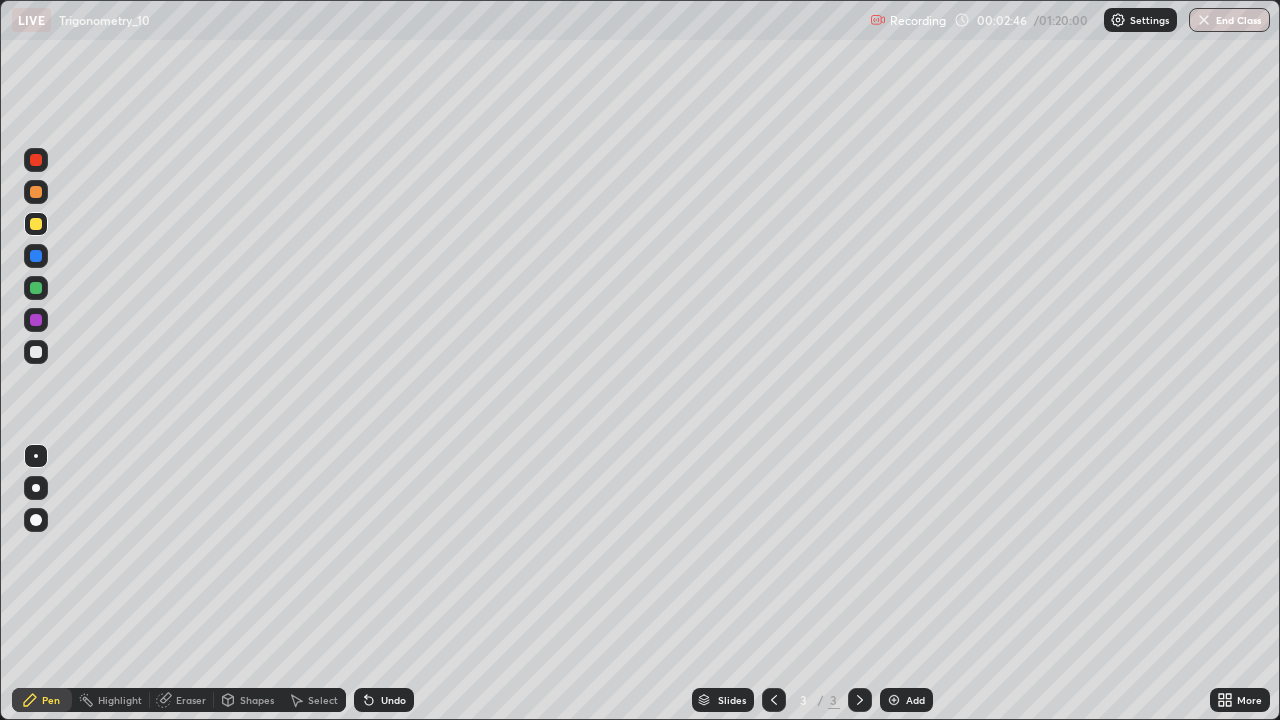 click at bounding box center [36, 352] 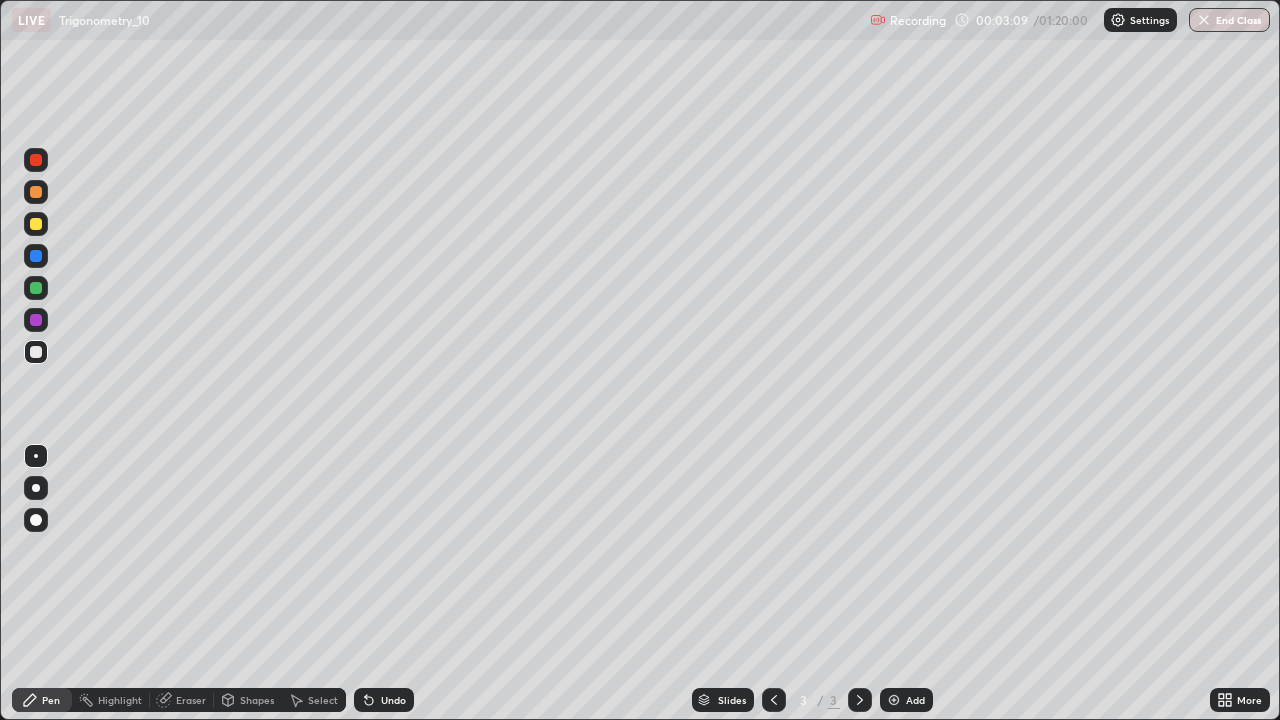 click on "Undo" at bounding box center [393, 700] 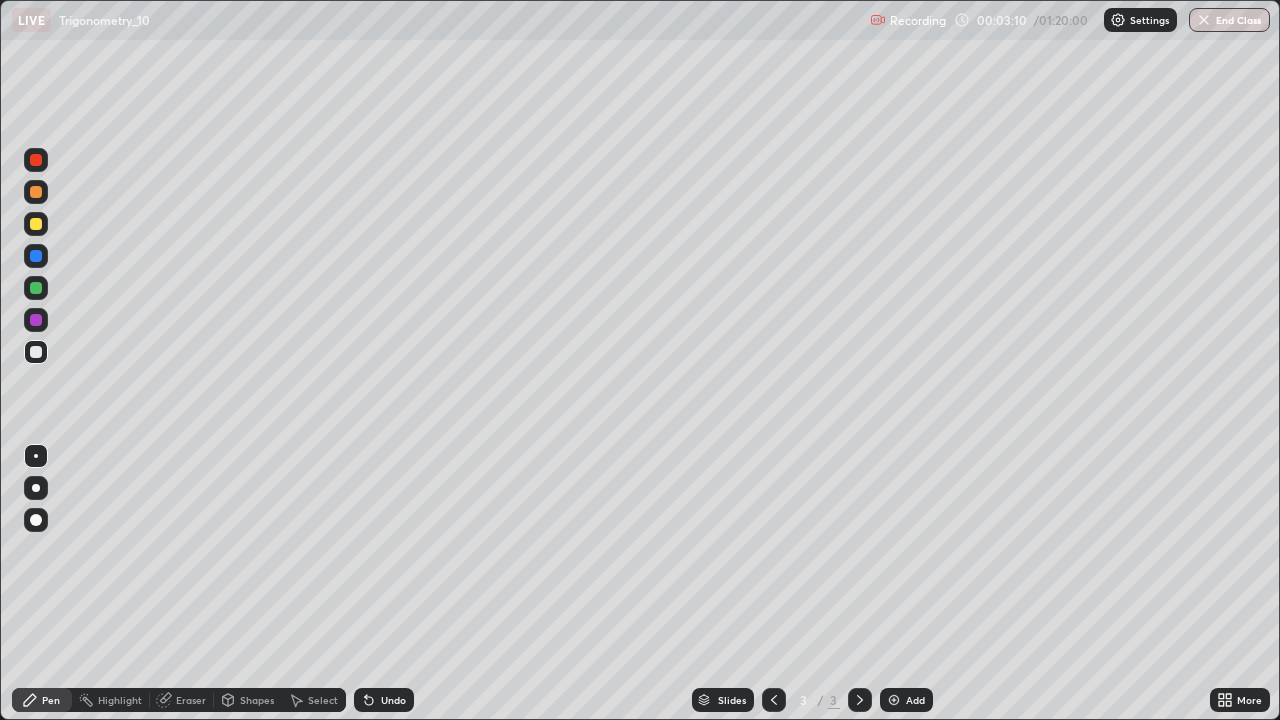 click on "Undo" at bounding box center (393, 700) 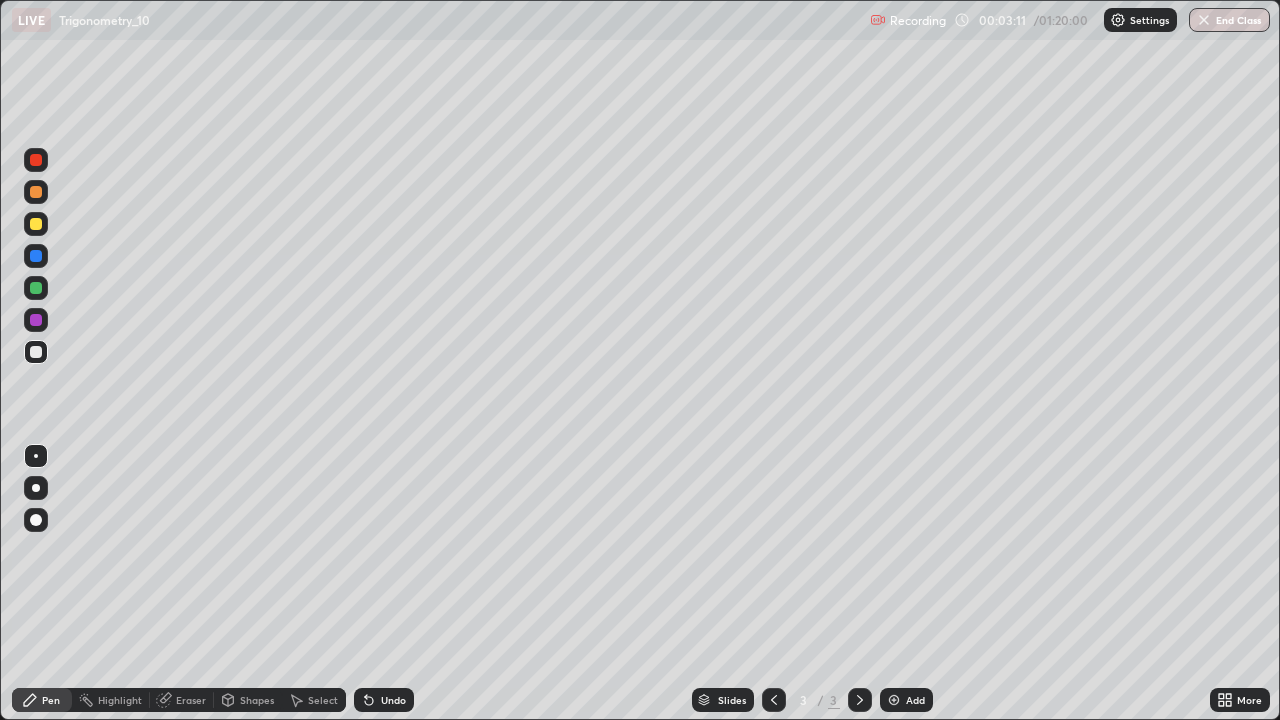 click on "Undo" at bounding box center [384, 700] 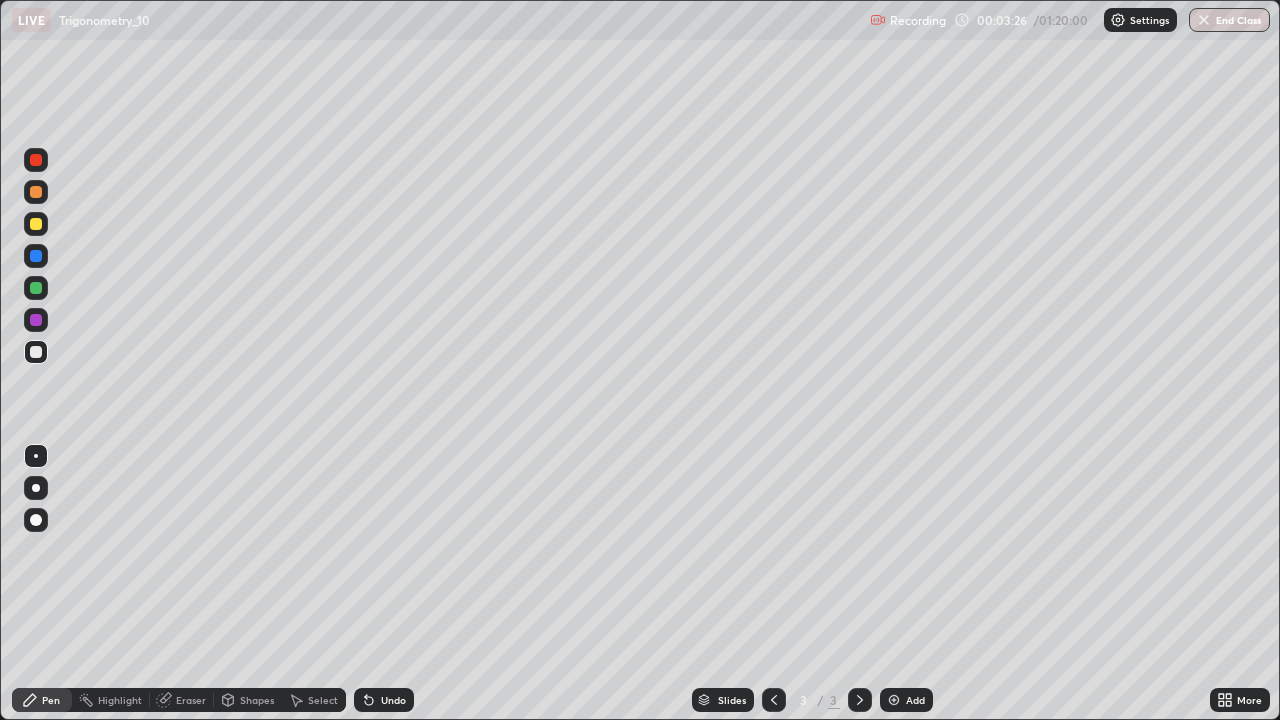 click at bounding box center [36, 256] 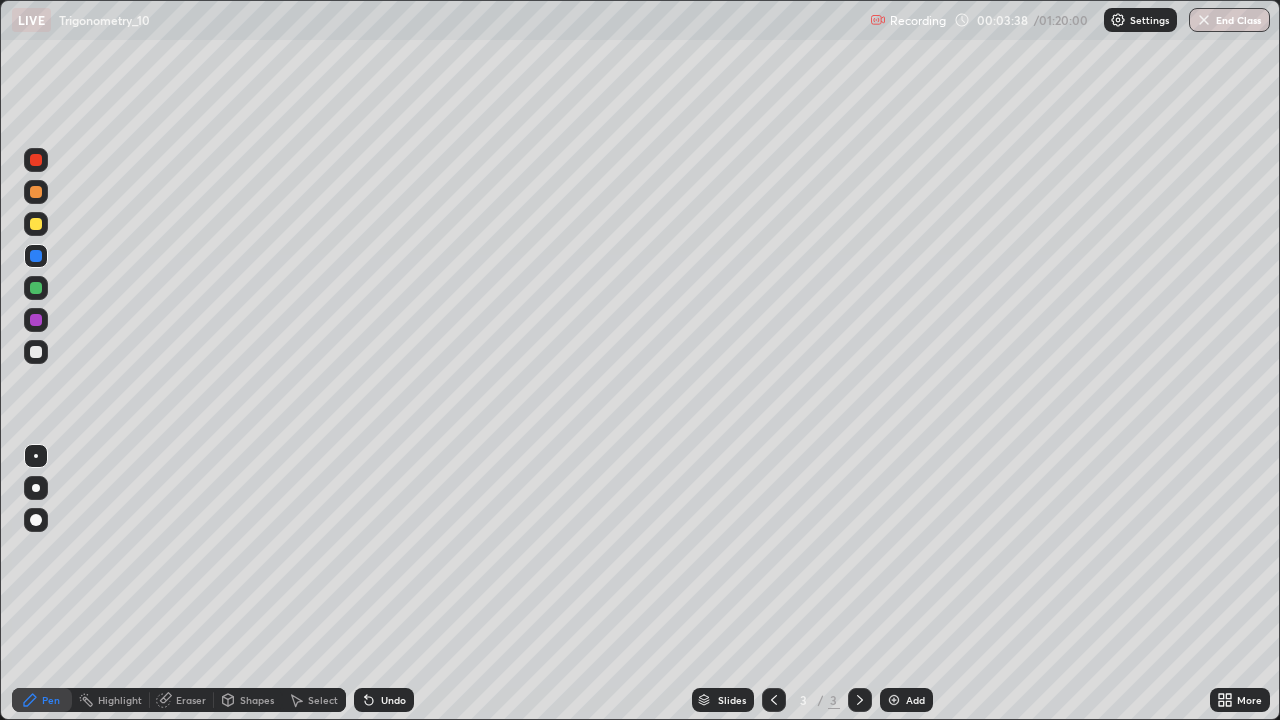 click on "Undo" at bounding box center (384, 700) 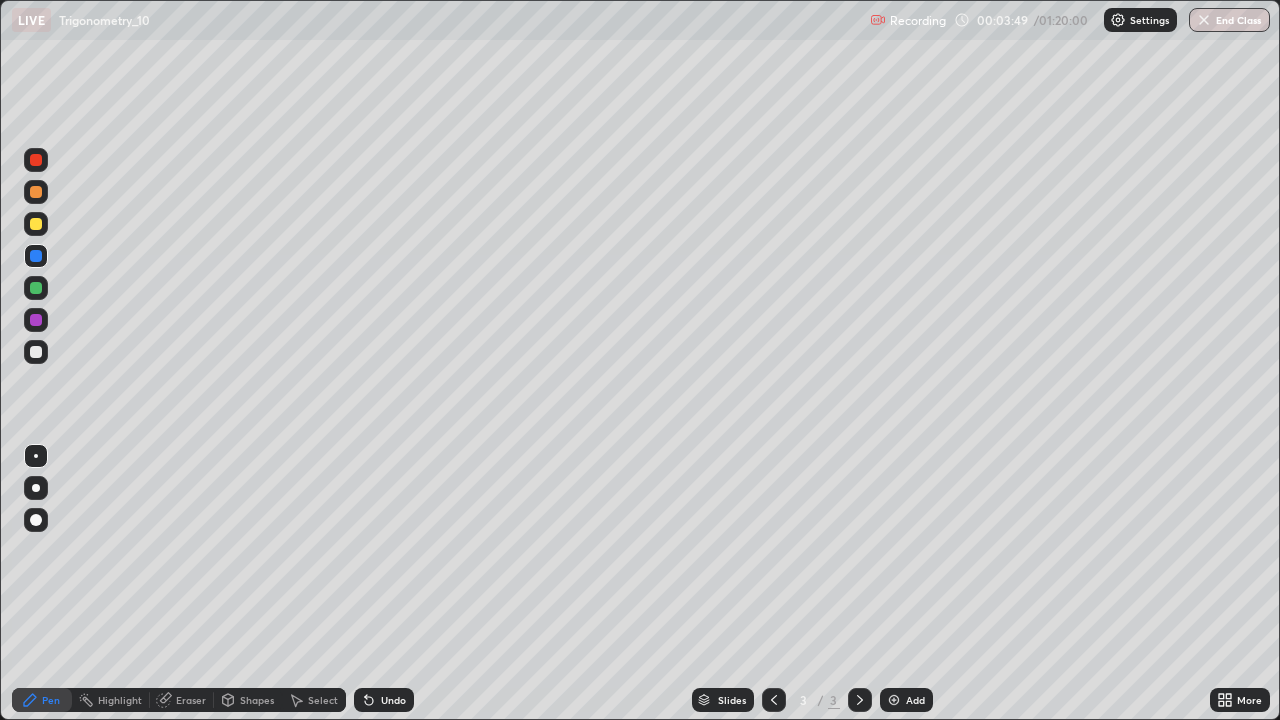 click on "Undo" at bounding box center [380, 700] 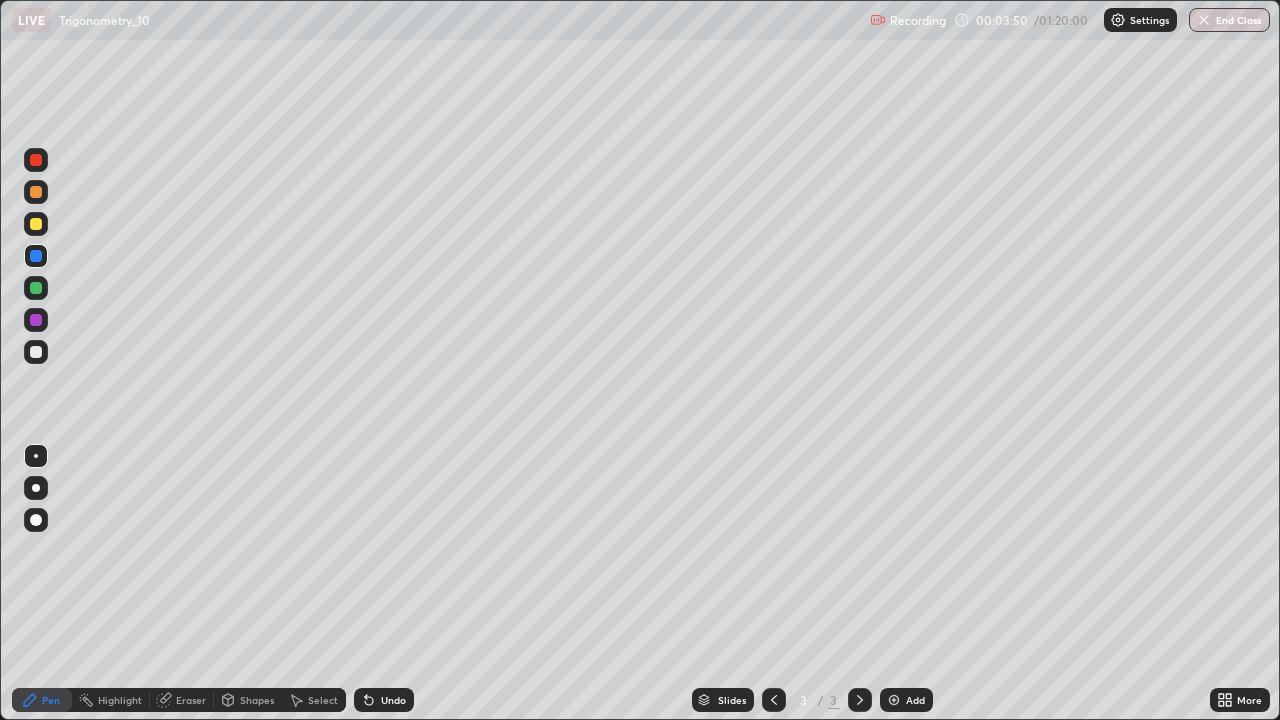 click on "Undo" at bounding box center [393, 700] 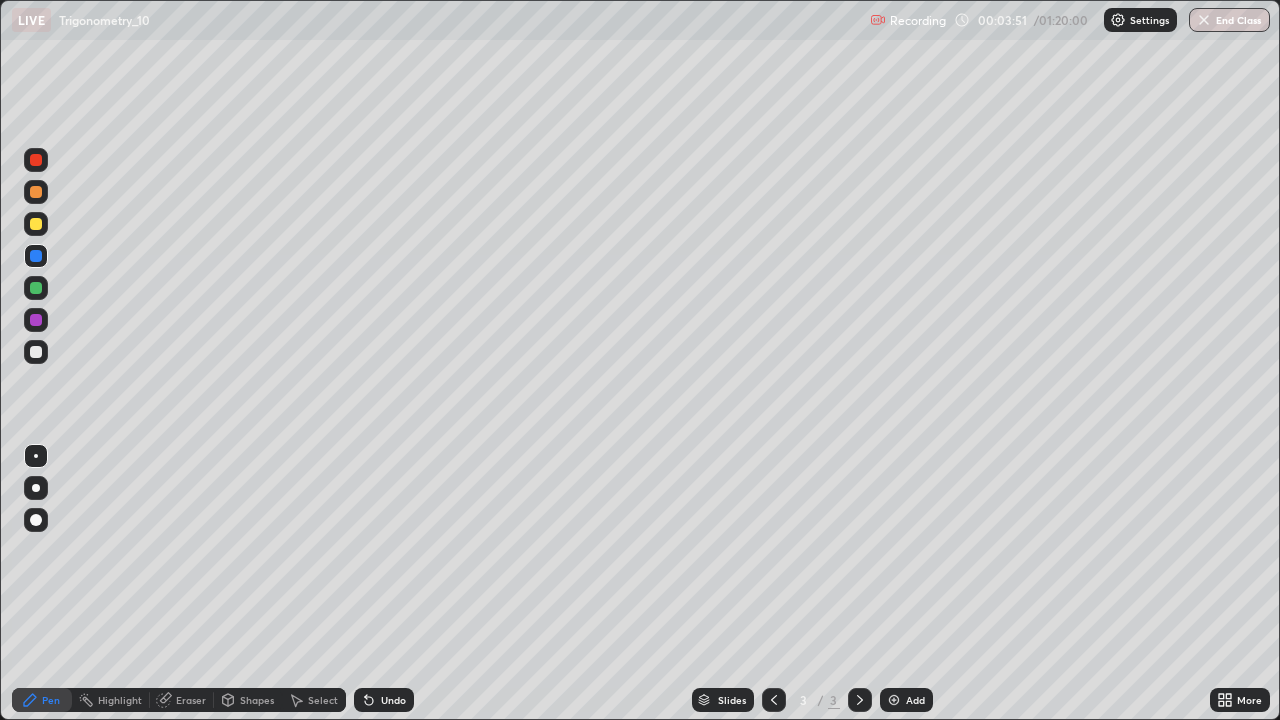 click on "Undo" at bounding box center [393, 700] 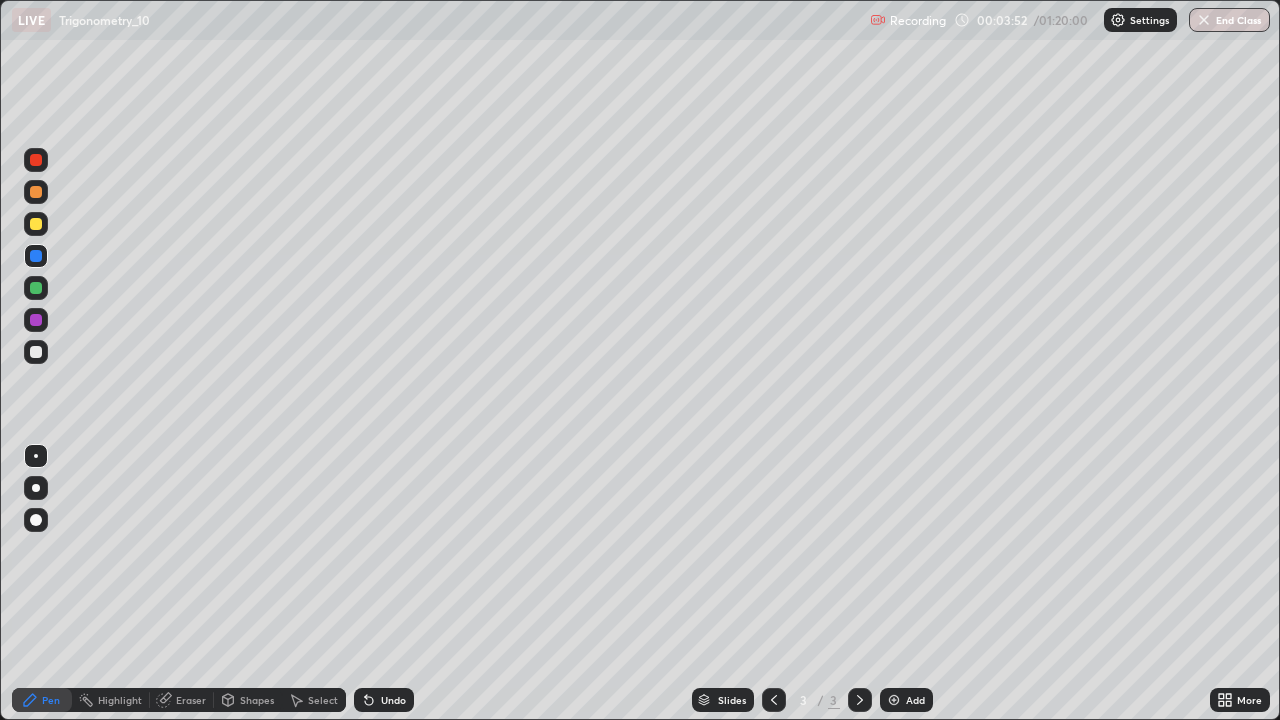 click on "Undo" at bounding box center (384, 700) 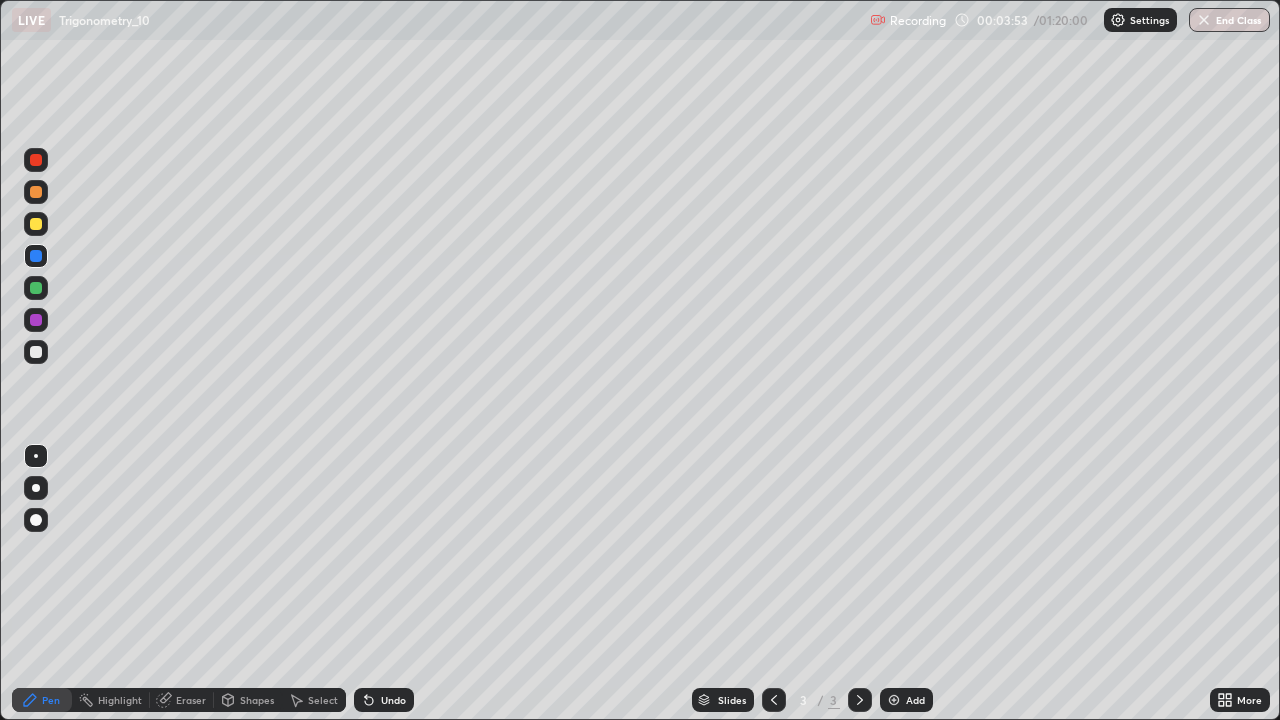 click on "Undo" at bounding box center [393, 700] 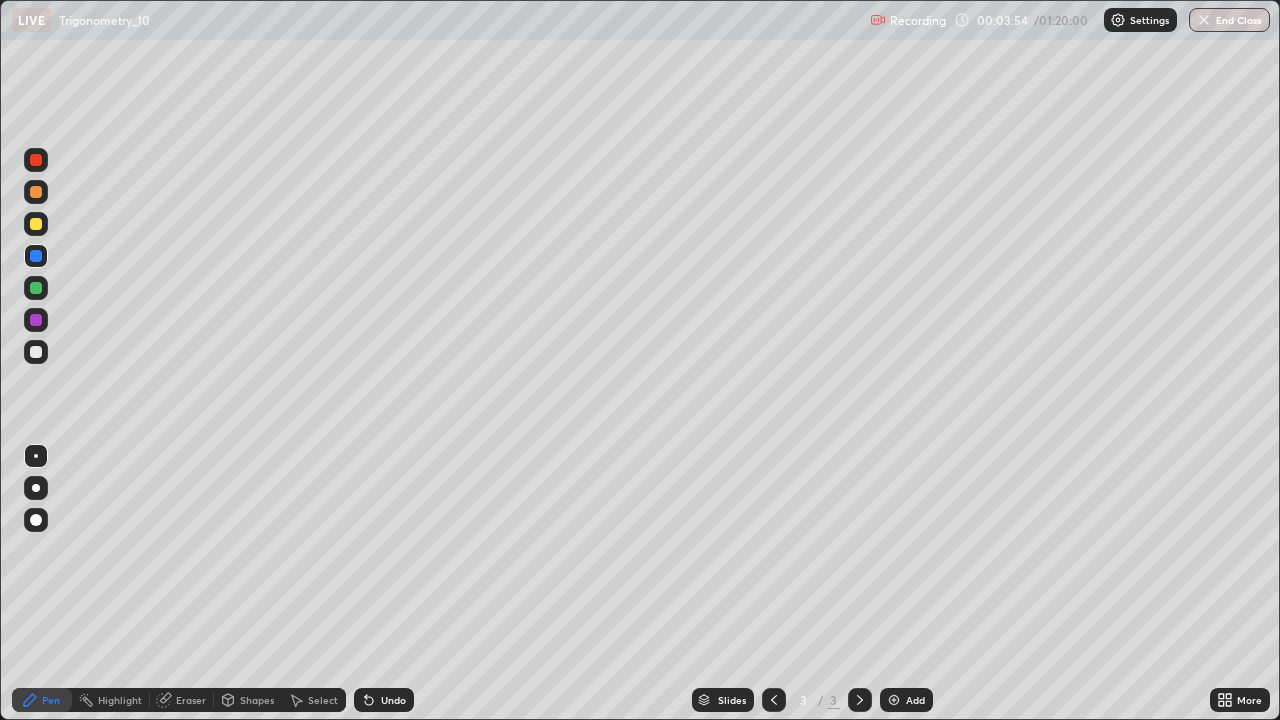 click on "Undo" at bounding box center [393, 700] 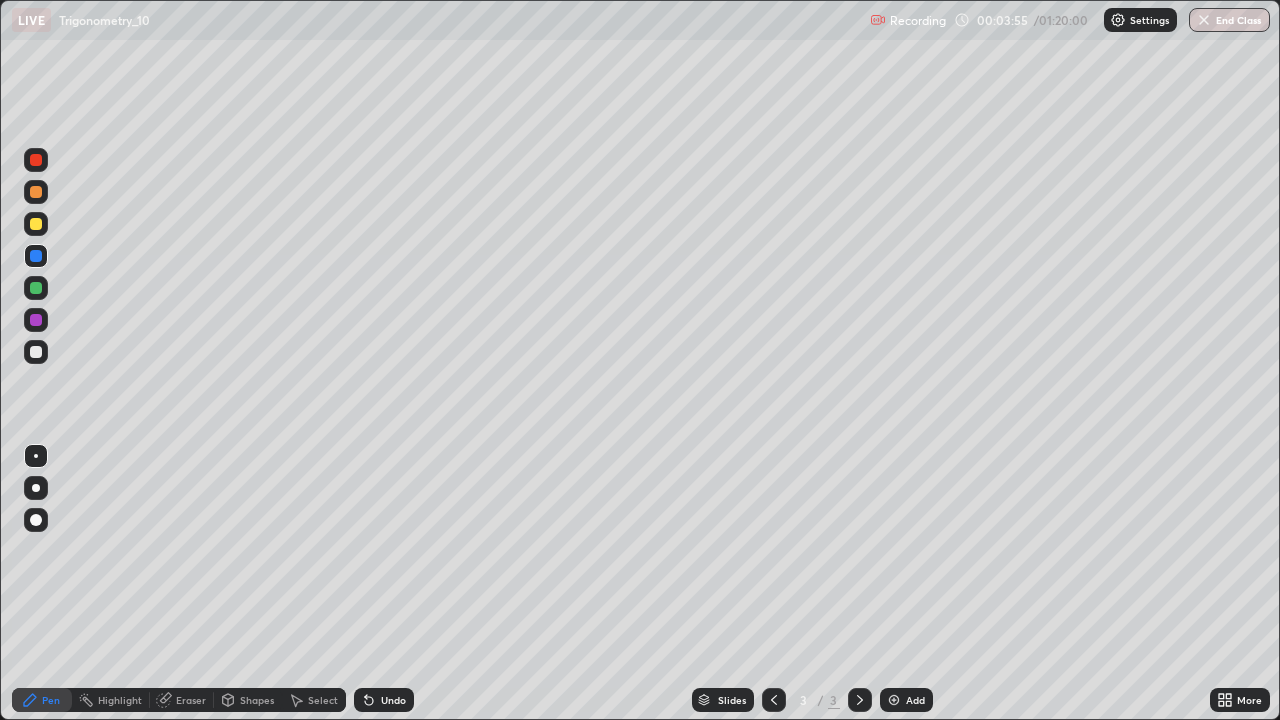 click on "Undo" at bounding box center [384, 700] 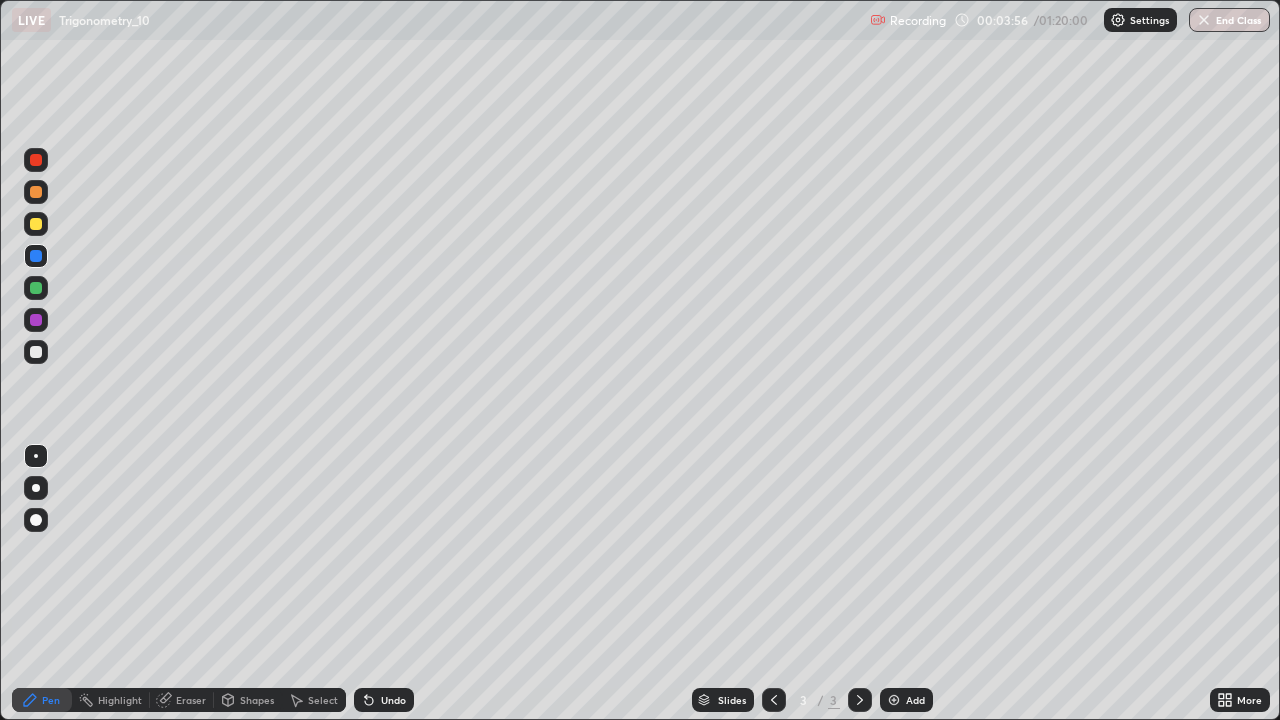 click 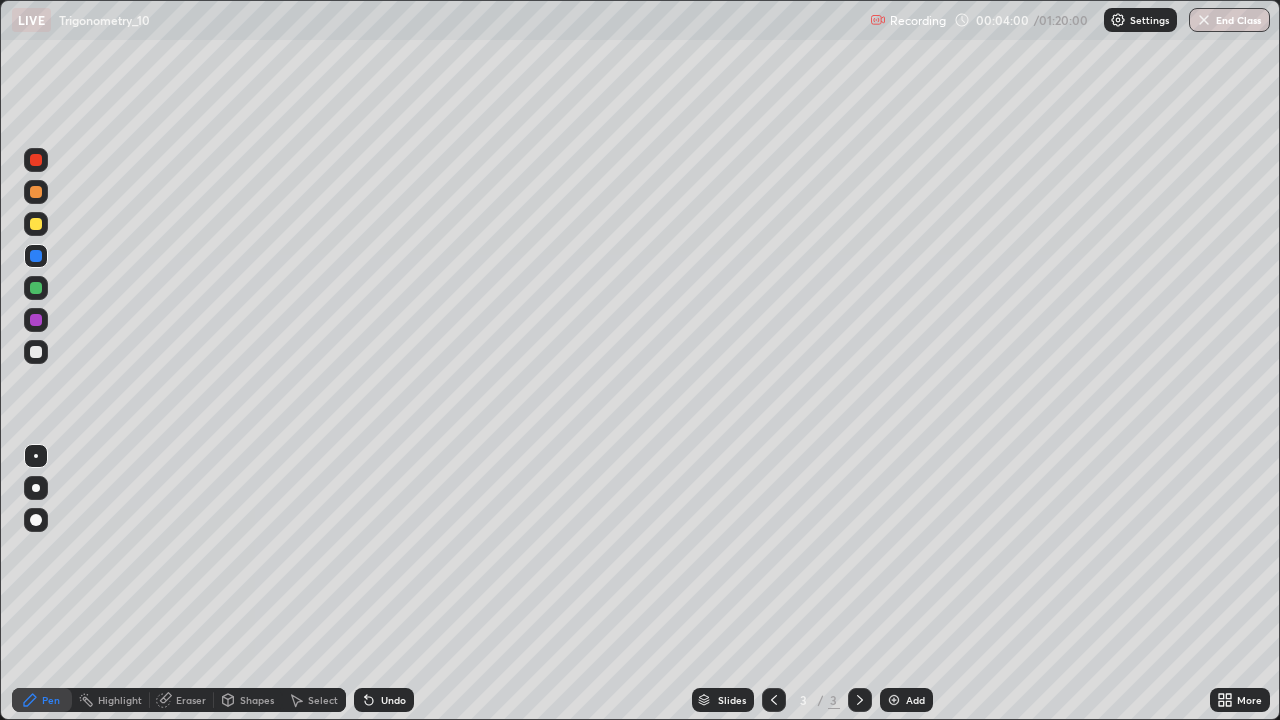 click on "Select" at bounding box center [323, 700] 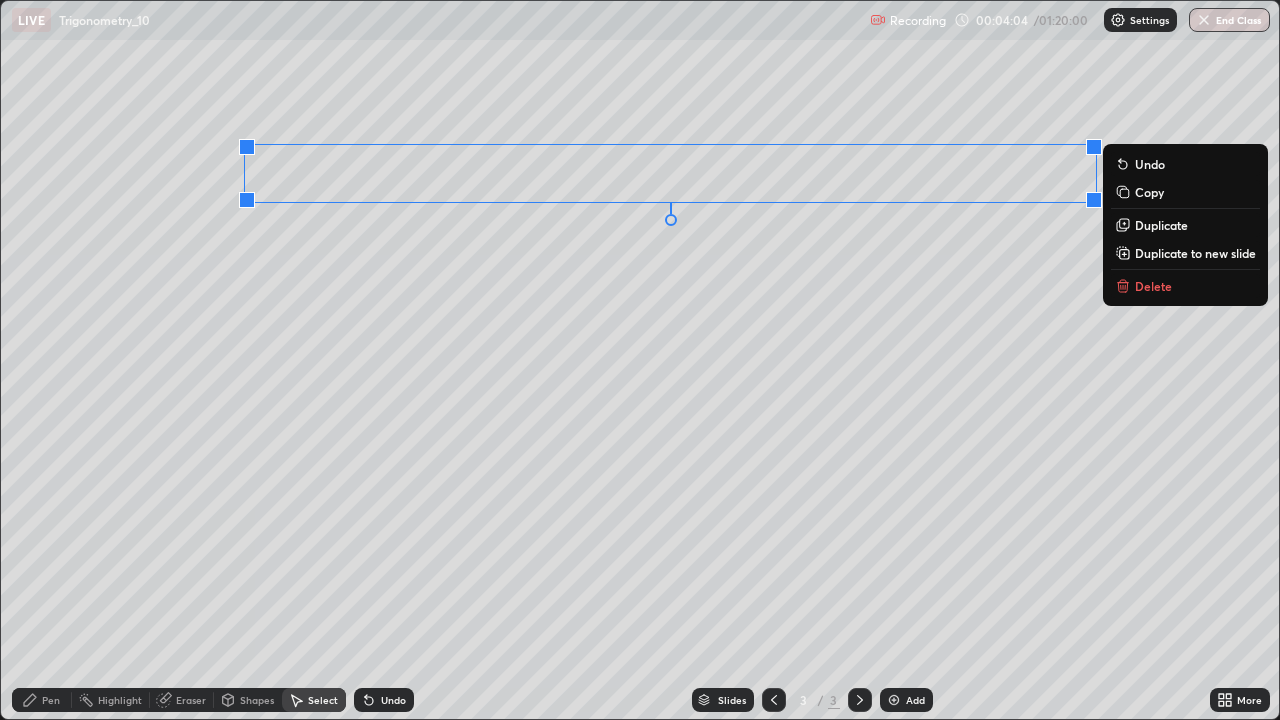 click on "Delete" at bounding box center (1153, 286) 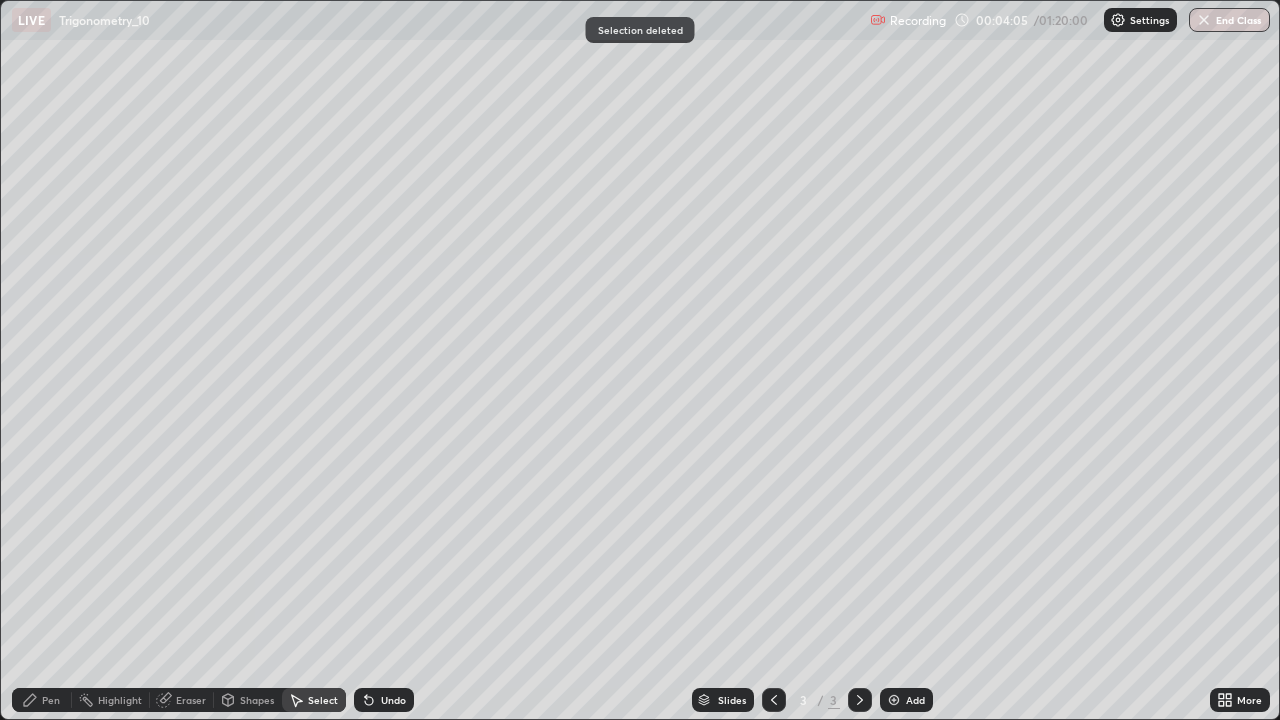 click on "Pen" at bounding box center (51, 700) 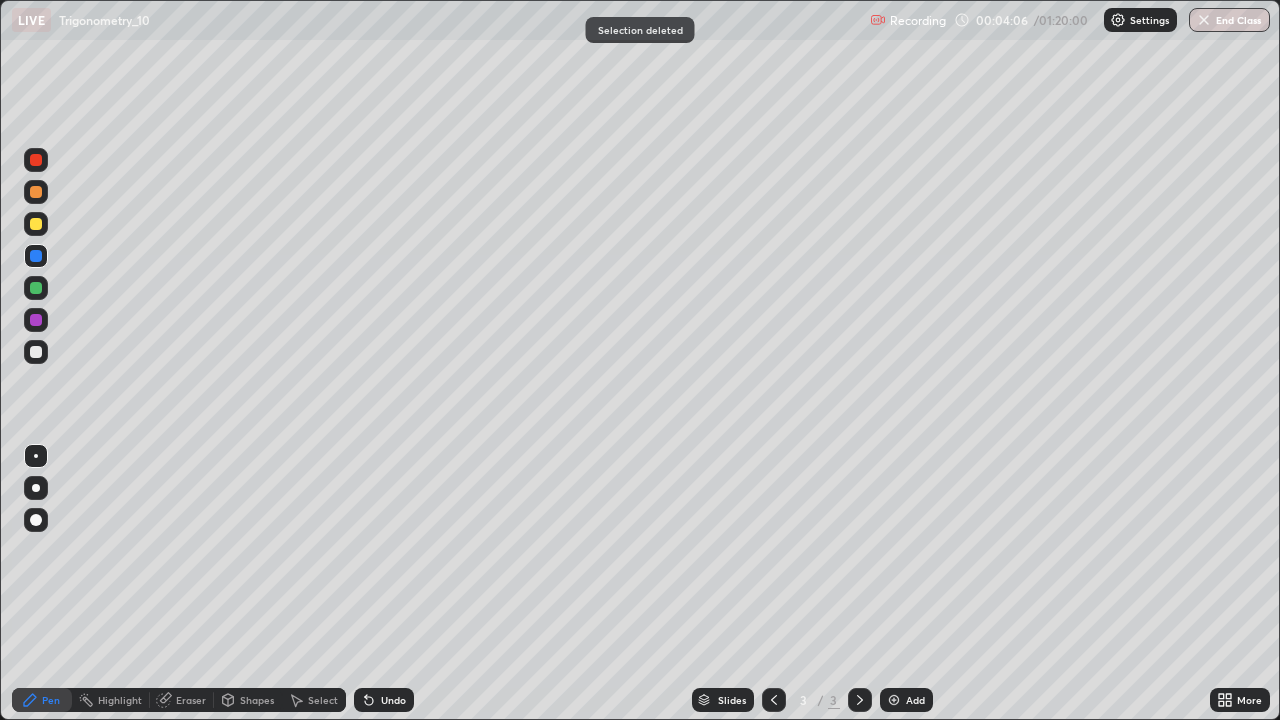 click at bounding box center (36, 352) 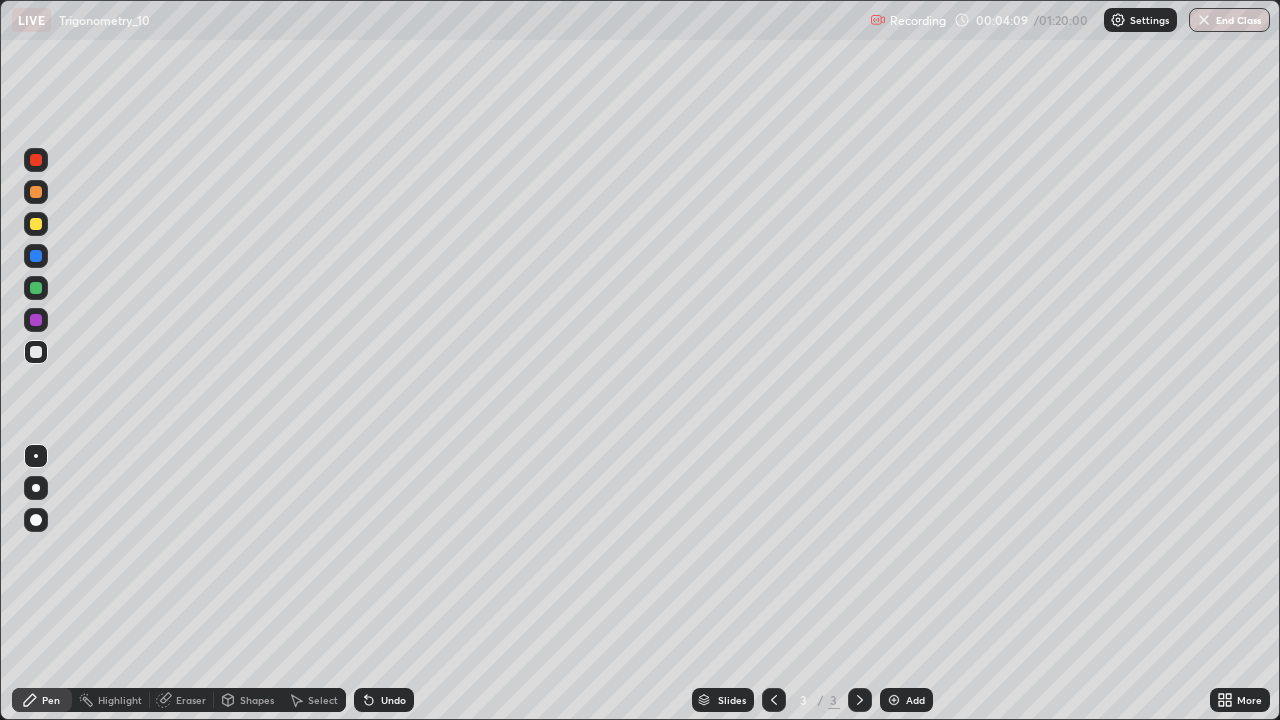 click on "Undo" at bounding box center (393, 700) 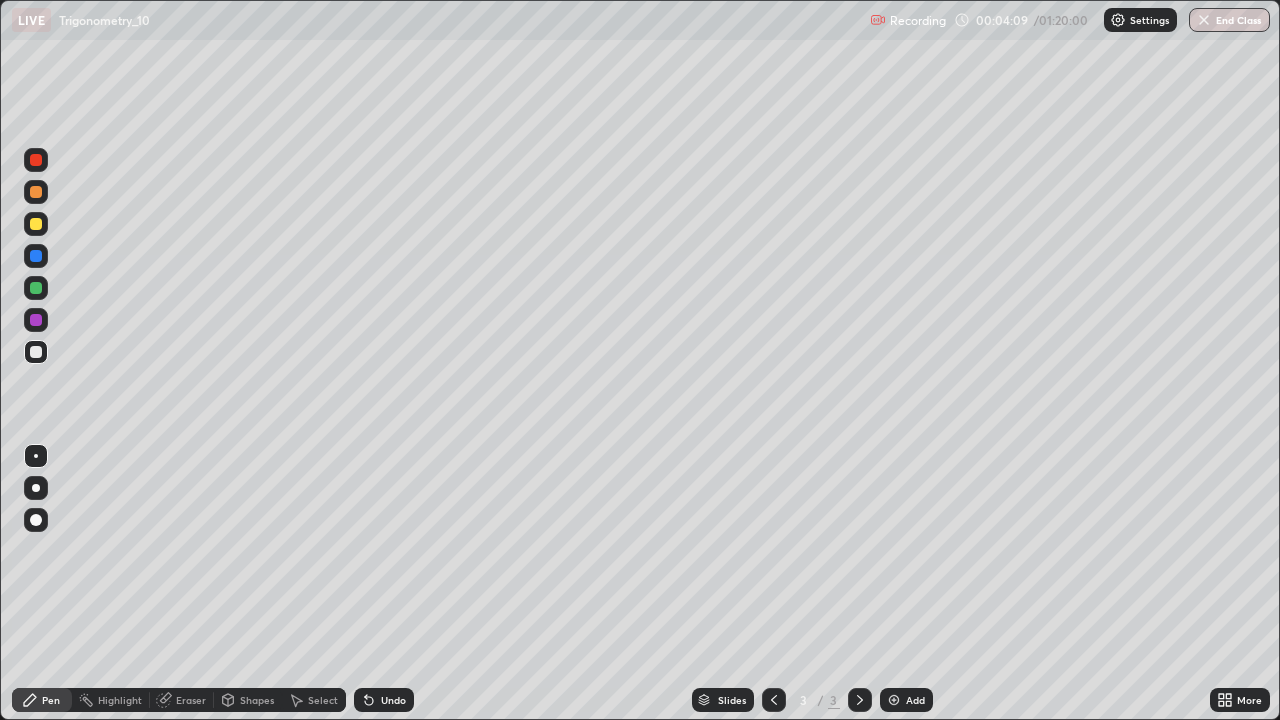 click on "Undo" at bounding box center (393, 700) 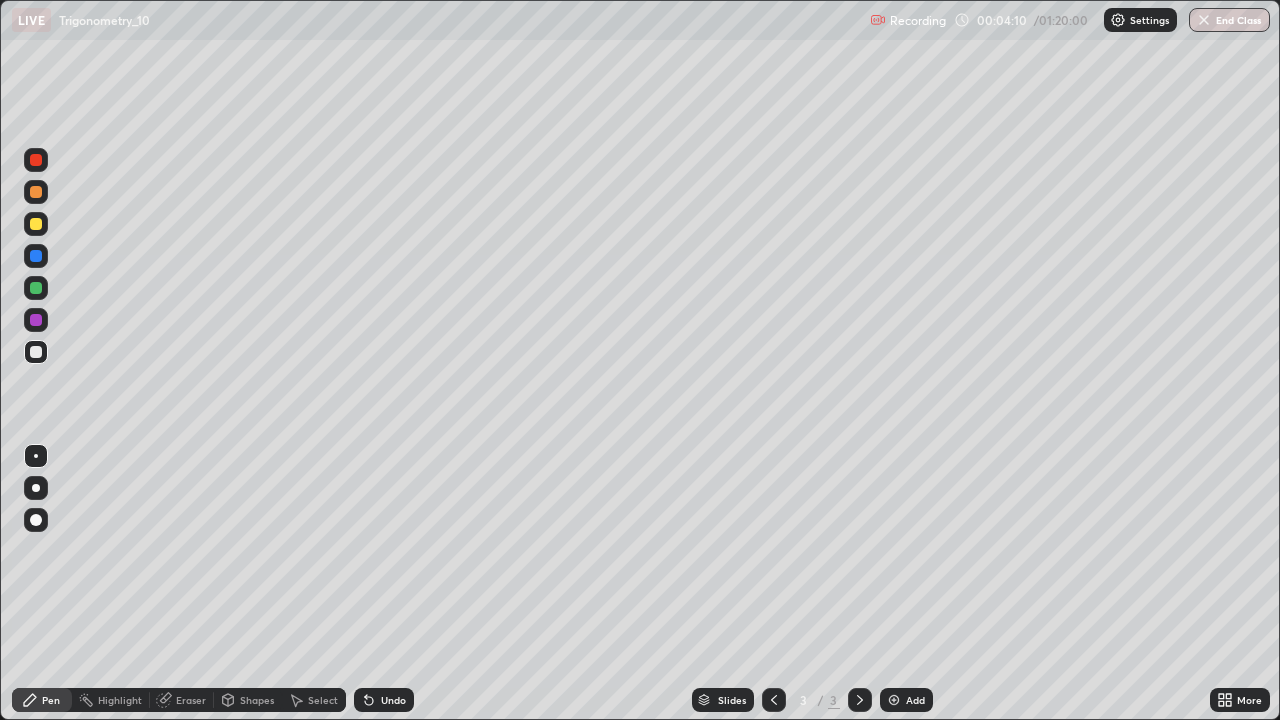 click on "Undo" at bounding box center (384, 700) 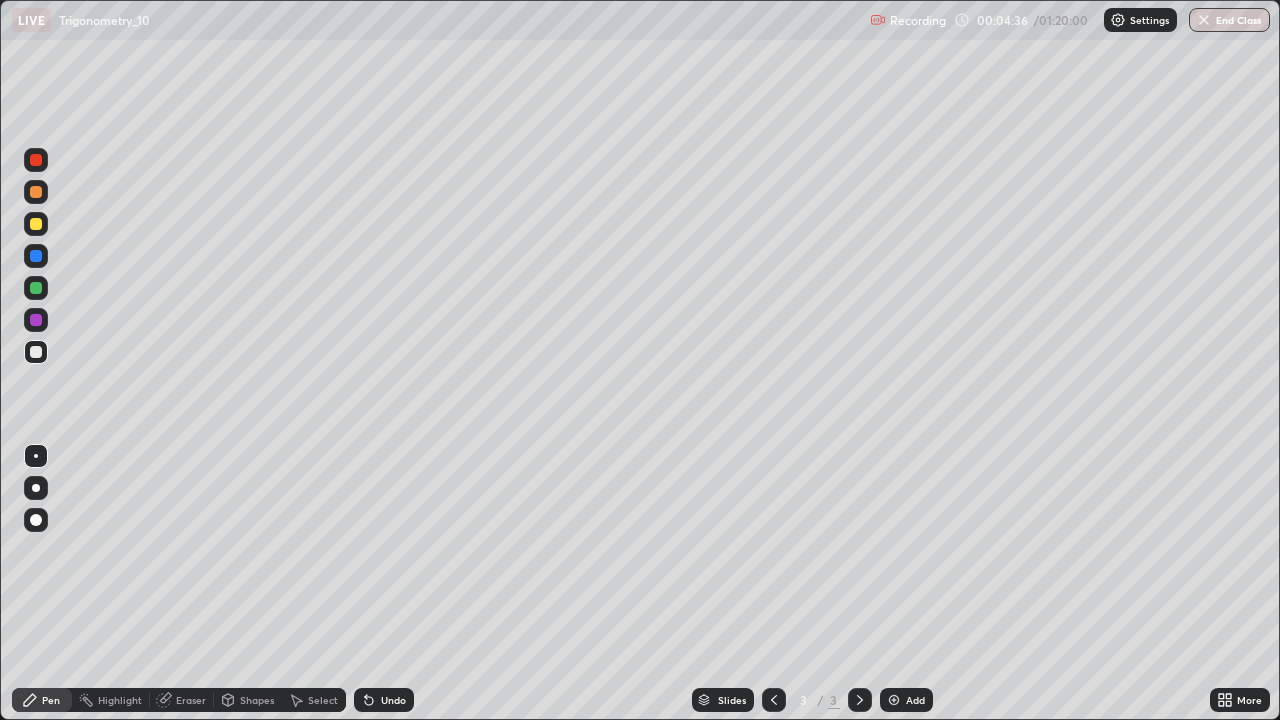 click at bounding box center (36, 288) 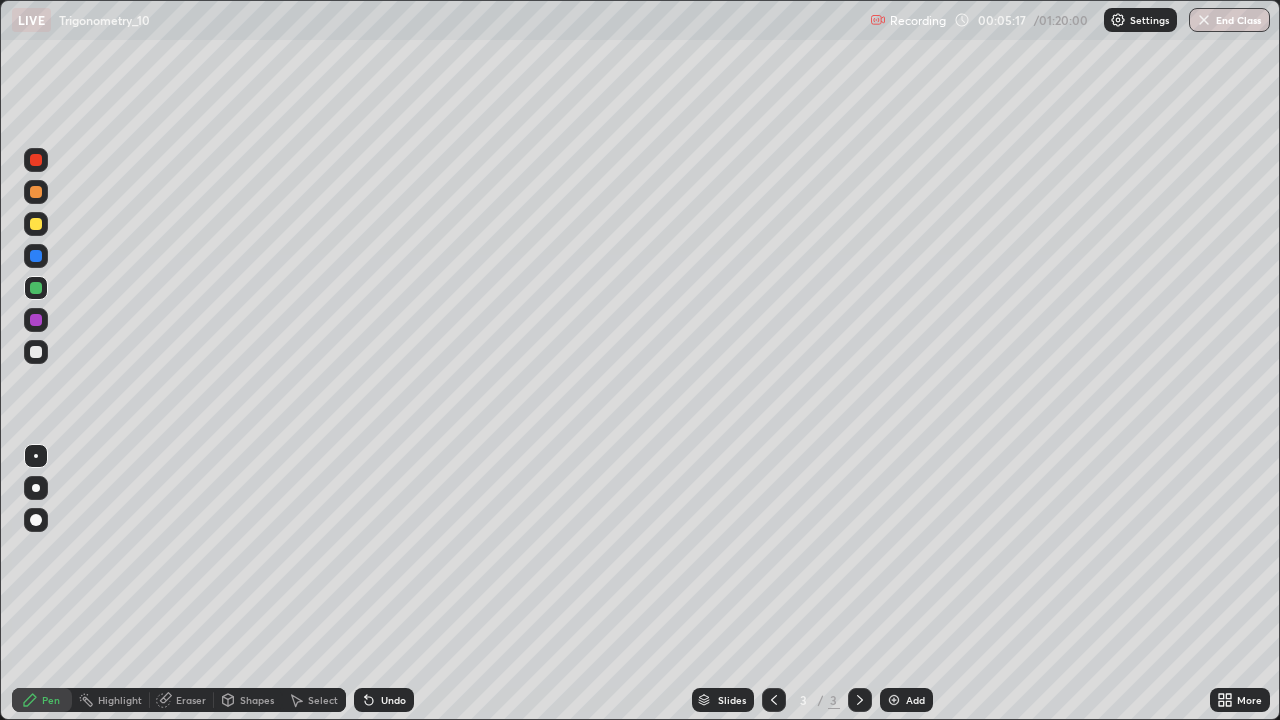 click at bounding box center (36, 192) 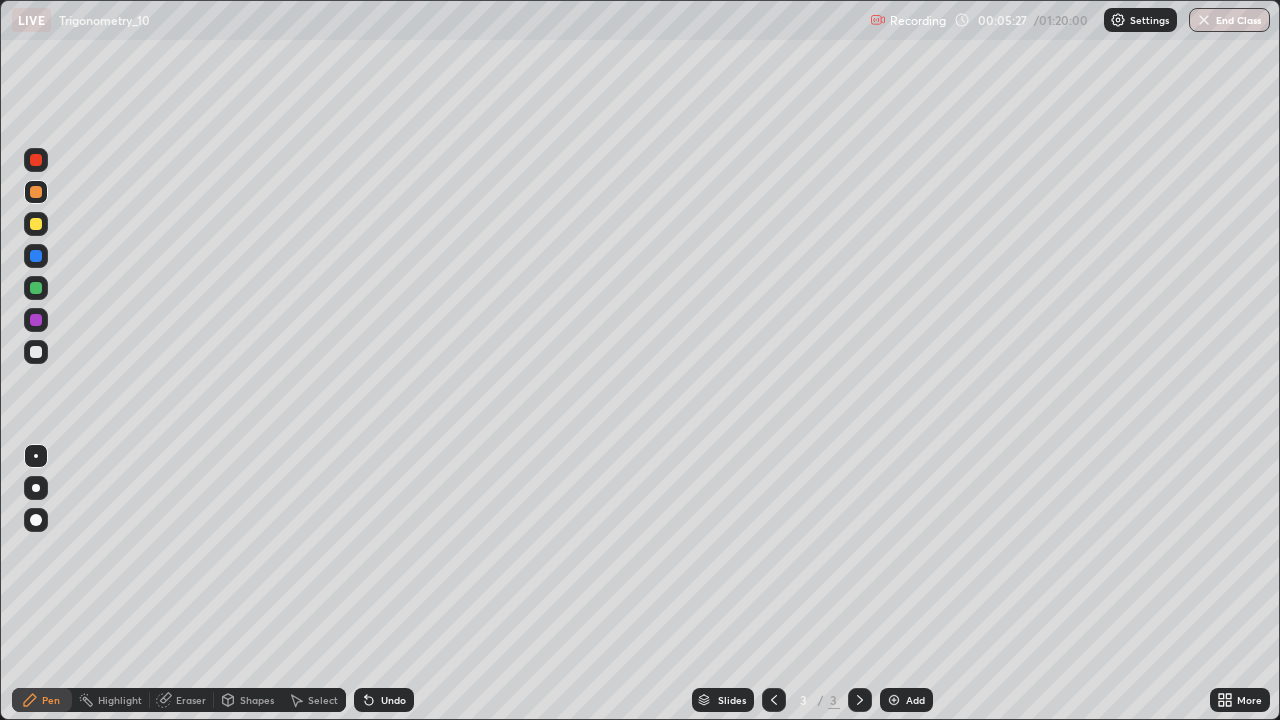 click at bounding box center [36, 352] 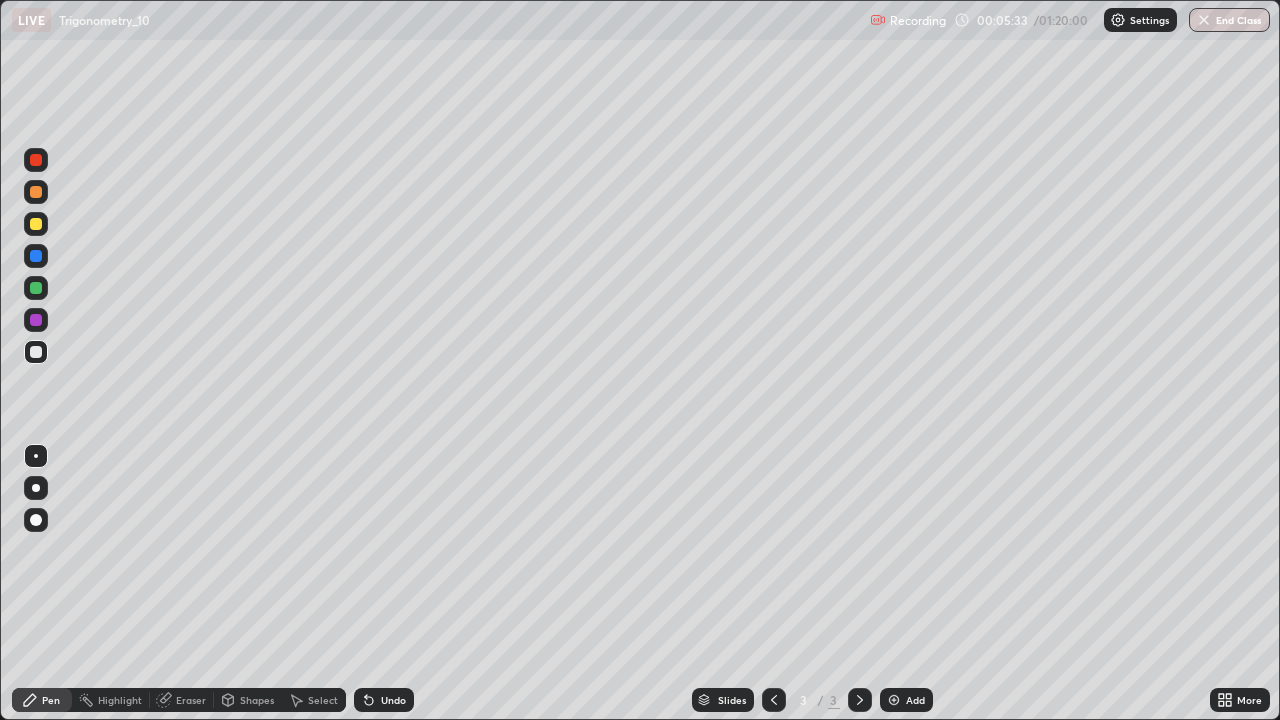 click on "Undo" at bounding box center (384, 700) 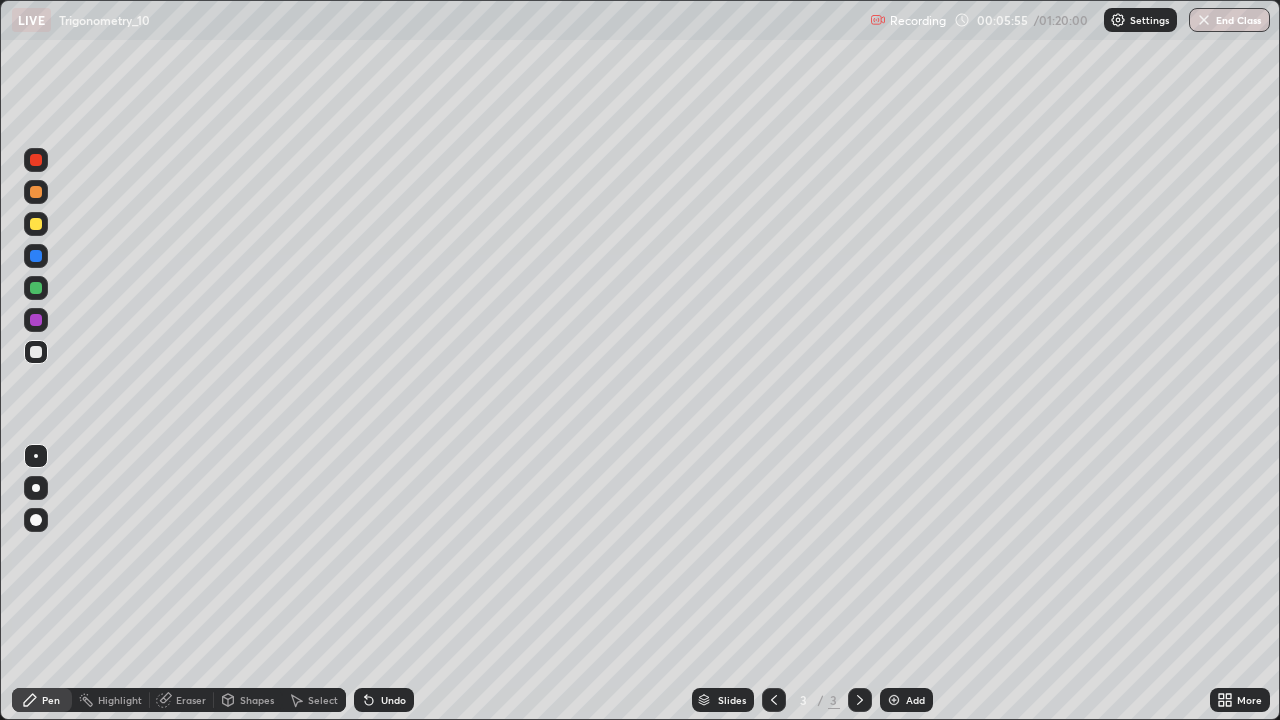 click at bounding box center (36, 352) 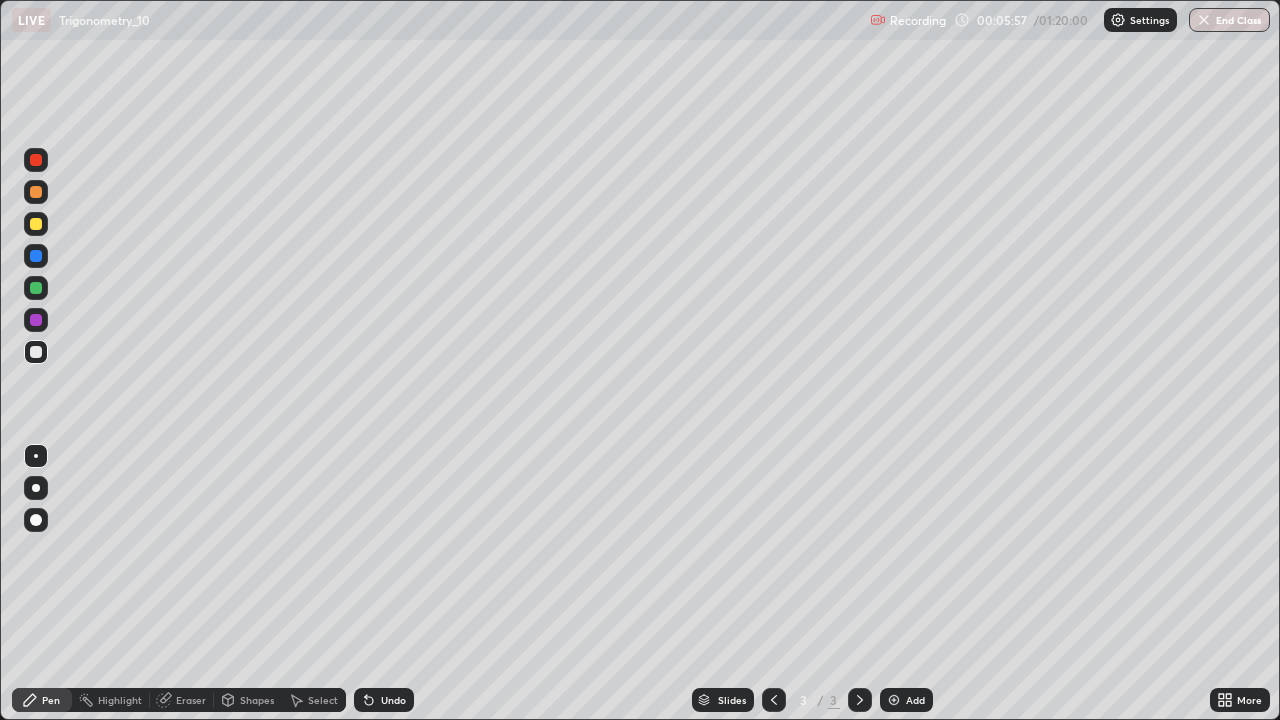 click on "Undo" at bounding box center [393, 700] 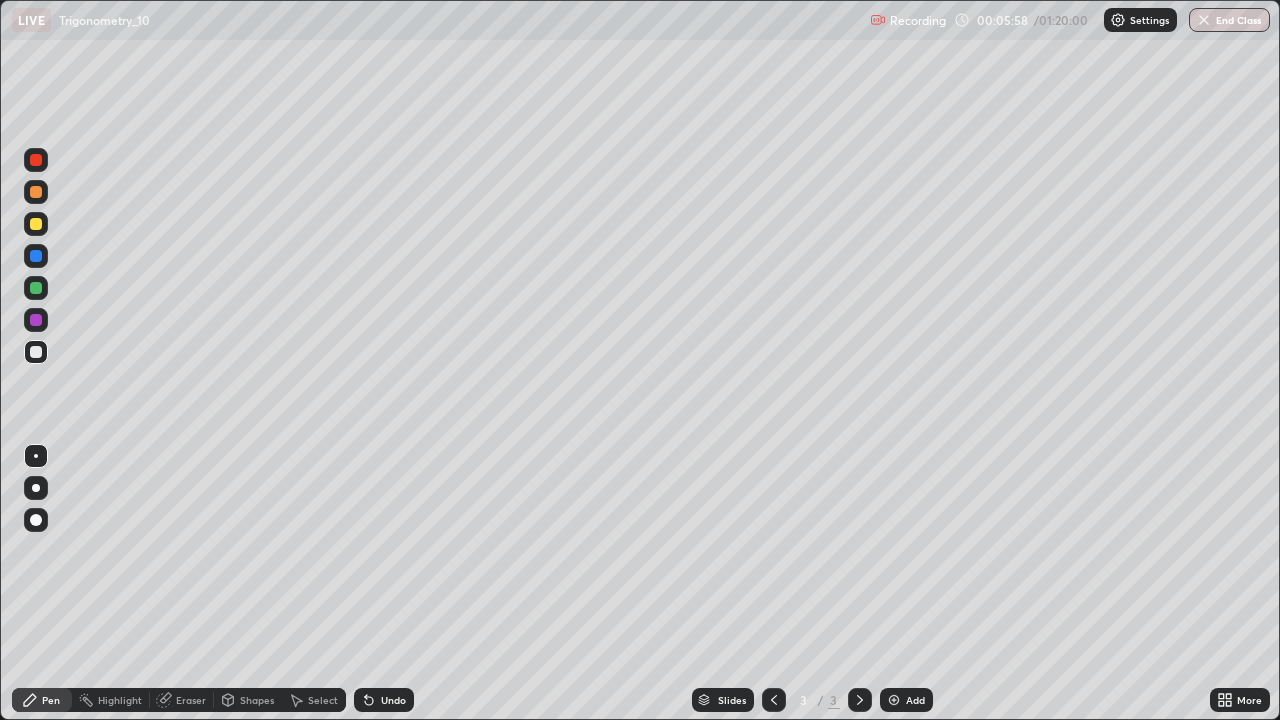 click at bounding box center [36, 224] 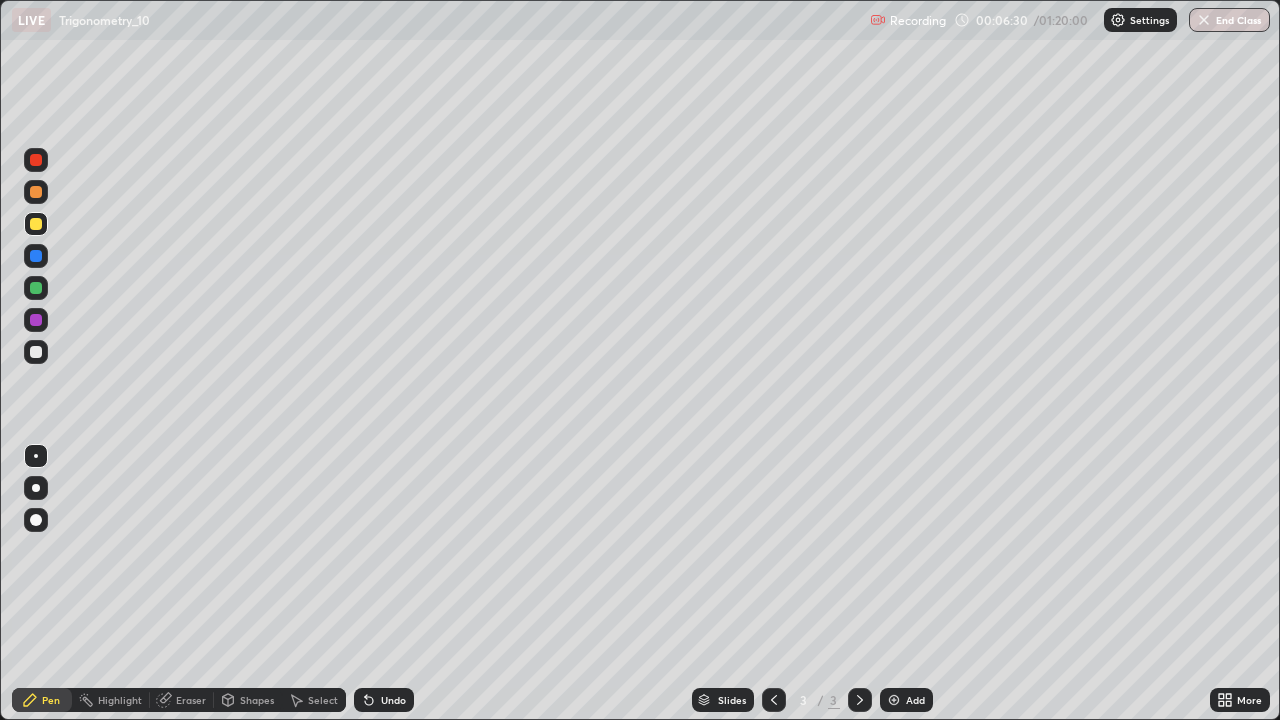 click at bounding box center [36, 352] 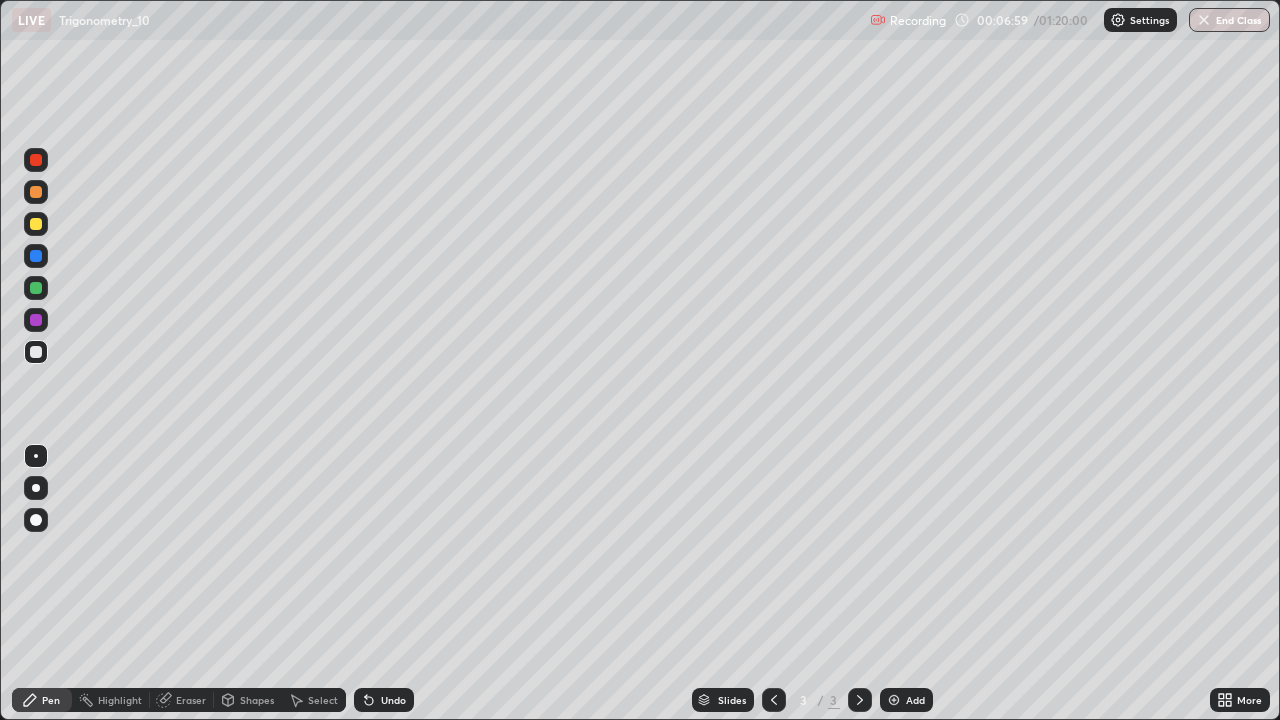 click at bounding box center (36, 288) 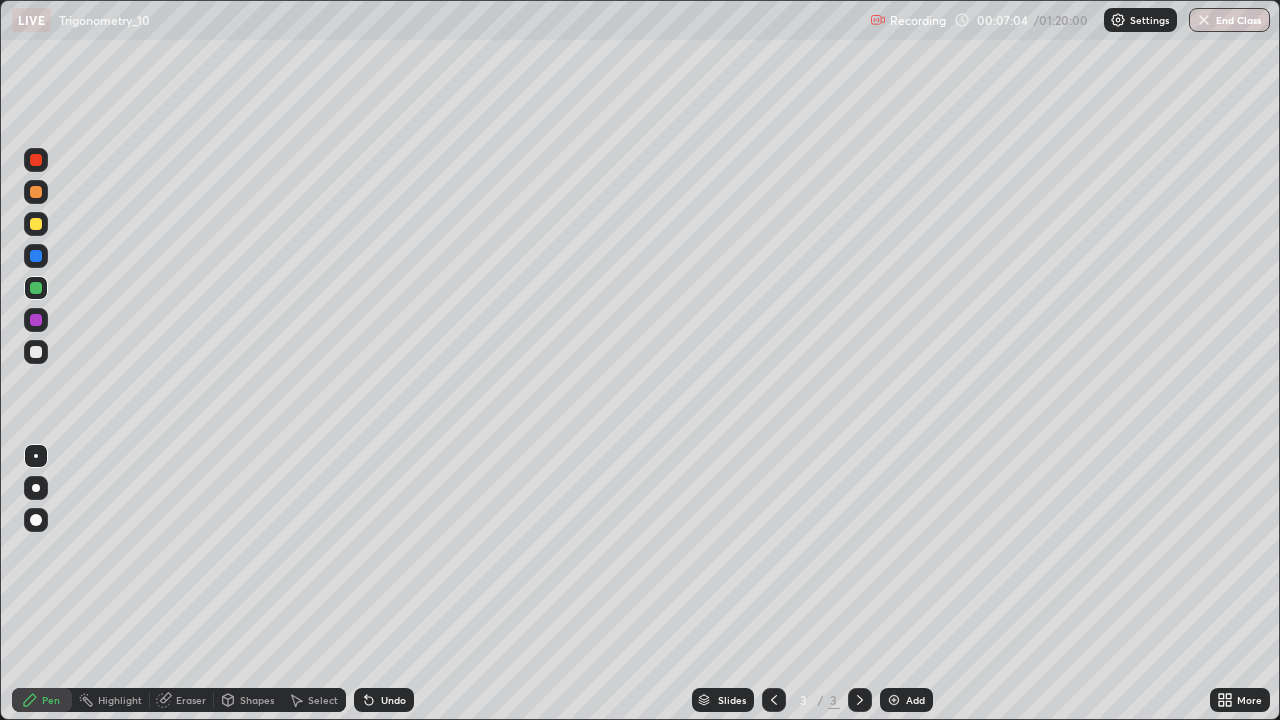 click at bounding box center (36, 256) 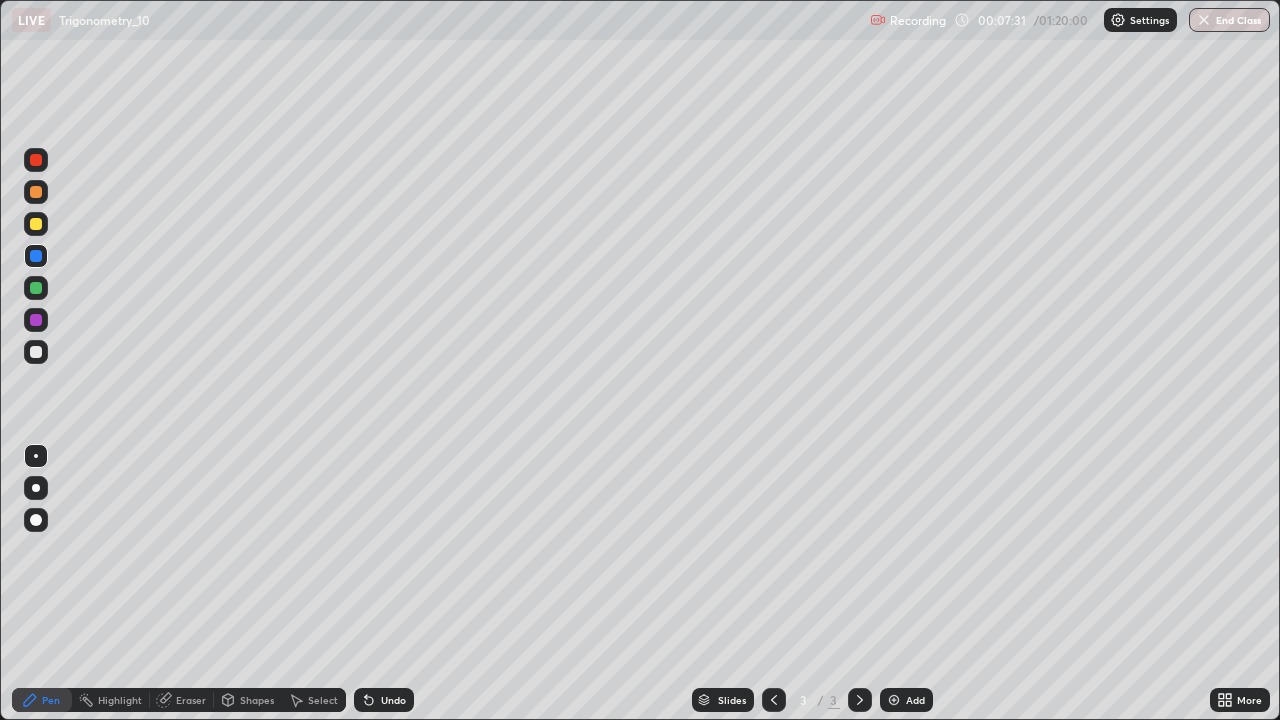 click at bounding box center (36, 192) 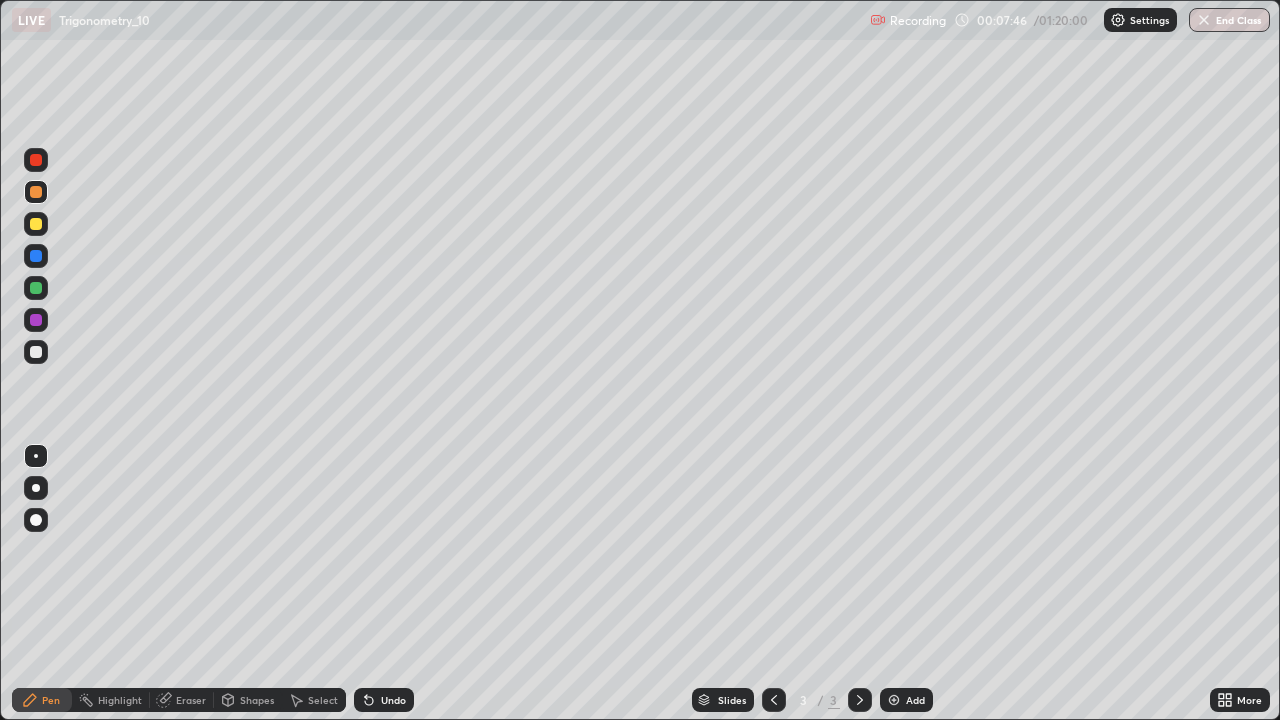 click at bounding box center (36, 352) 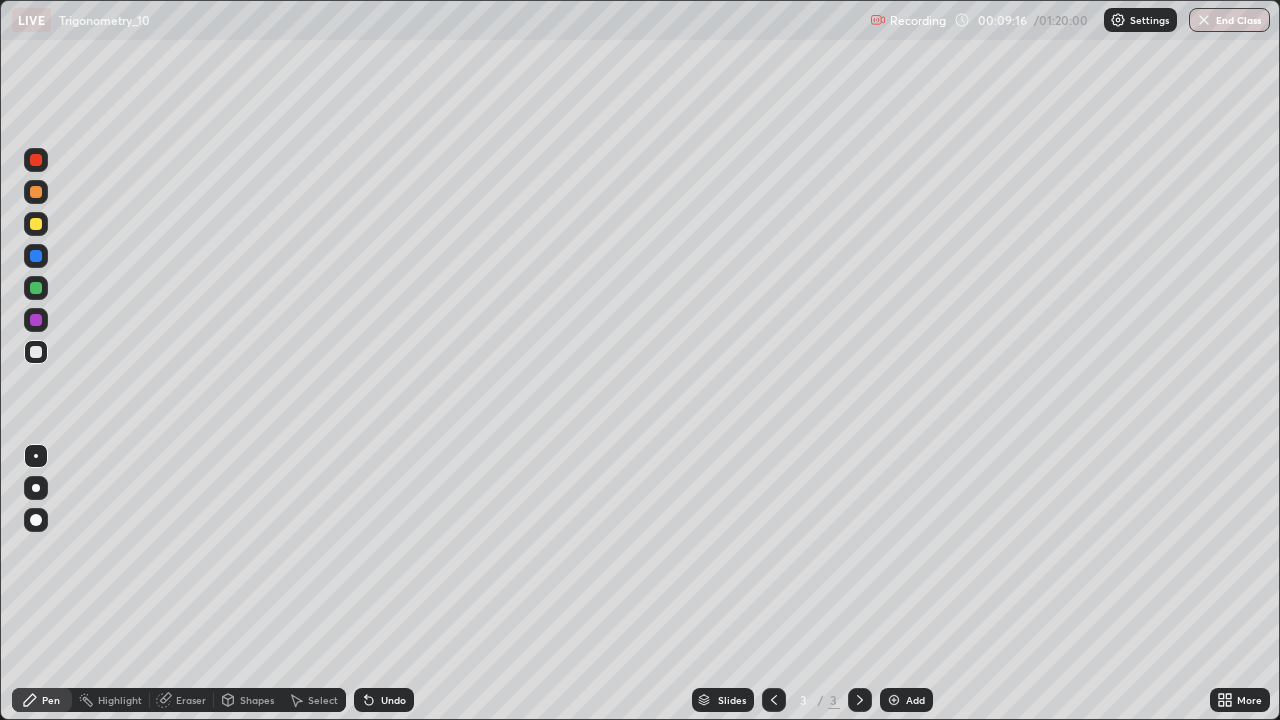 click at bounding box center [36, 224] 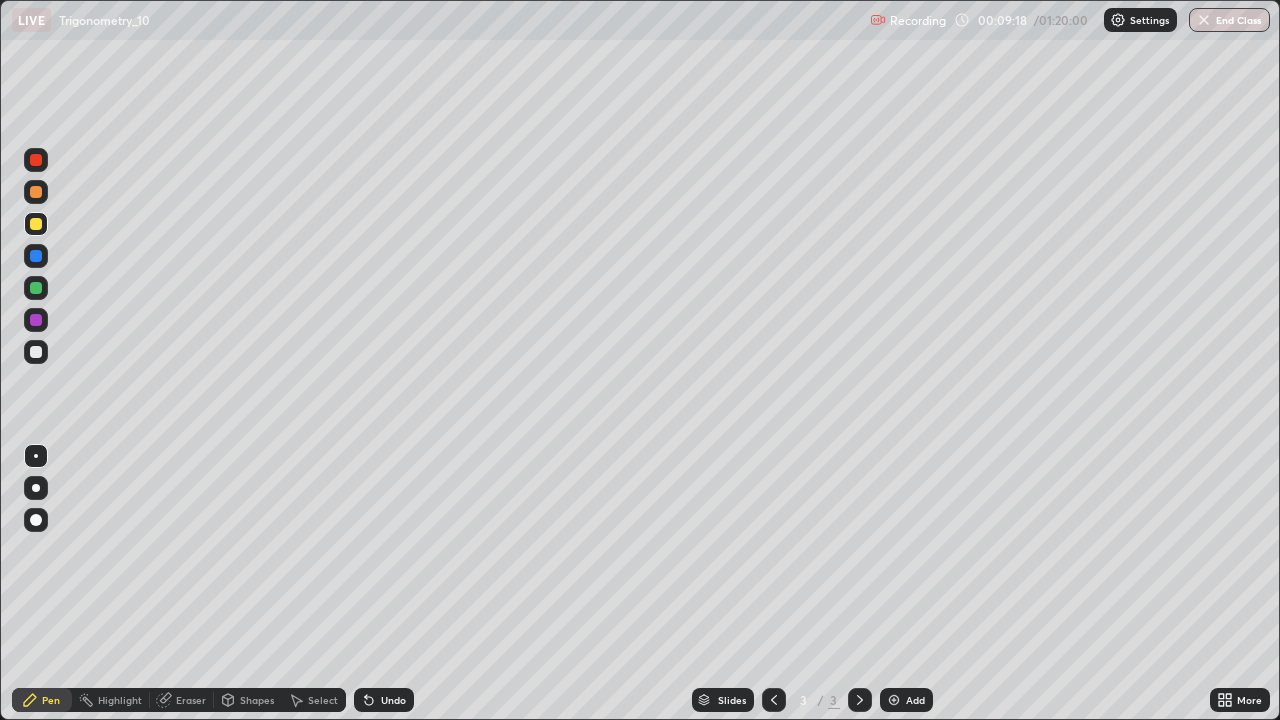 click on "Add" at bounding box center [915, 700] 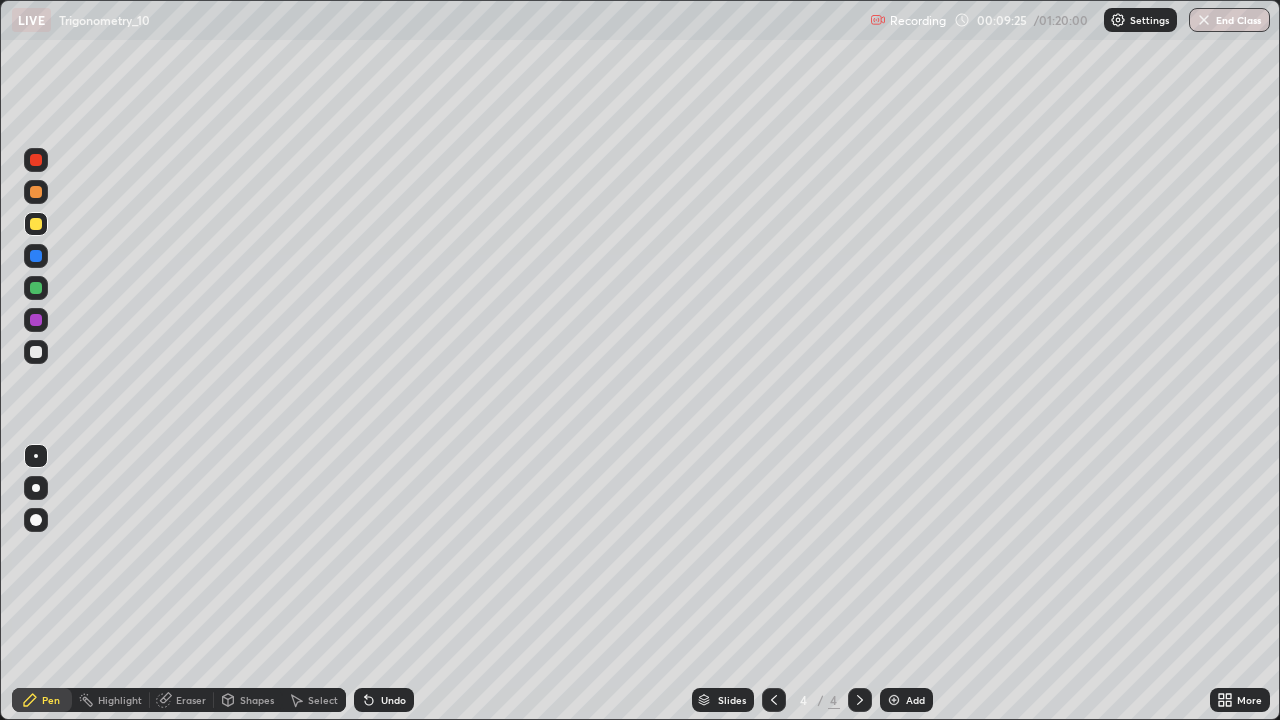 click at bounding box center (36, 352) 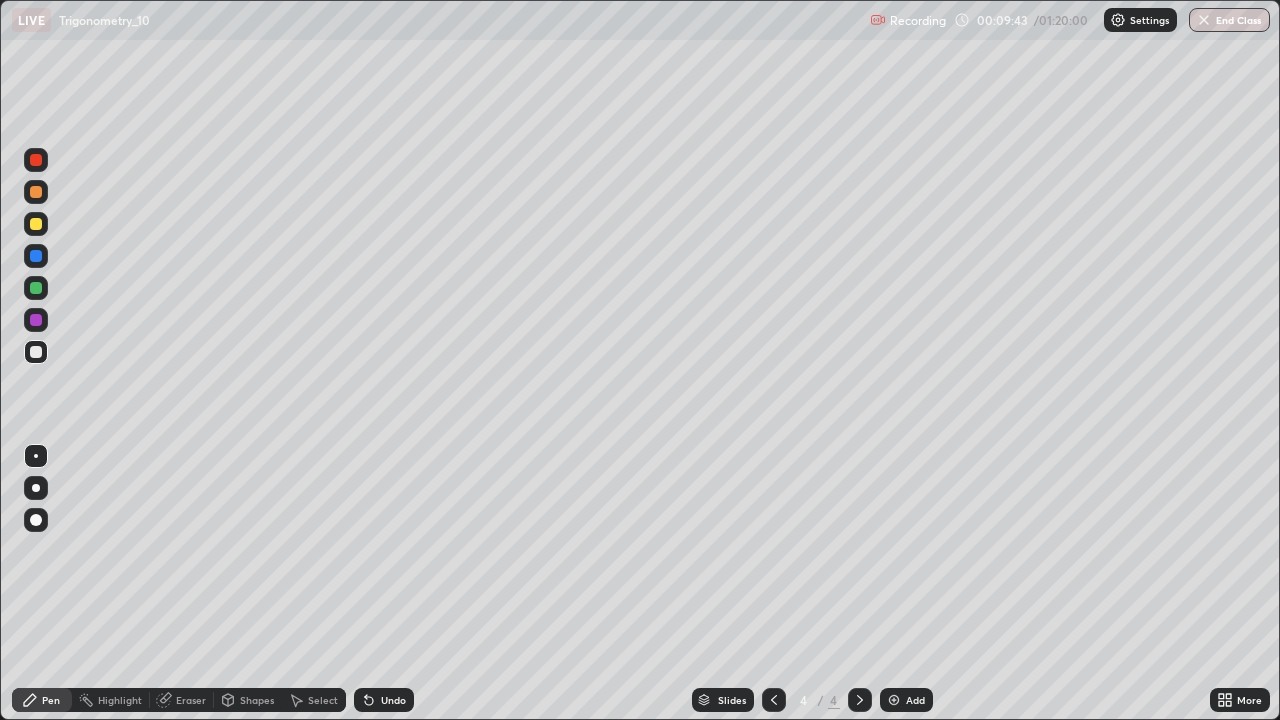 click at bounding box center [36, 192] 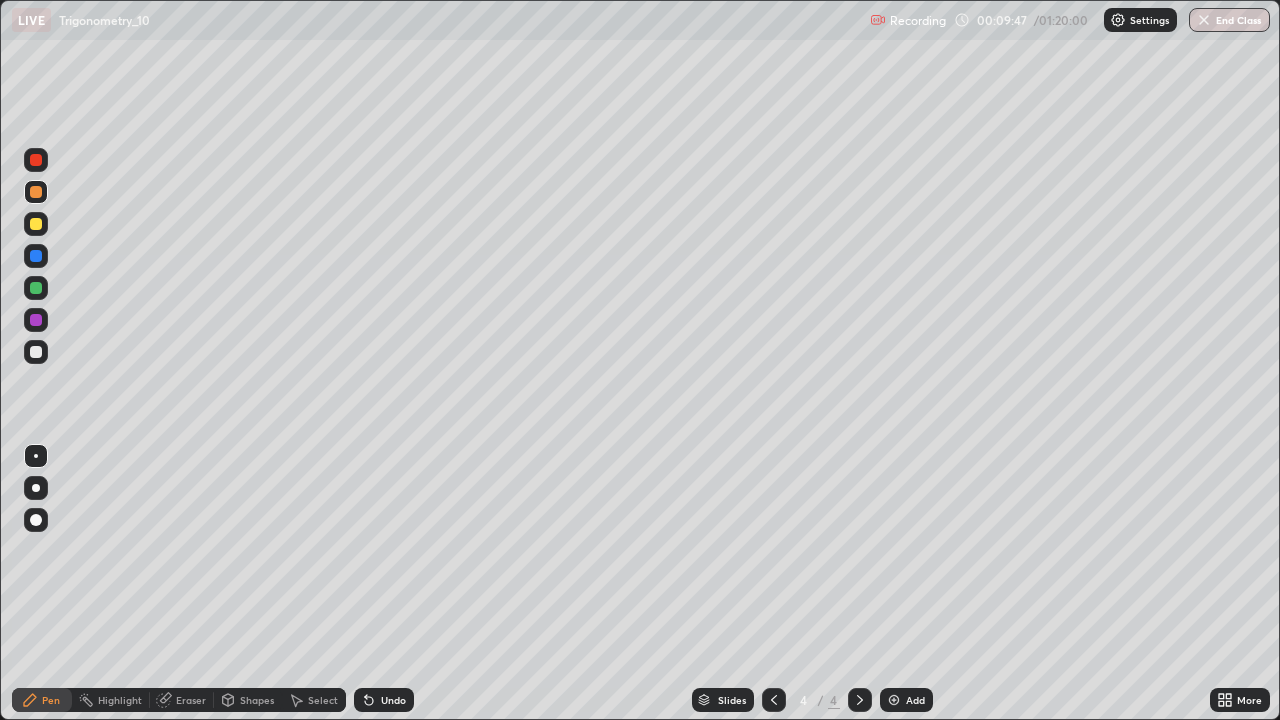 click at bounding box center (36, 352) 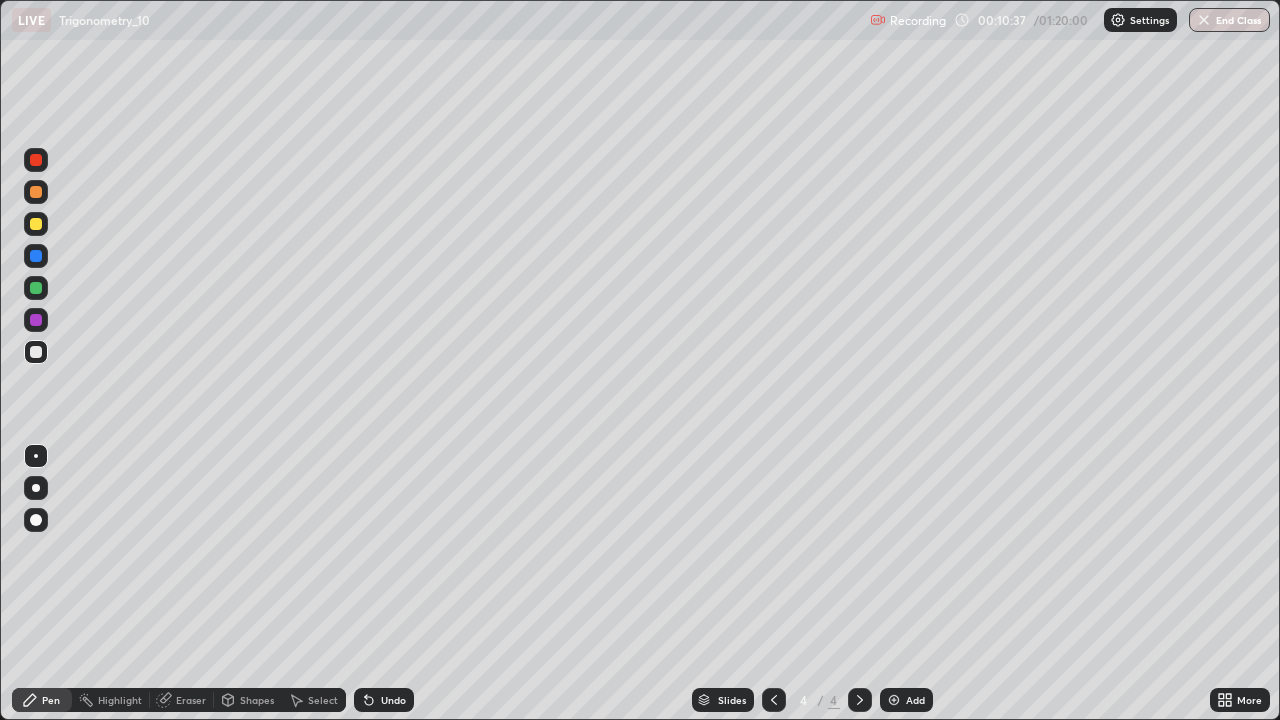 click on "Undo" at bounding box center [384, 700] 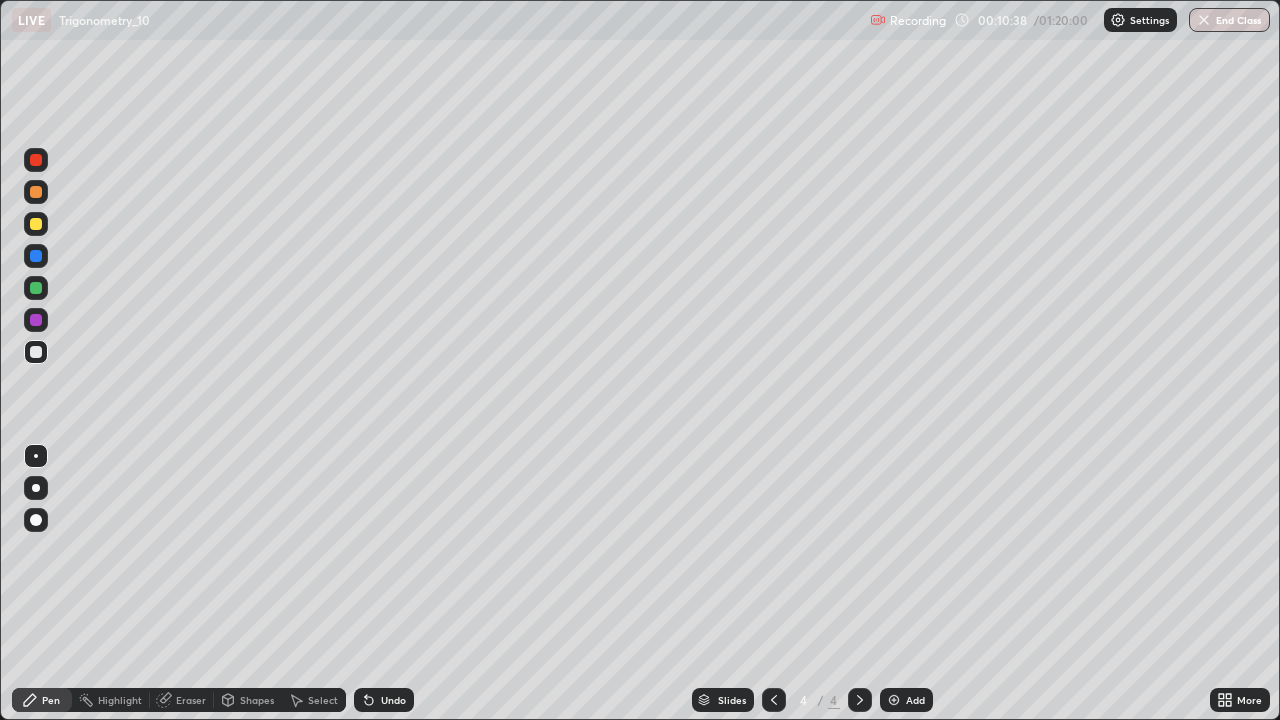 click 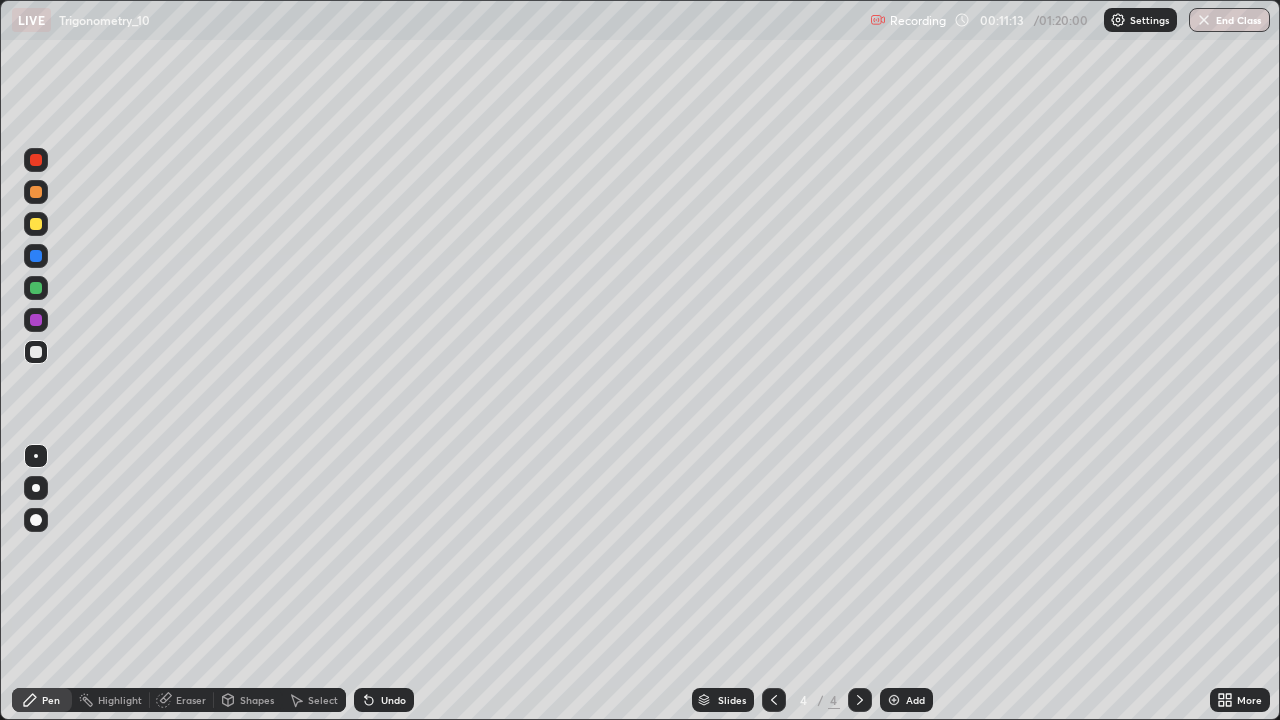 click on "Undo" at bounding box center [384, 700] 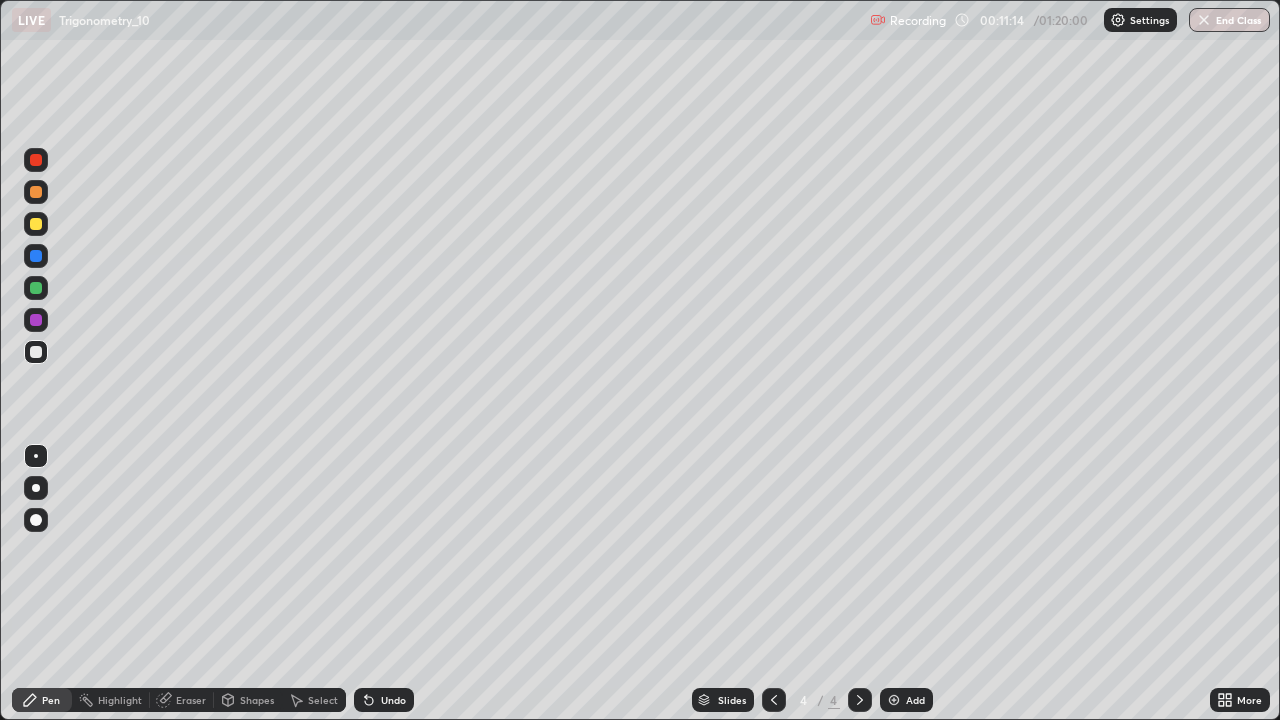 click on "Undo" at bounding box center [384, 700] 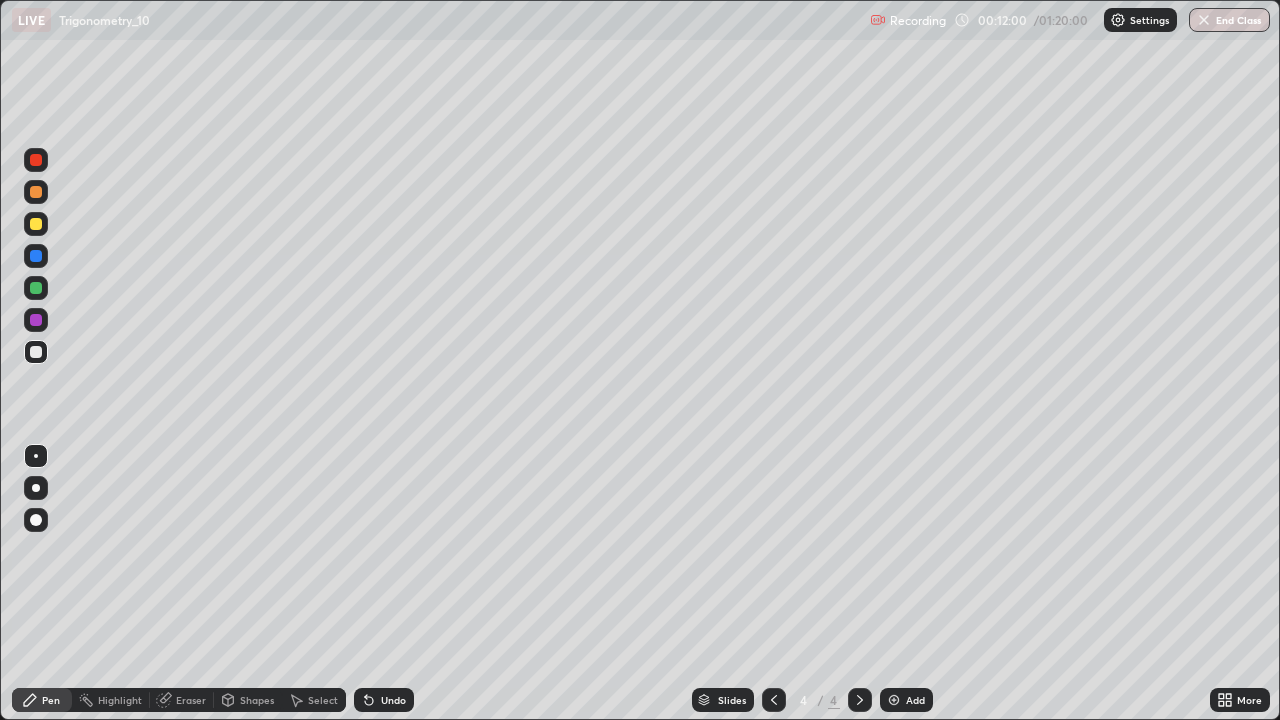 click on "Undo" at bounding box center [393, 700] 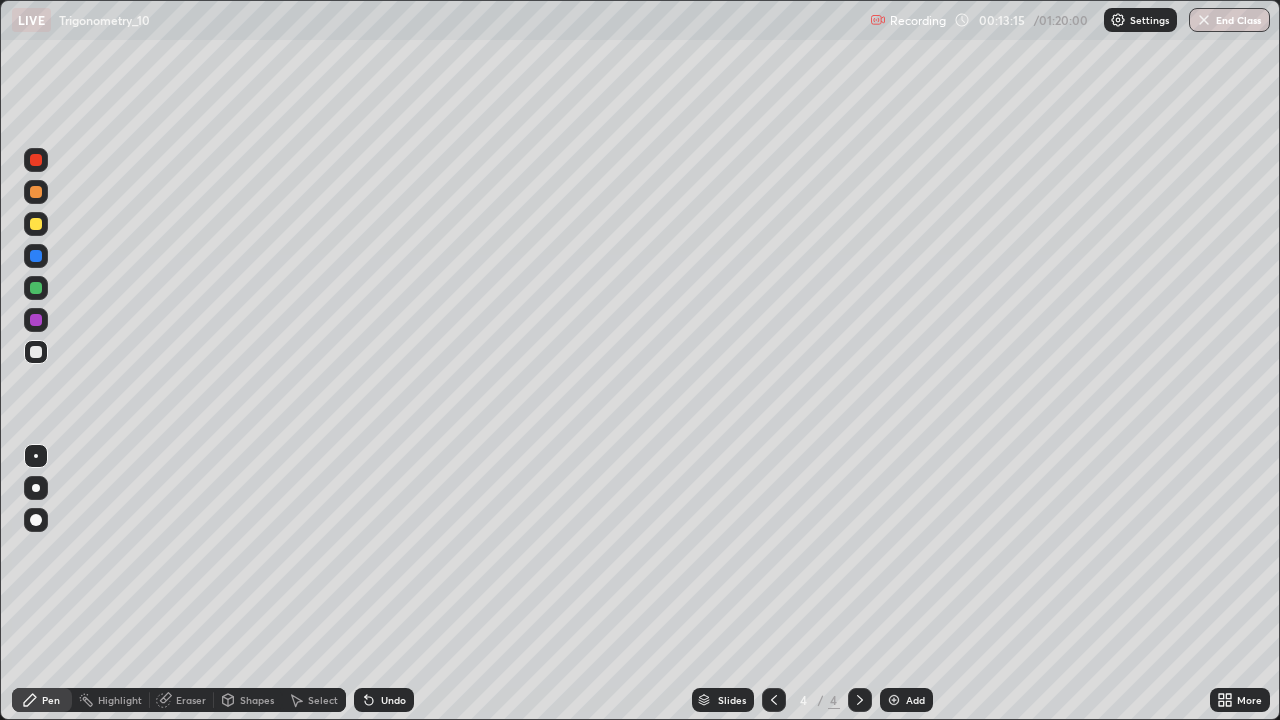 click at bounding box center (36, 288) 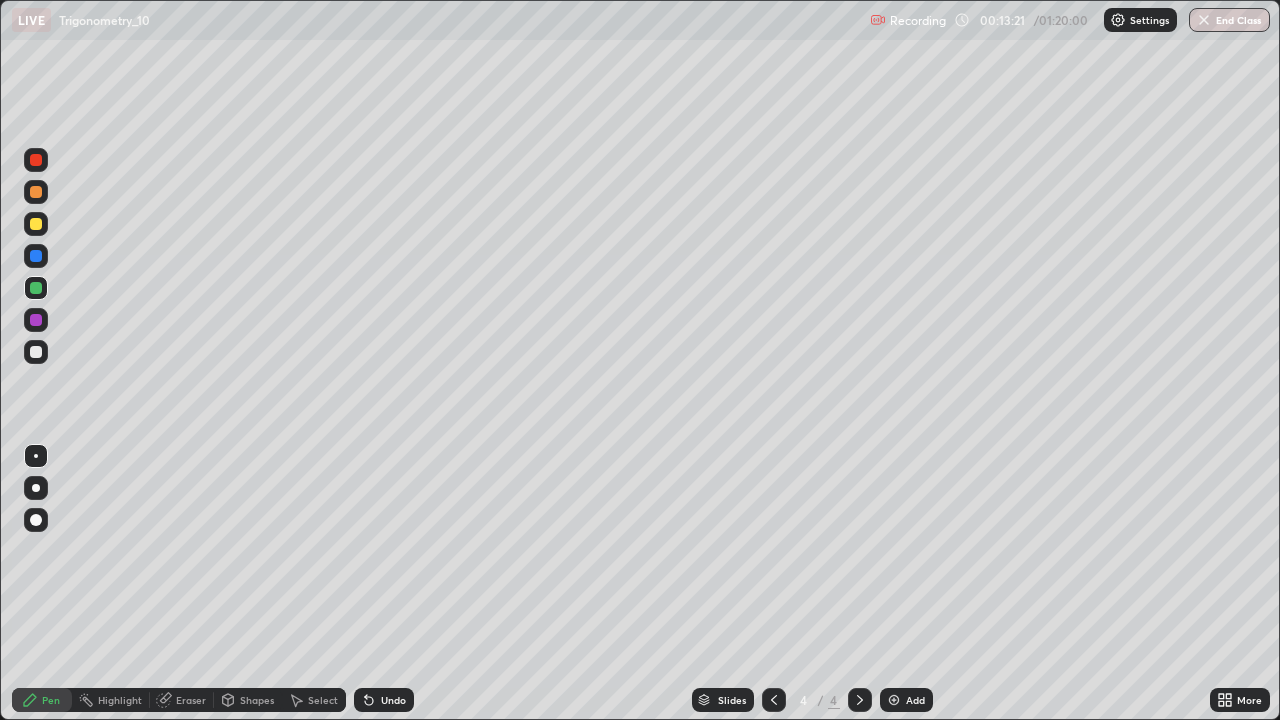 click at bounding box center [36, 352] 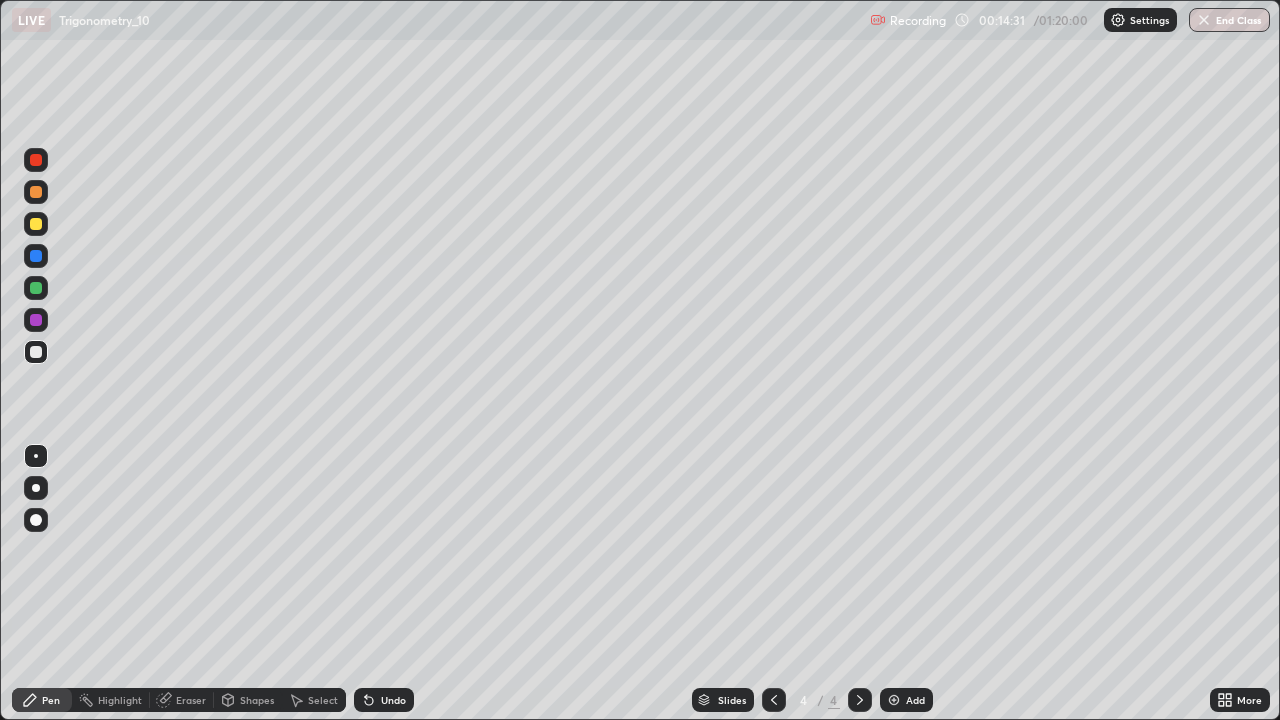 click on "Add" at bounding box center (915, 700) 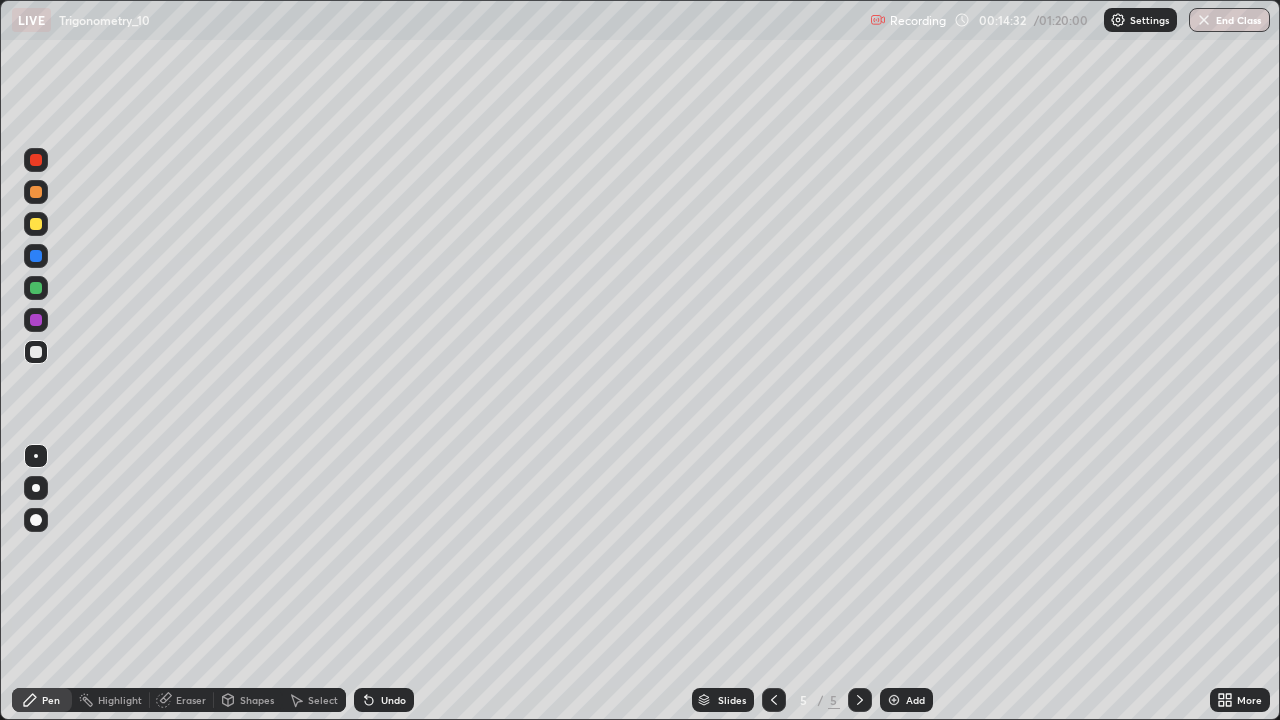 click at bounding box center [36, 224] 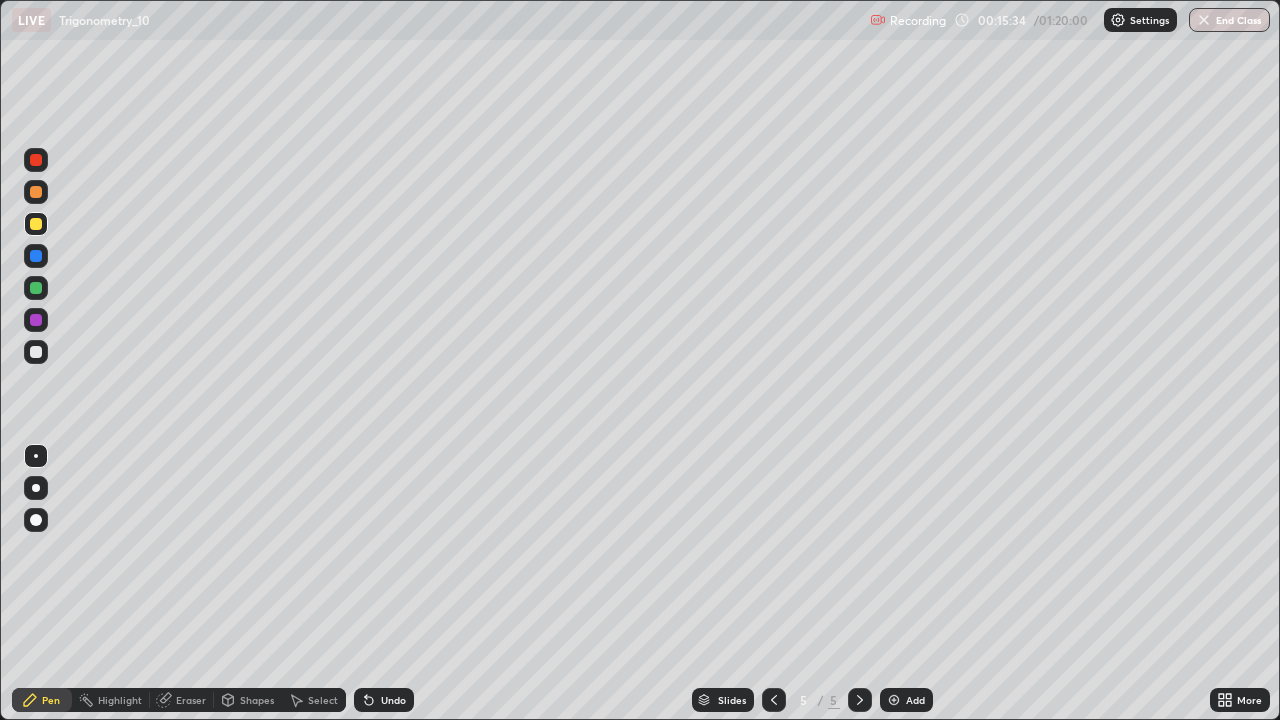 click at bounding box center [36, 352] 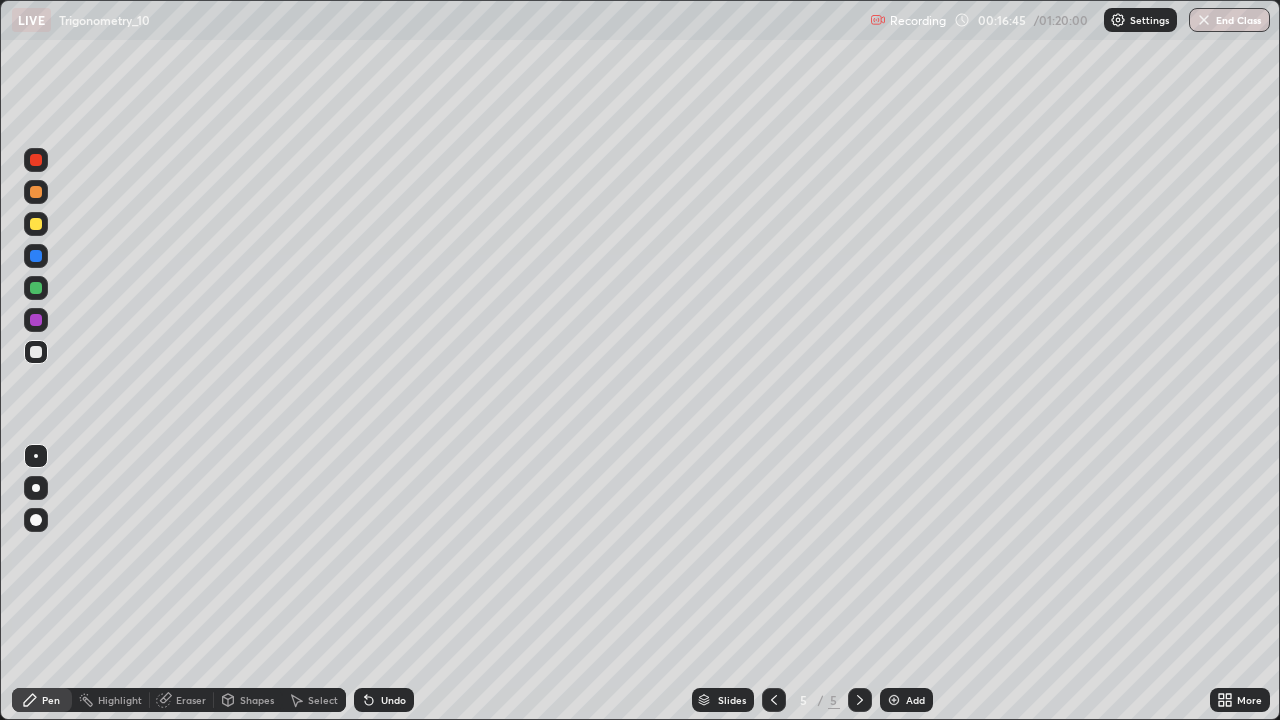 click at bounding box center (36, 352) 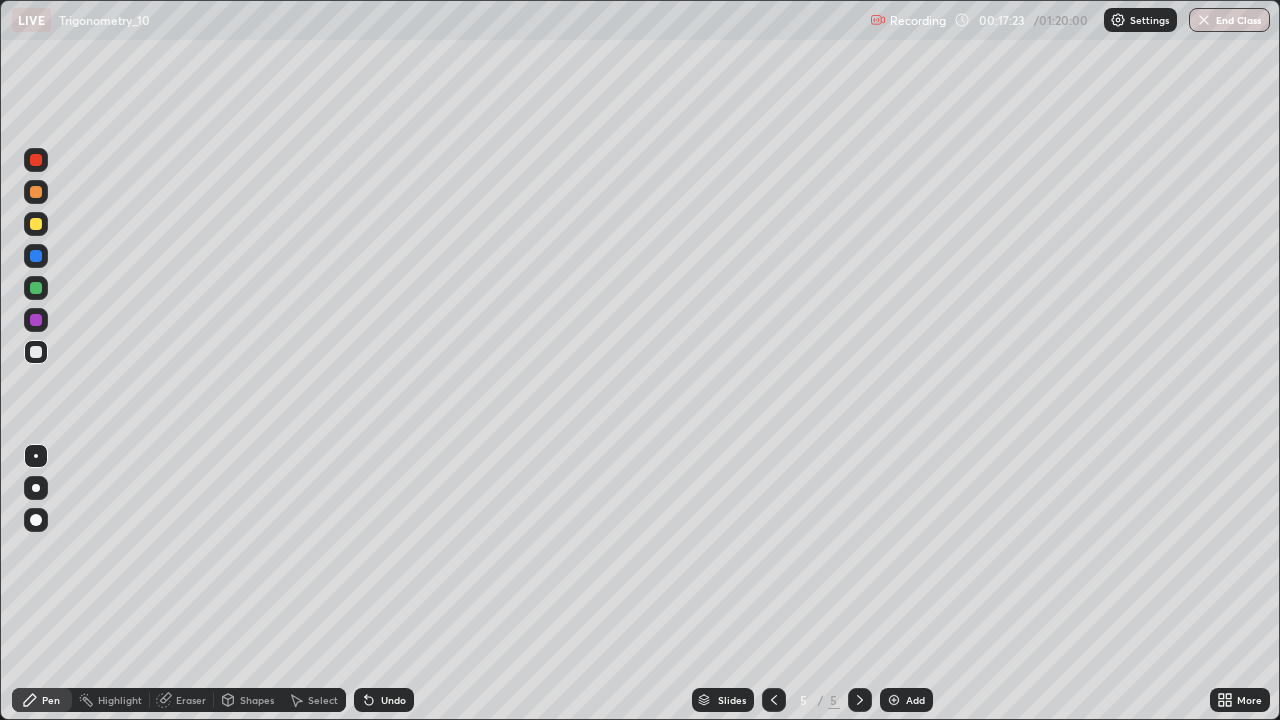 click at bounding box center [36, 192] 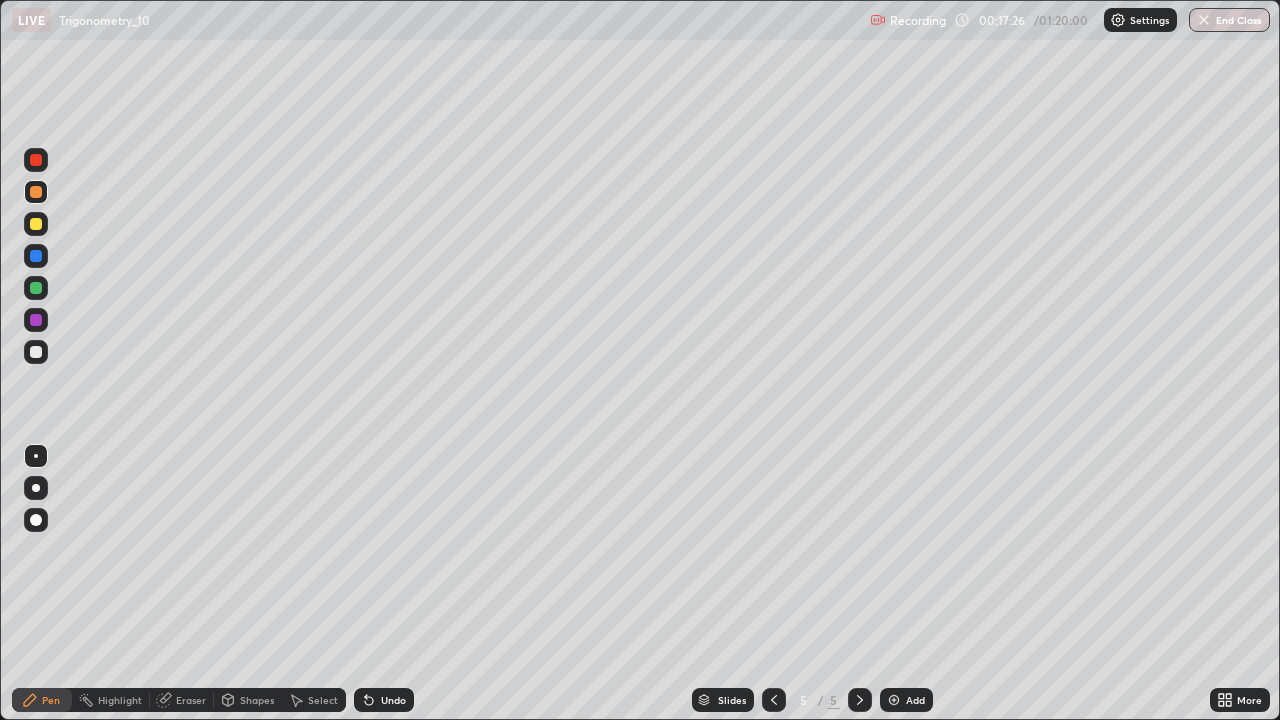 click at bounding box center (36, 352) 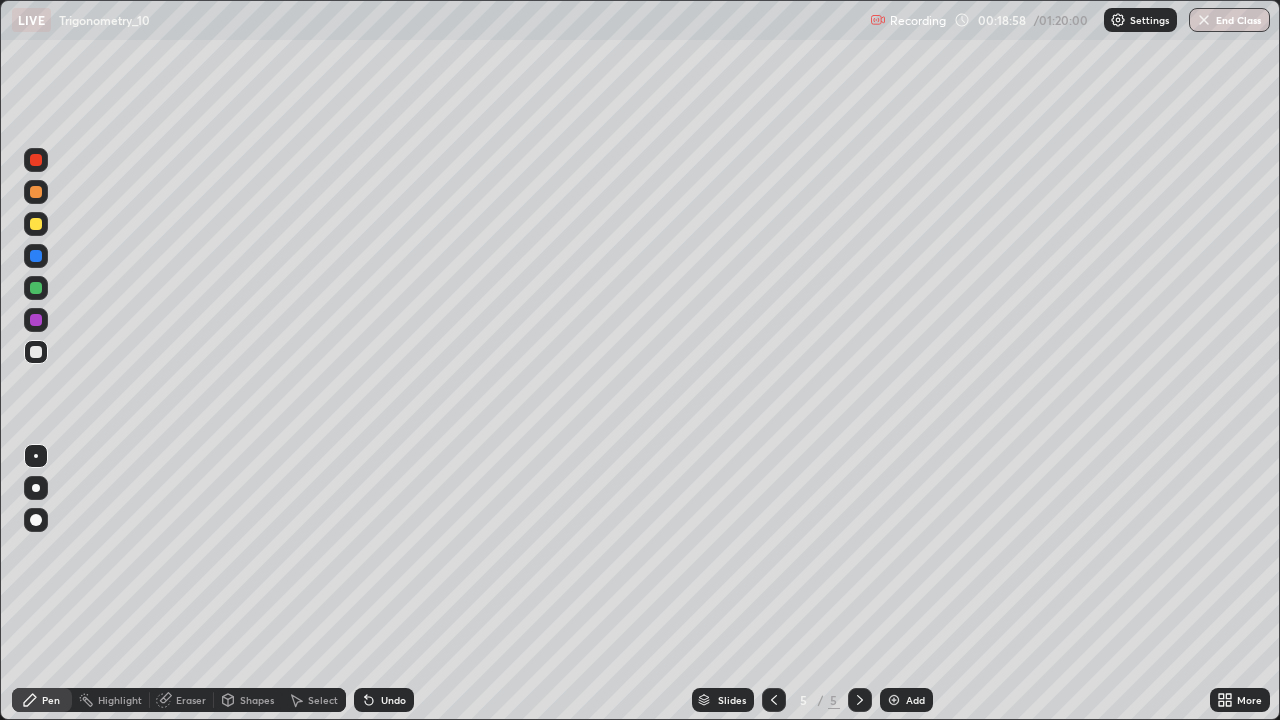 click on "Undo" at bounding box center [393, 700] 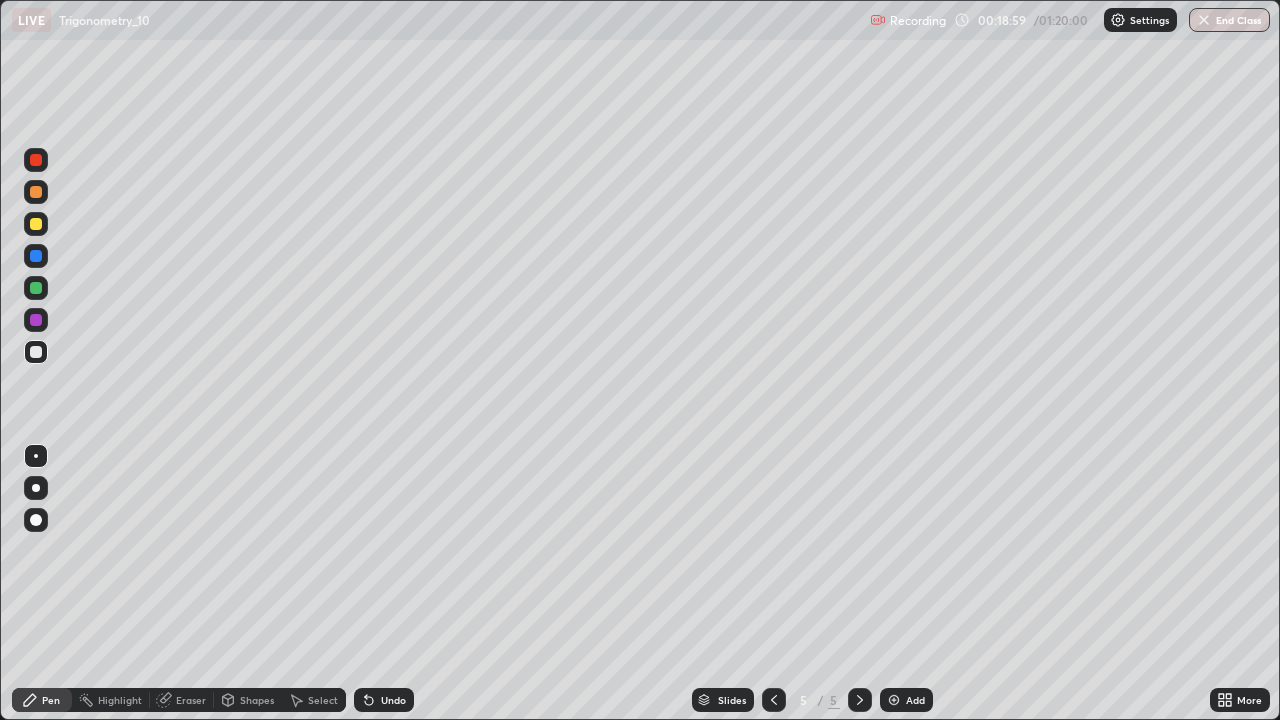 click on "Undo" at bounding box center [384, 700] 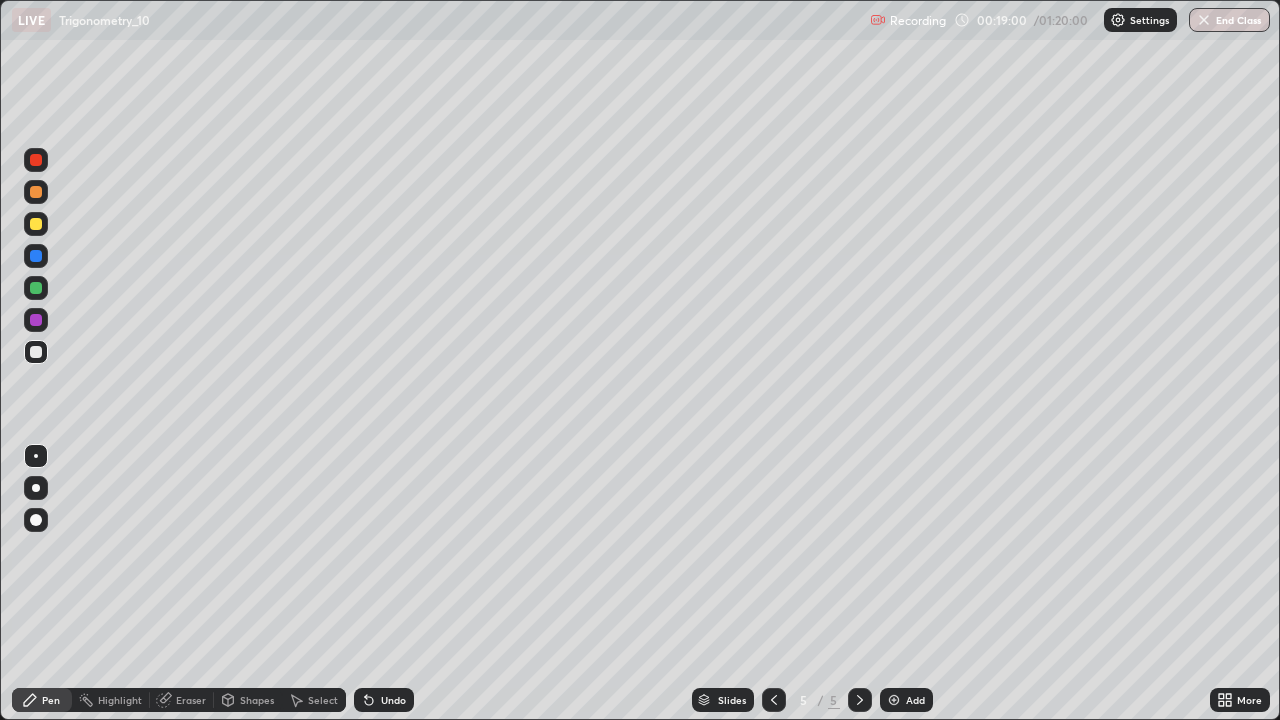 click on "Undo" at bounding box center (384, 700) 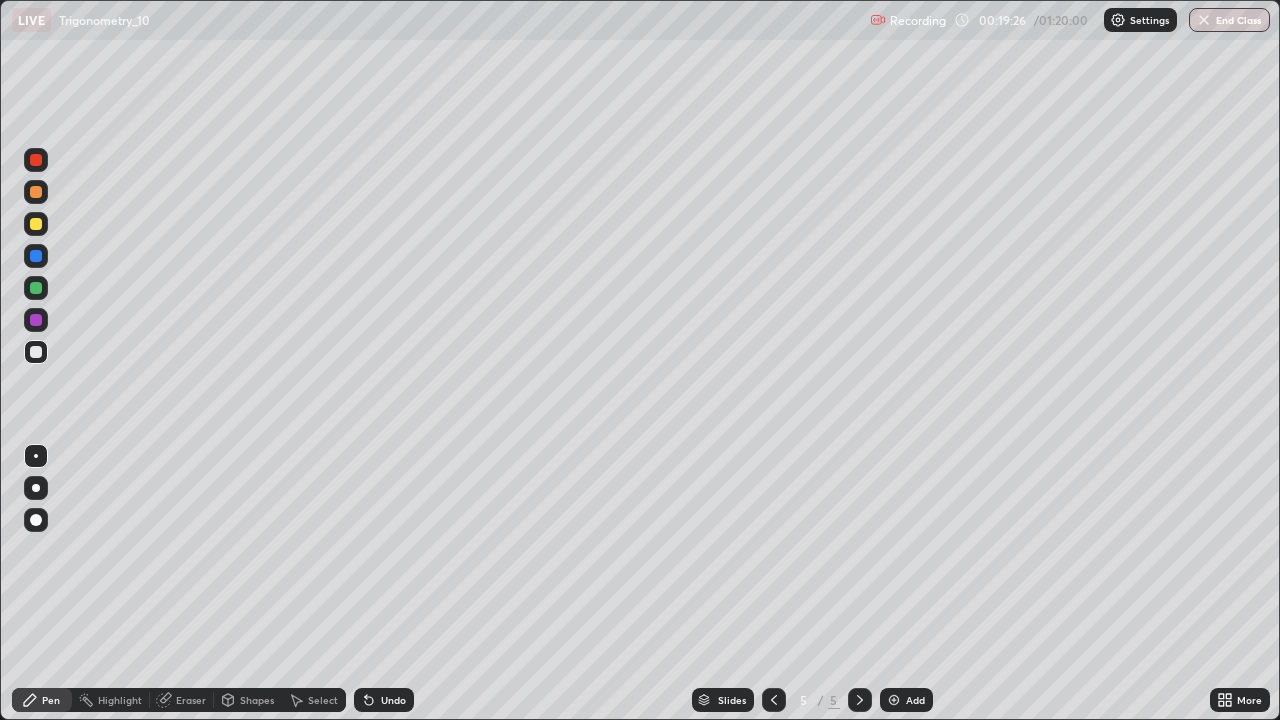 click on "Undo" at bounding box center [393, 700] 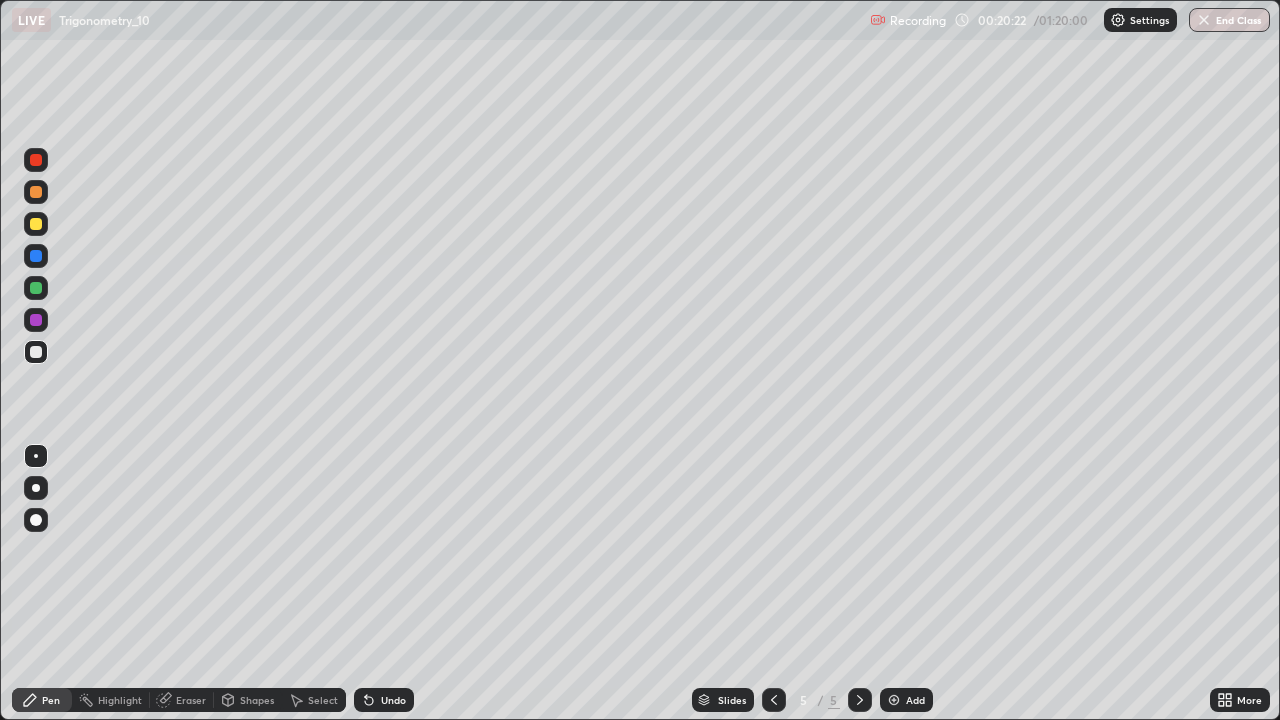 click on "Undo" at bounding box center (393, 700) 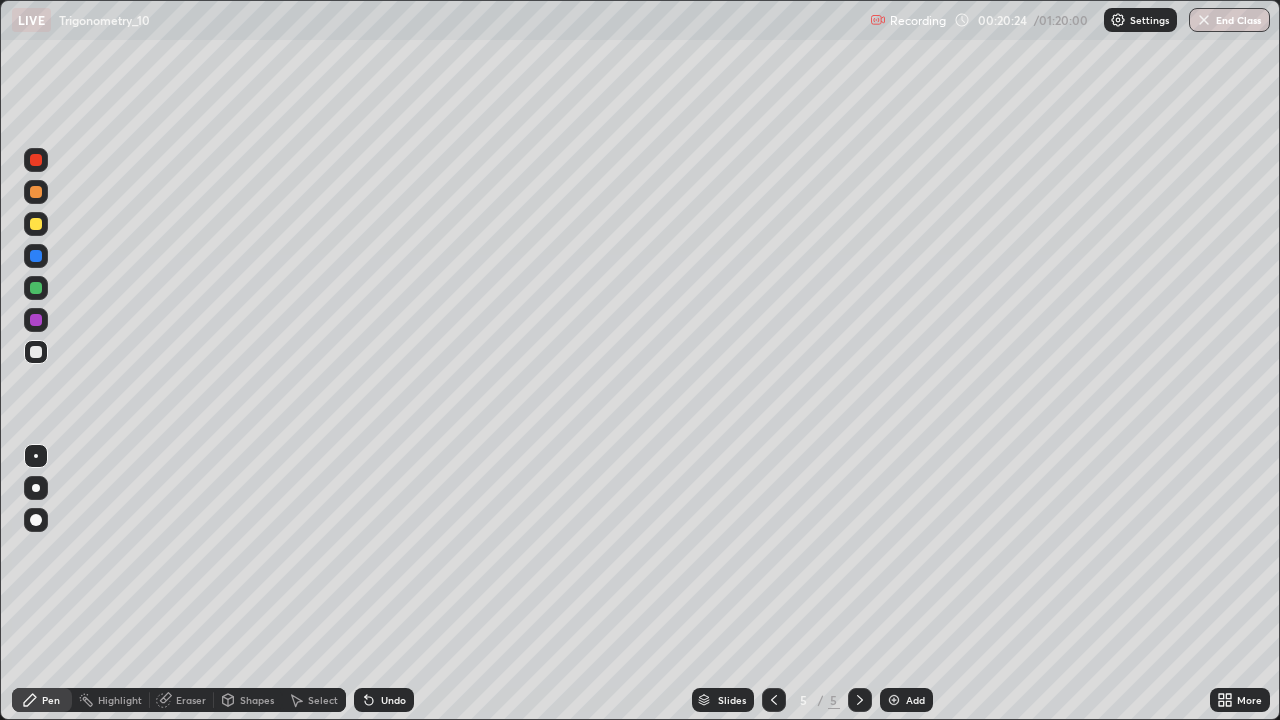 click on "Undo" at bounding box center [384, 700] 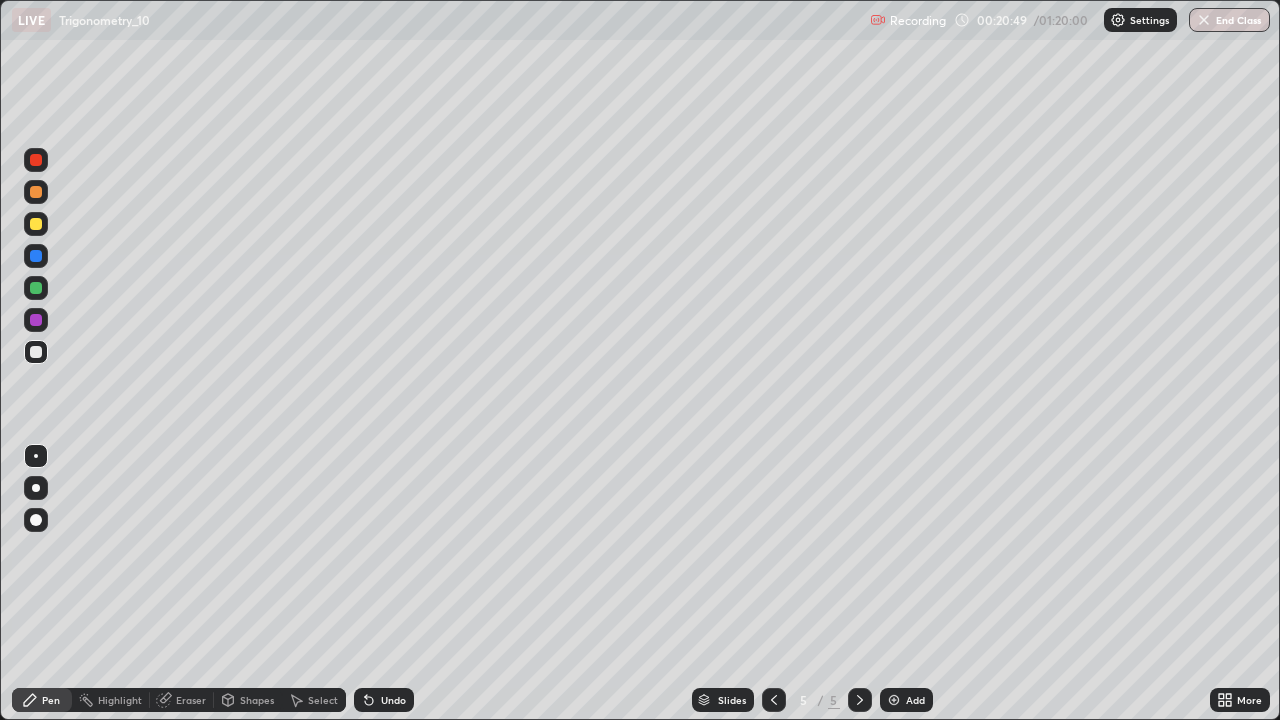 click at bounding box center (36, 224) 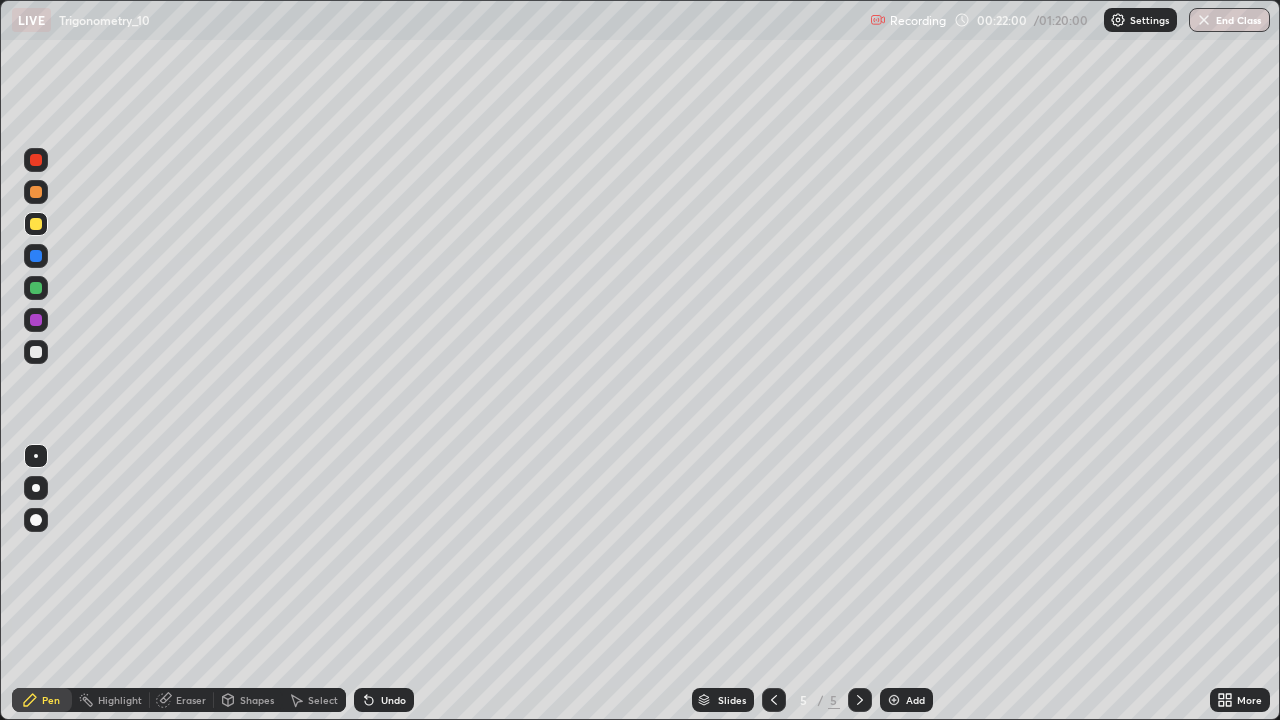 click on "Add" at bounding box center (906, 700) 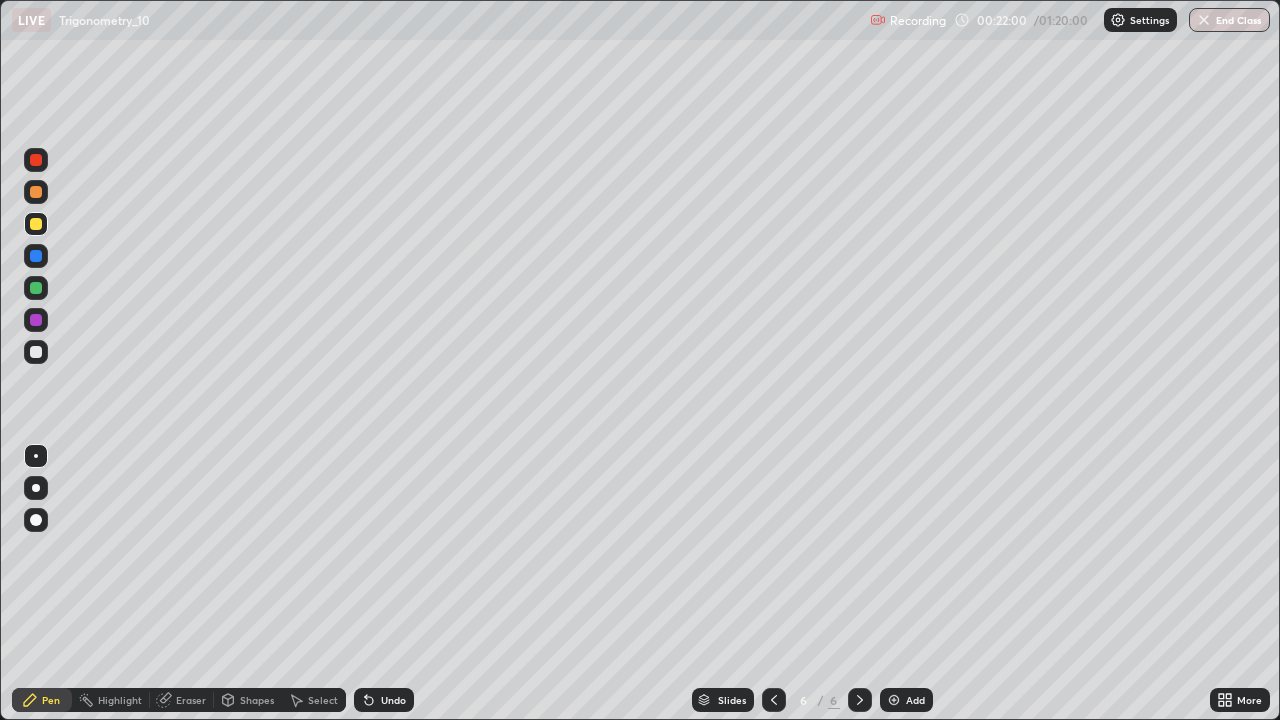 click at bounding box center [36, 224] 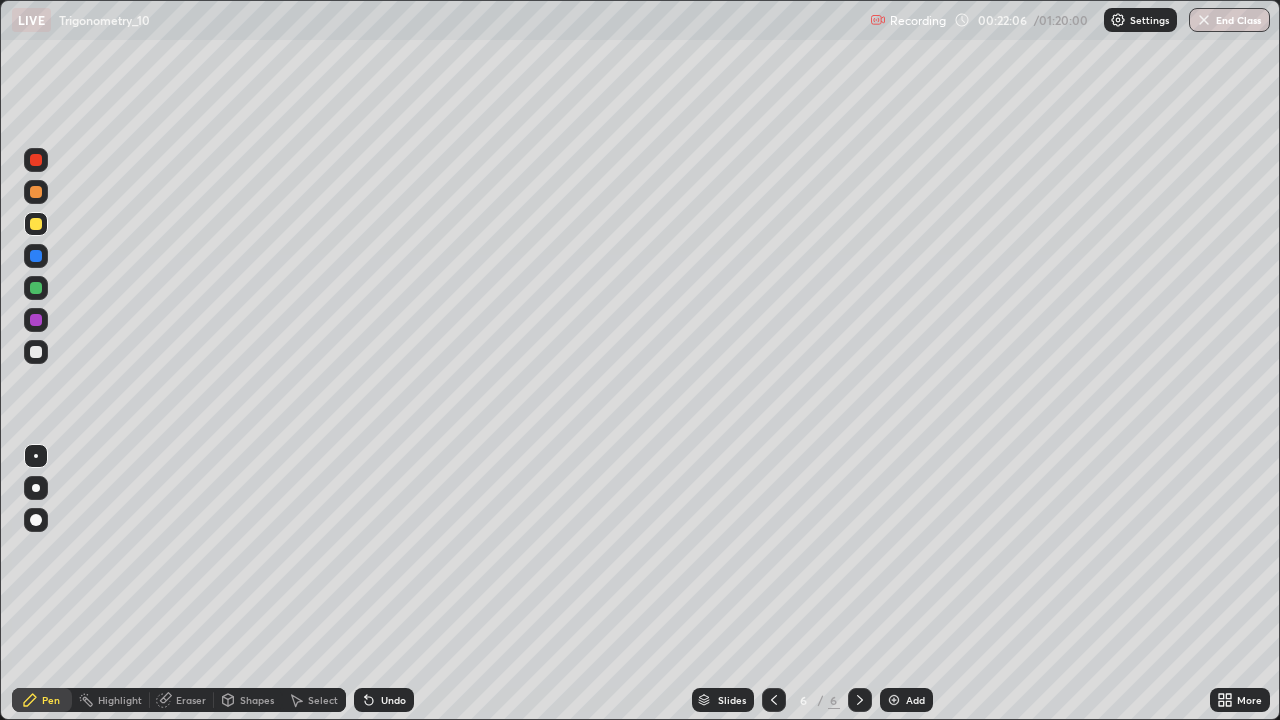 click at bounding box center (36, 352) 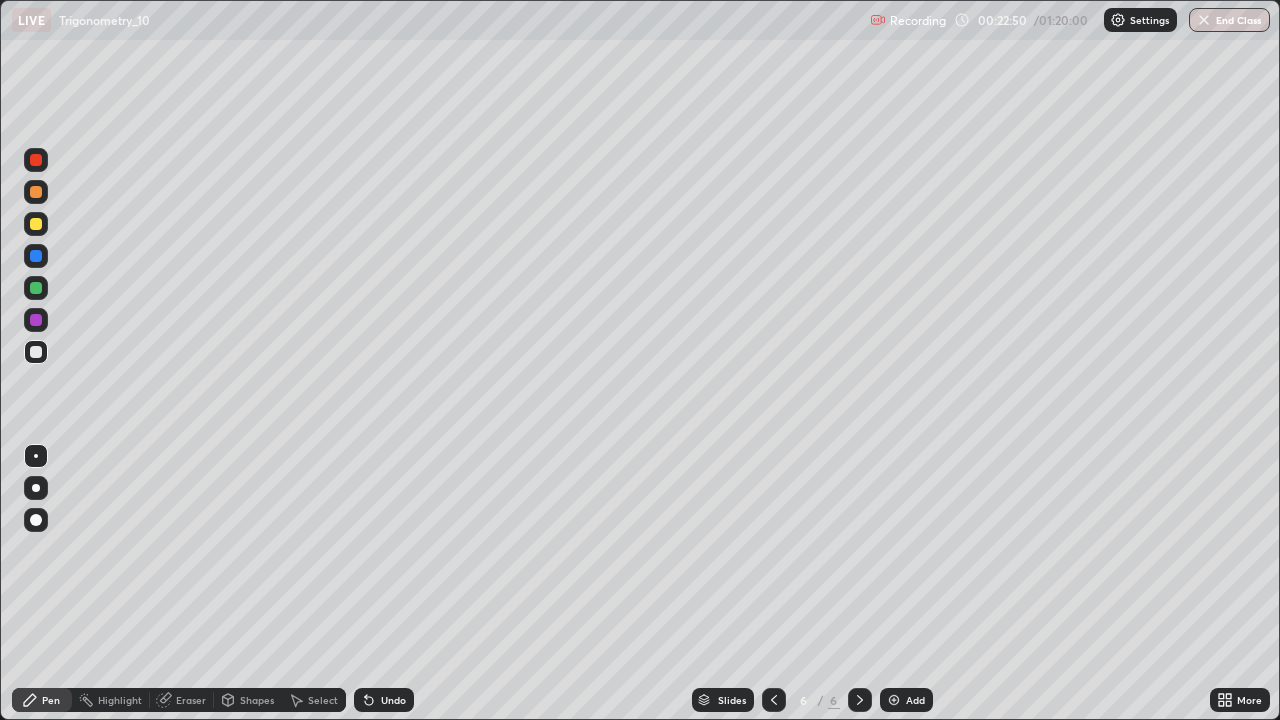 click on "Undo" at bounding box center [393, 700] 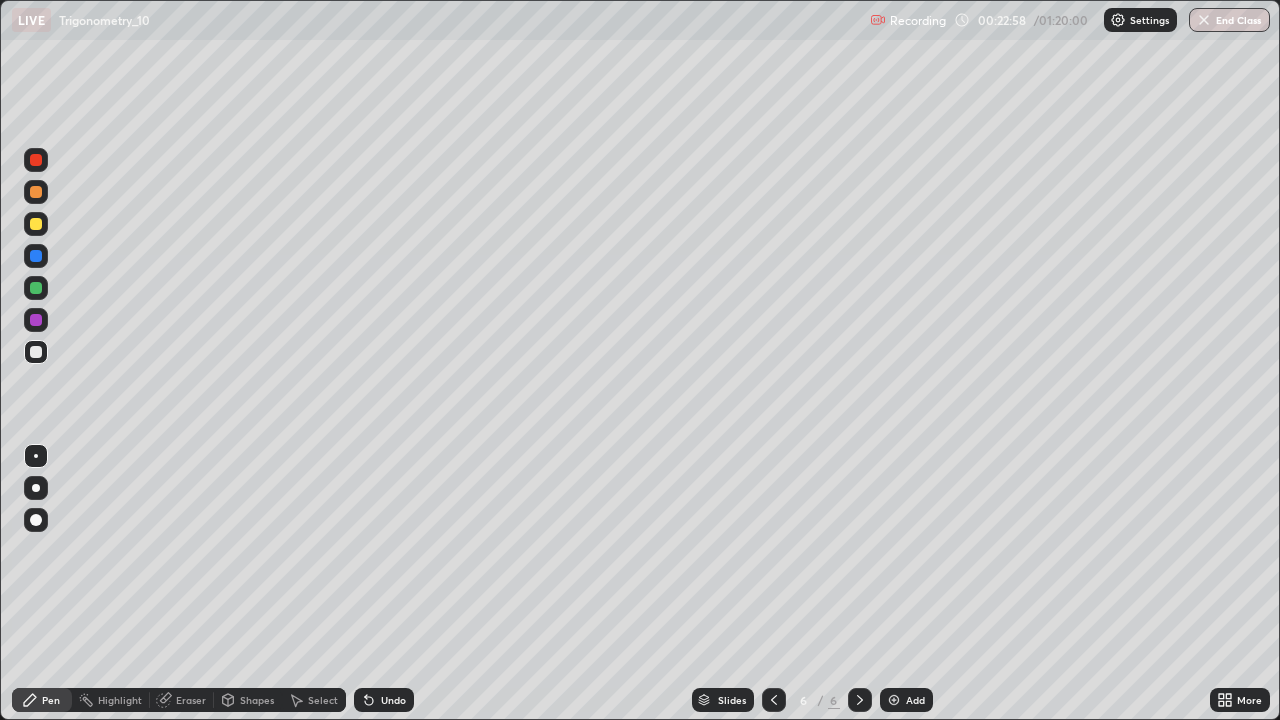 click 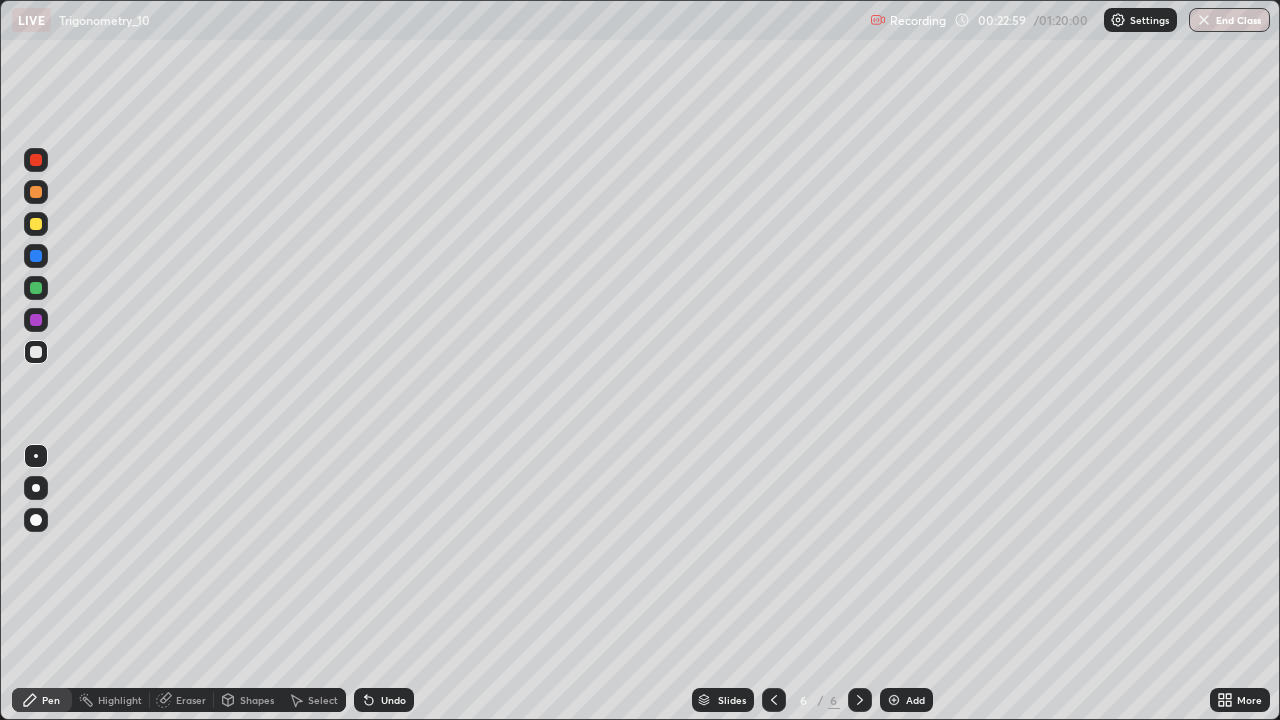 click on "Undo" at bounding box center (384, 700) 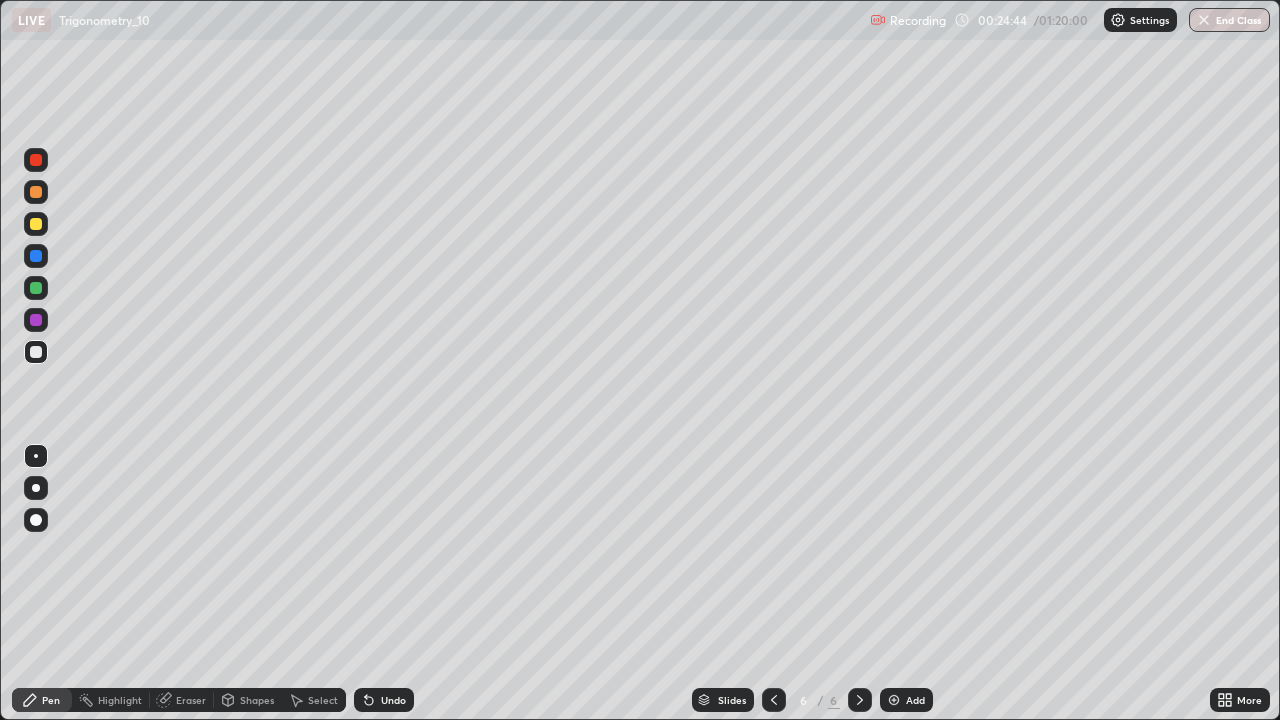 click on "Undo" at bounding box center (384, 700) 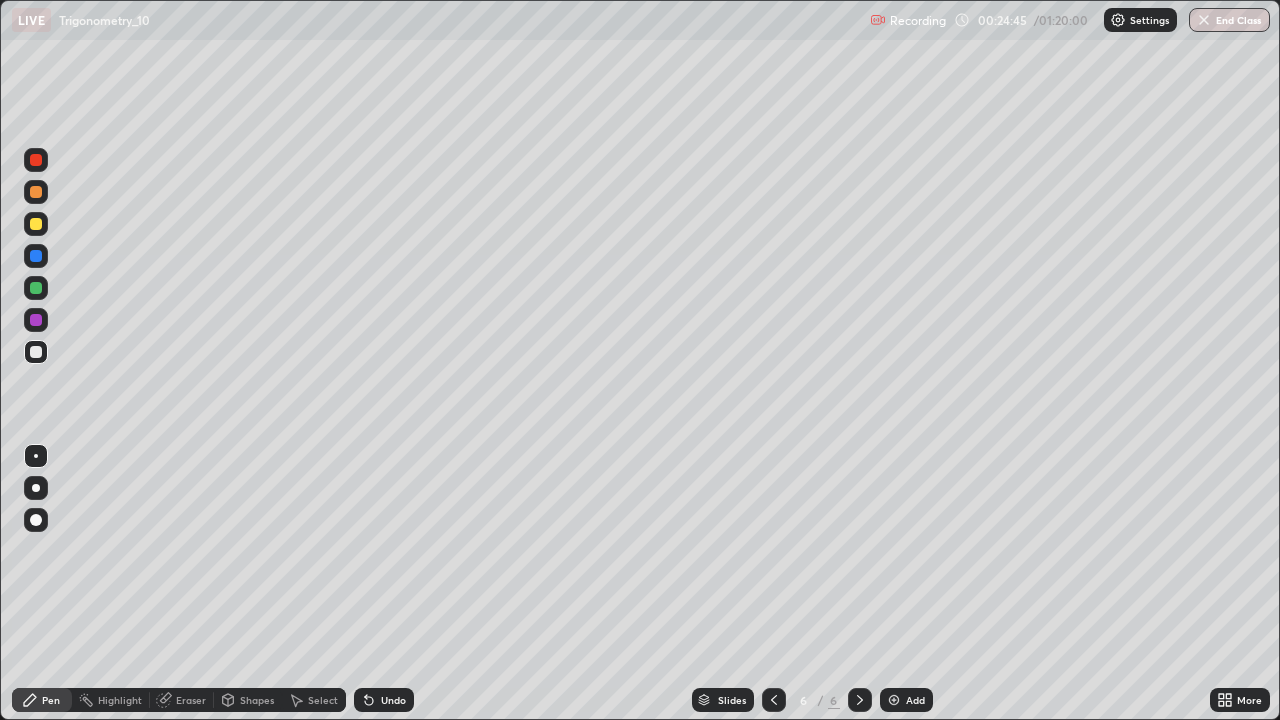 click on "Undo" at bounding box center [393, 700] 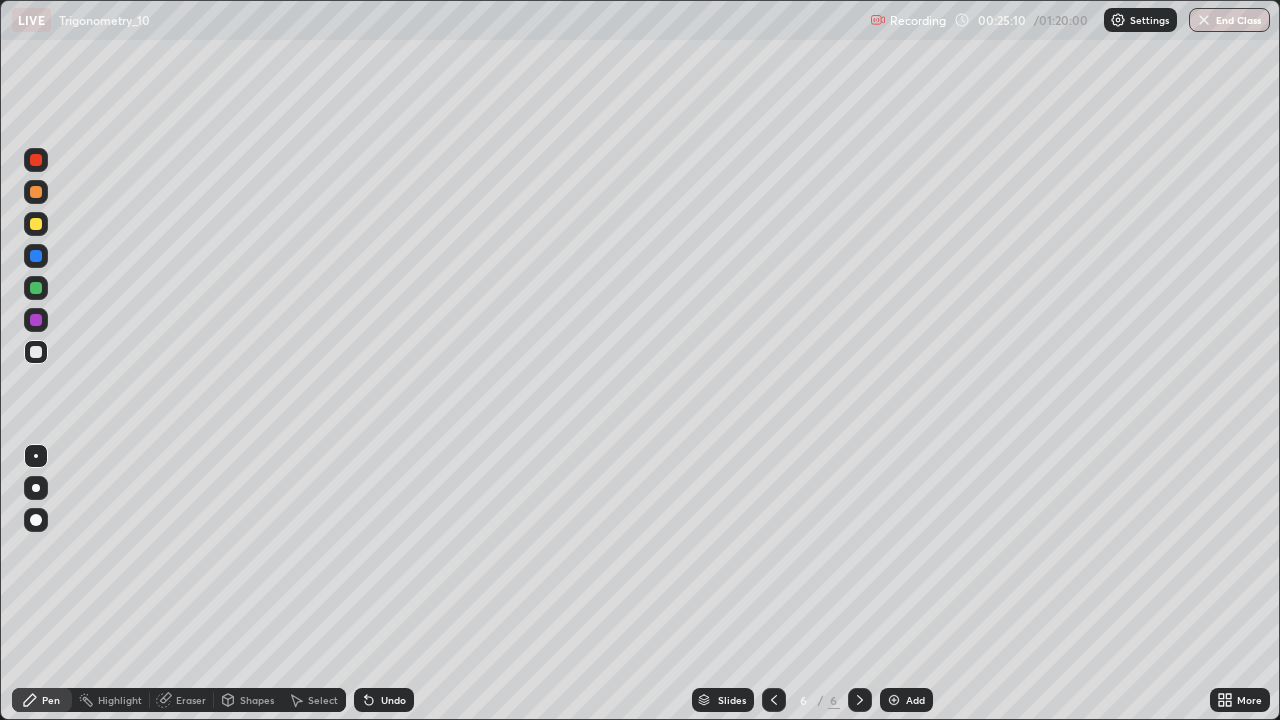 click on "Add" at bounding box center (915, 700) 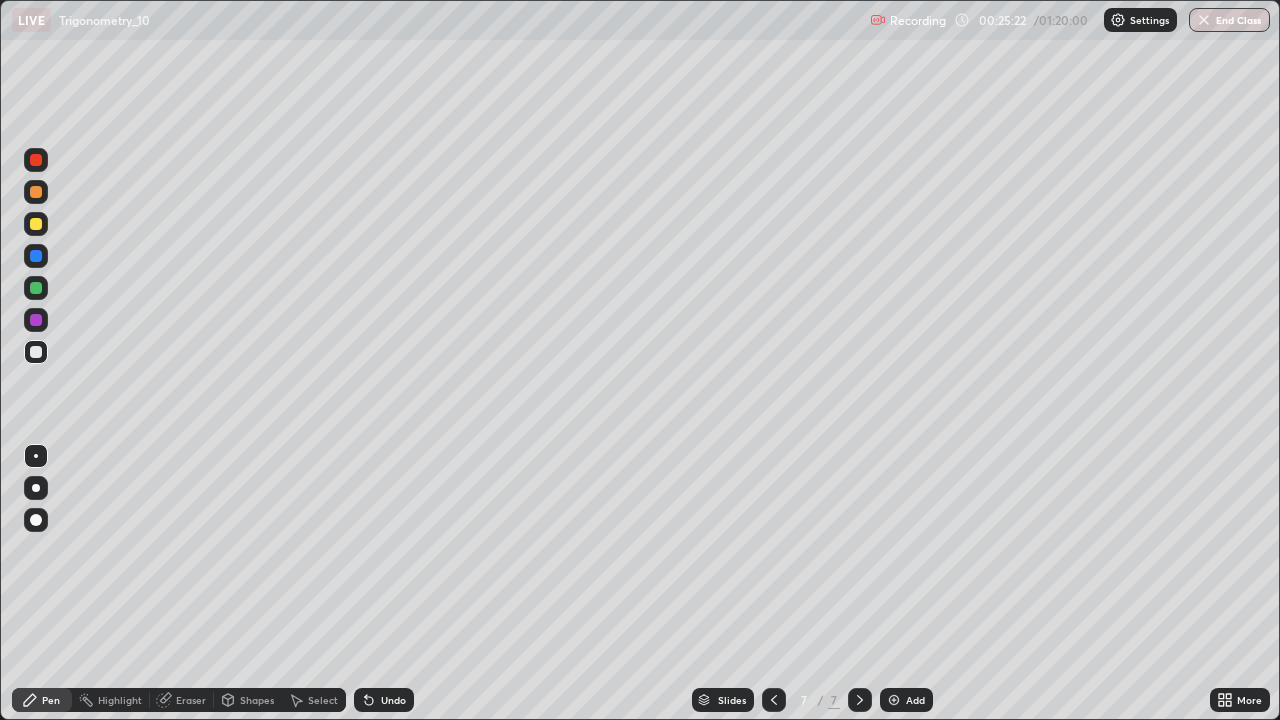 click 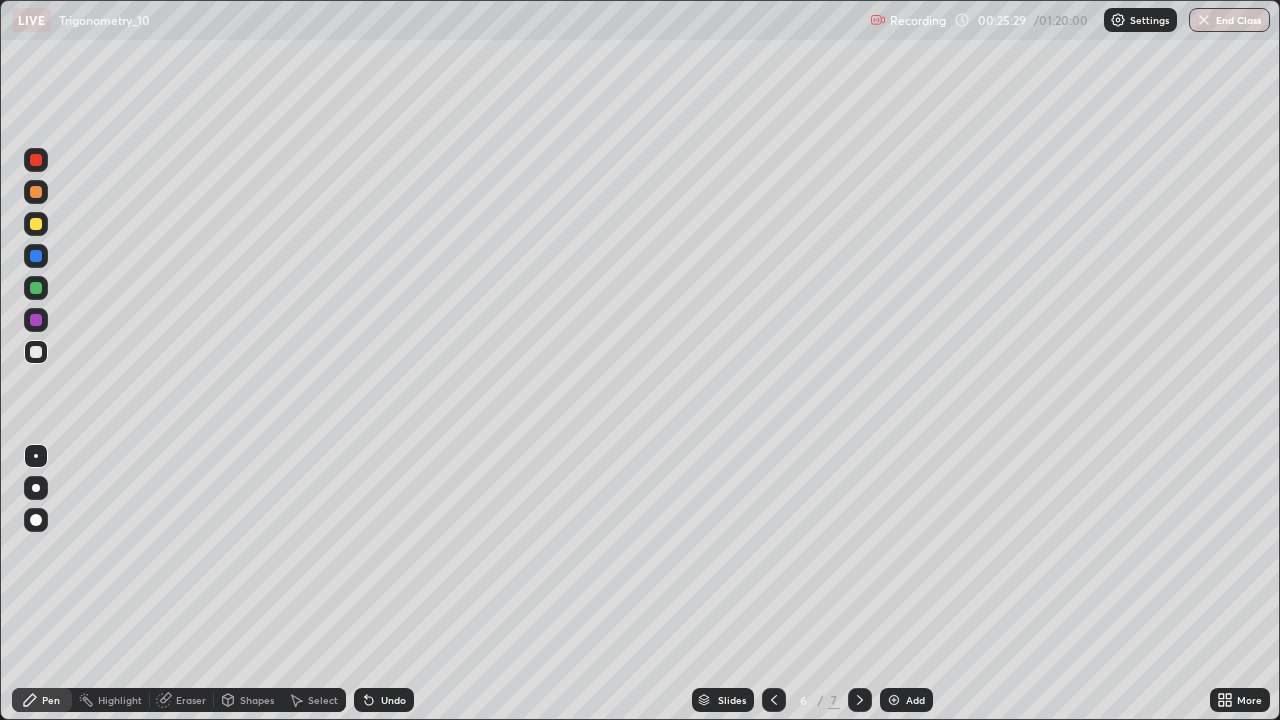 click at bounding box center [860, 700] 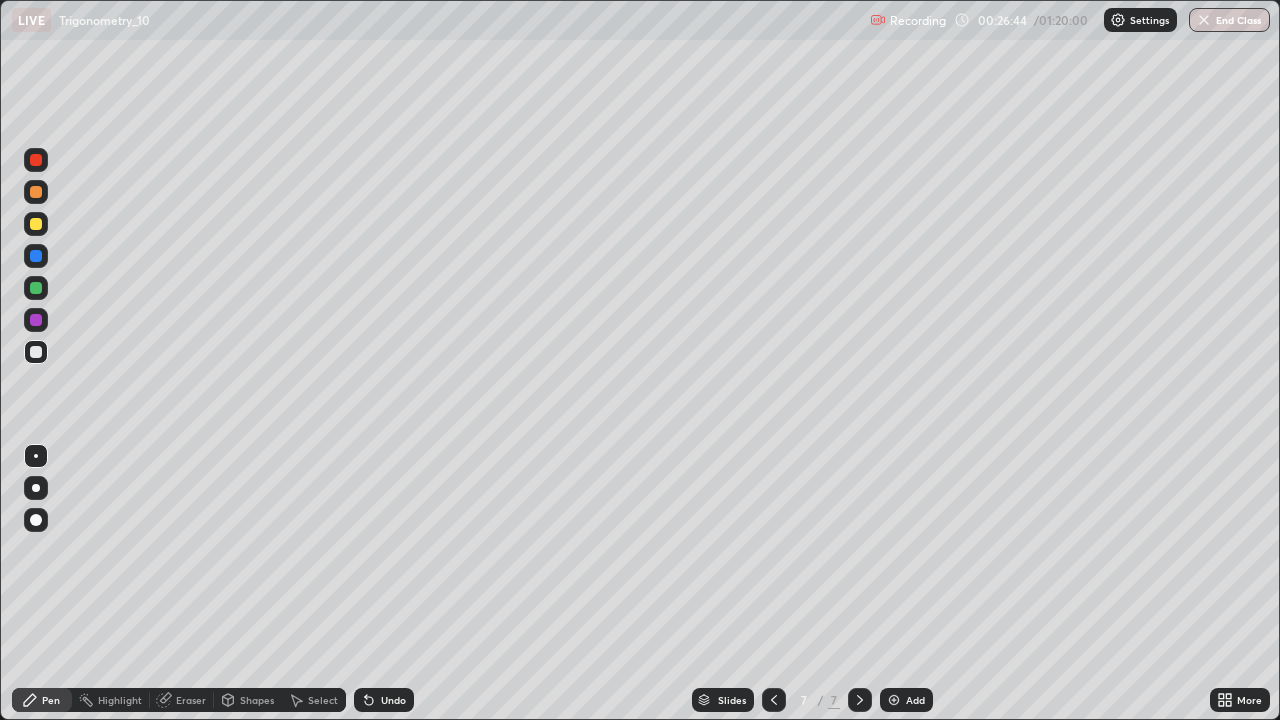 click 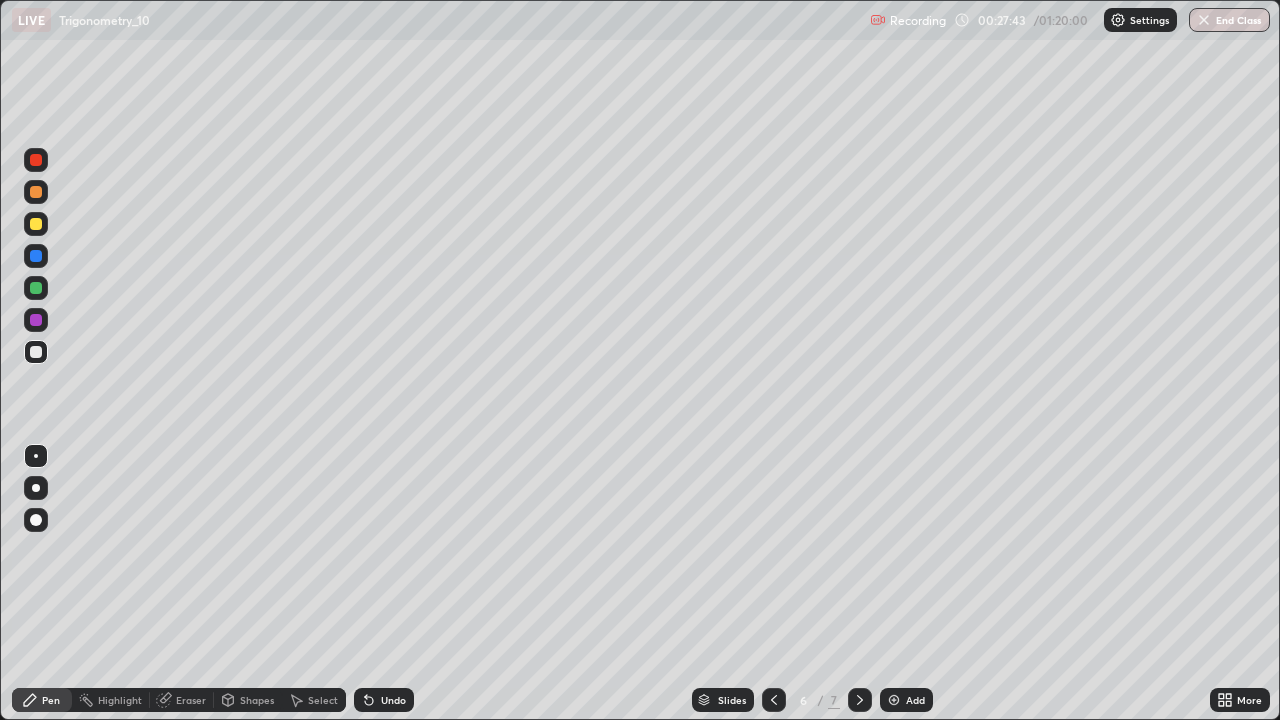 click 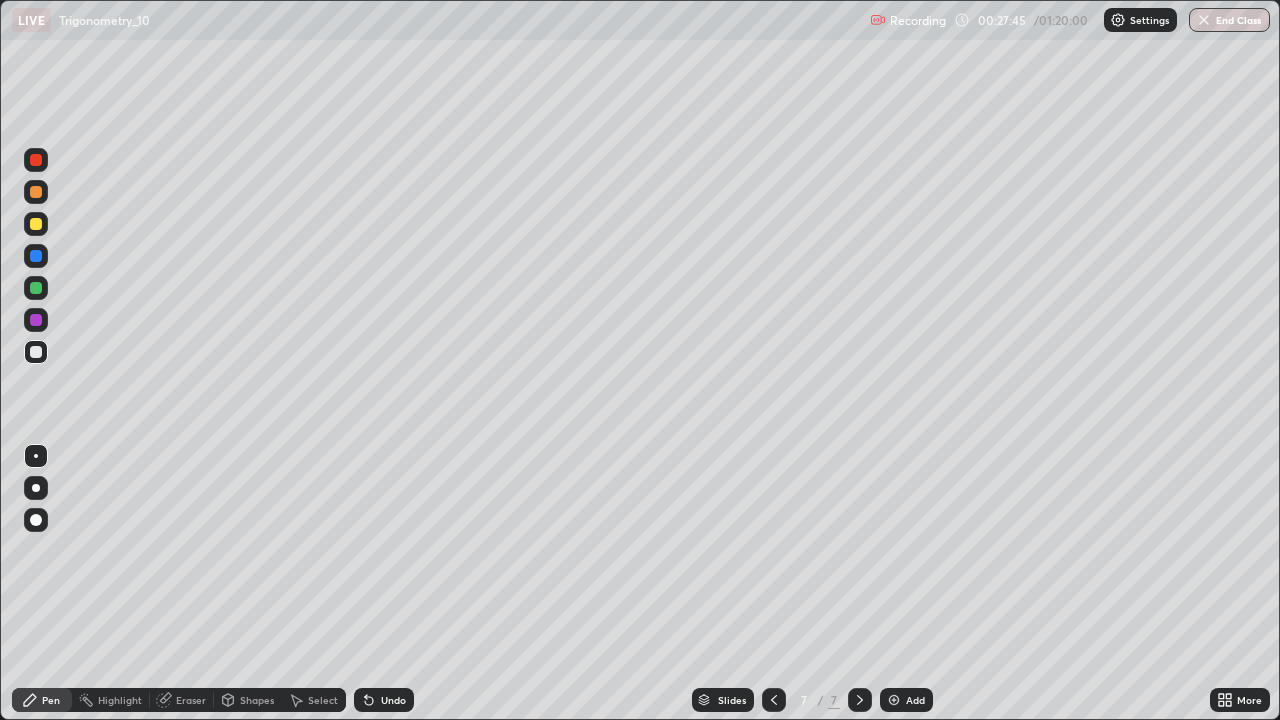 click at bounding box center [774, 700] 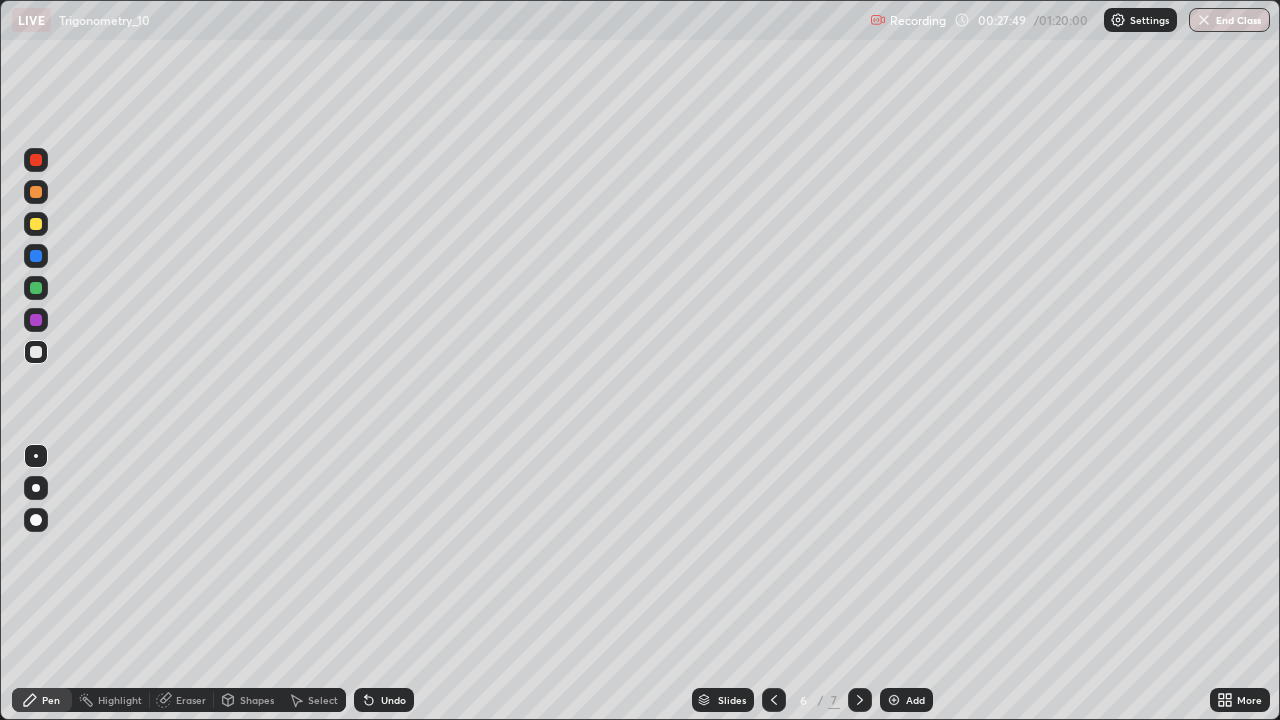click 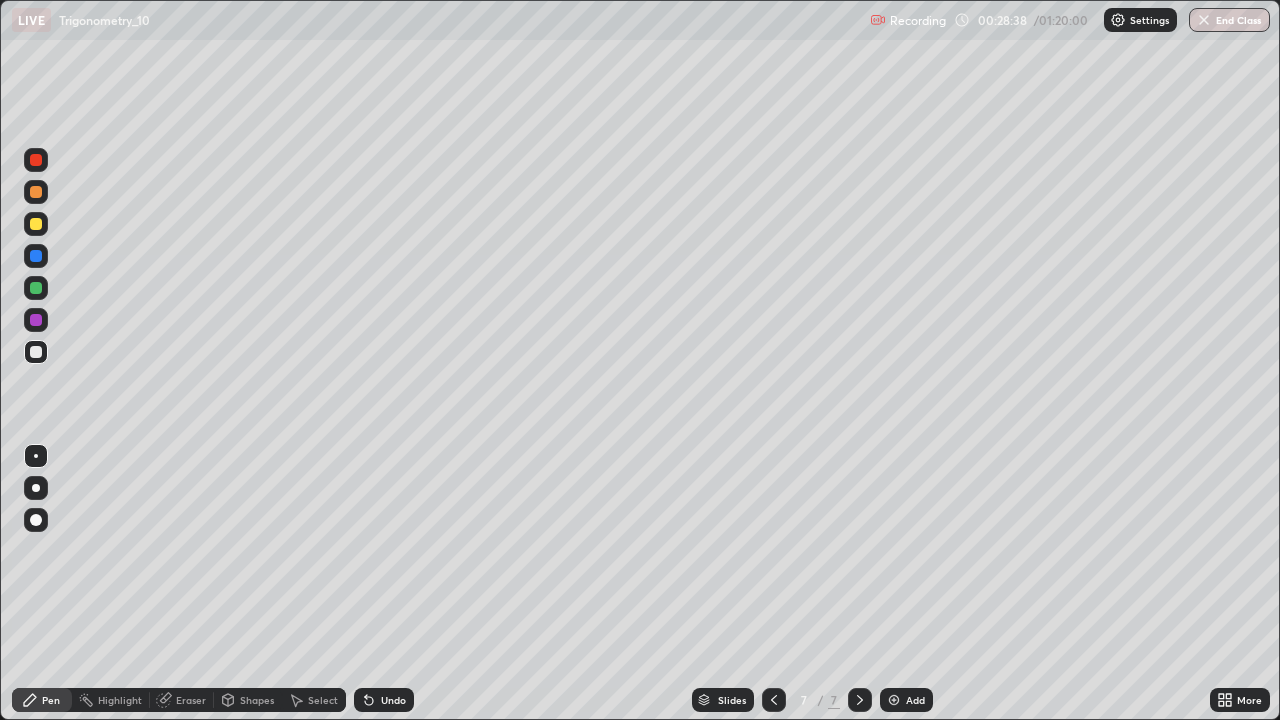 click on "Add" at bounding box center (915, 700) 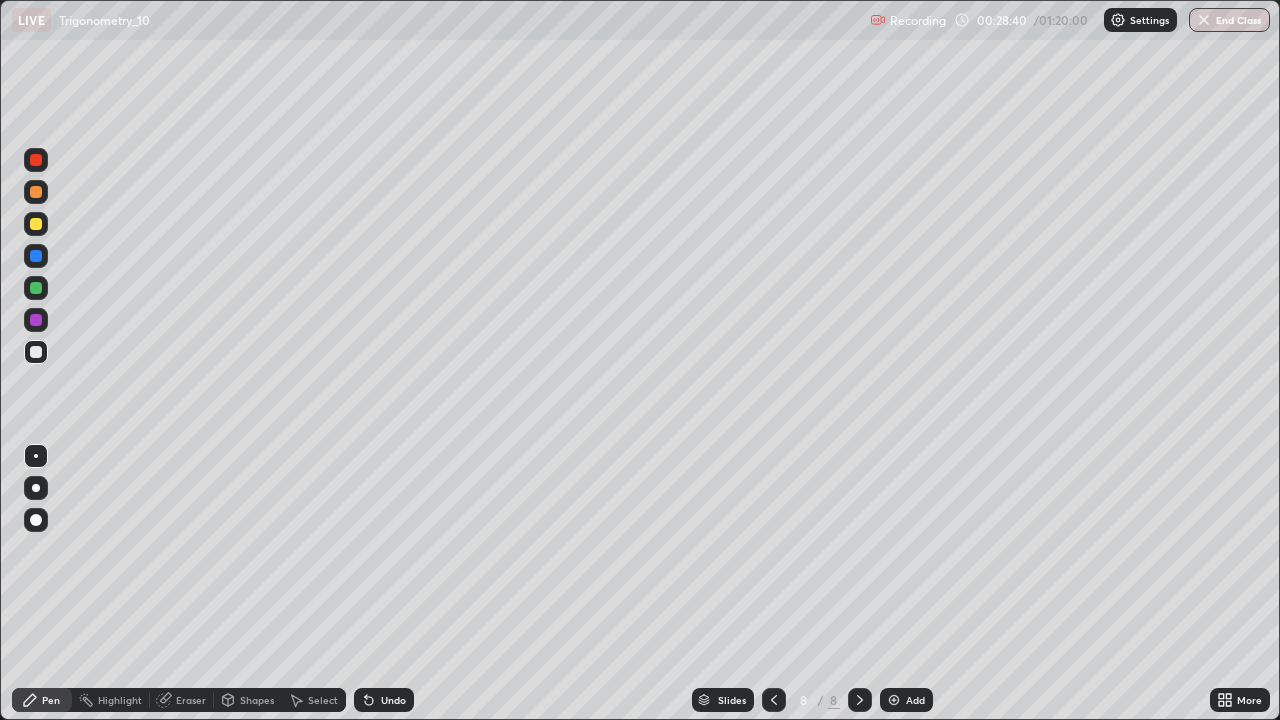 click at bounding box center (36, 224) 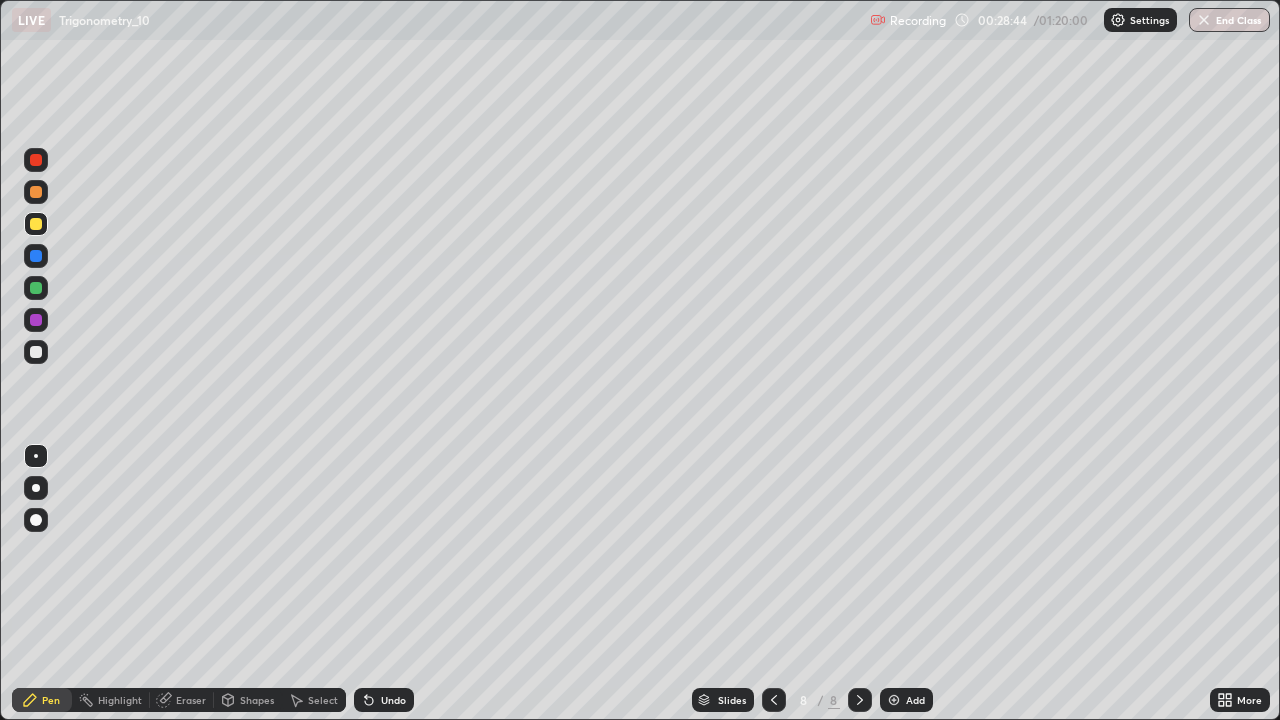 click on "Undo" at bounding box center (384, 700) 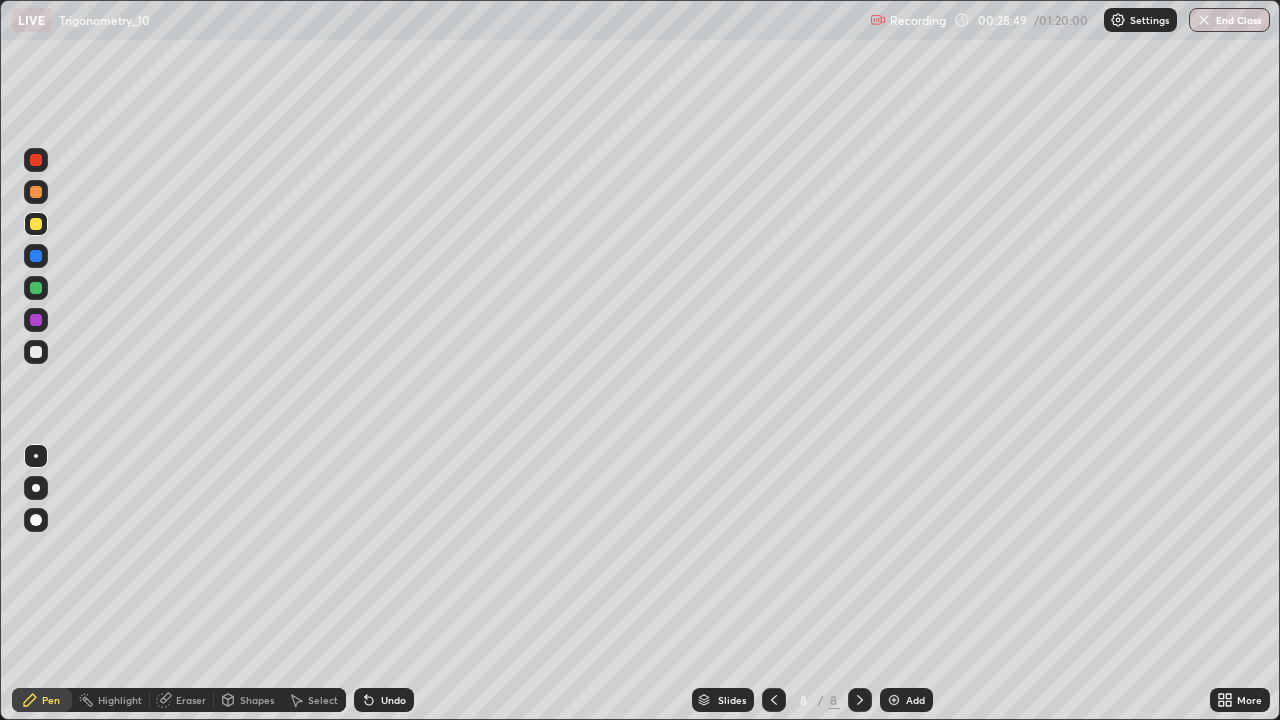 click at bounding box center [36, 352] 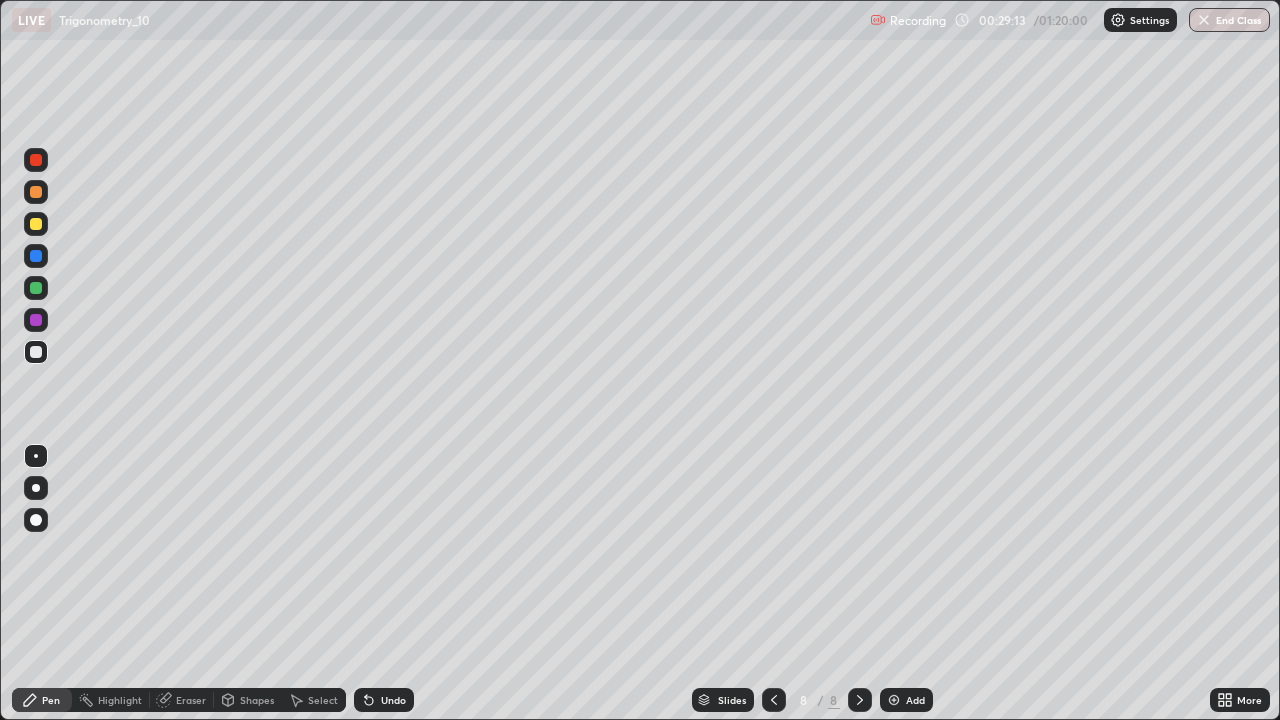 click on "Undo" at bounding box center (393, 700) 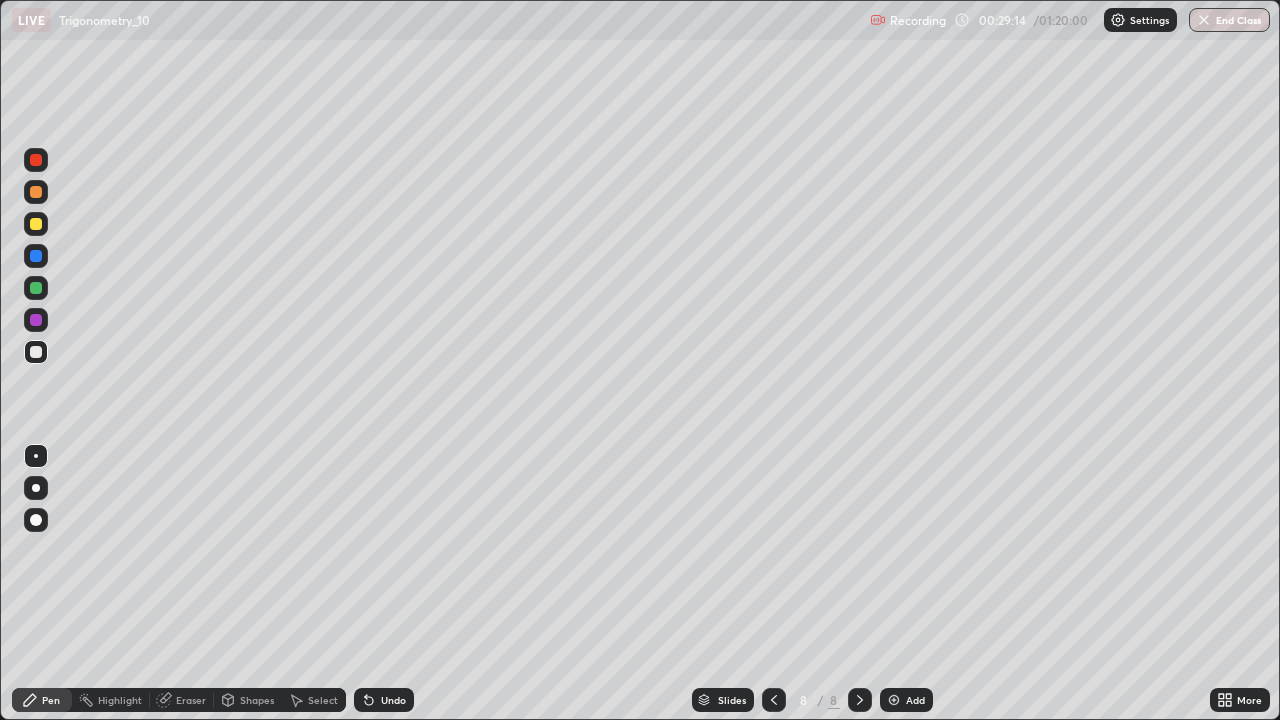 click on "Undo" at bounding box center (393, 700) 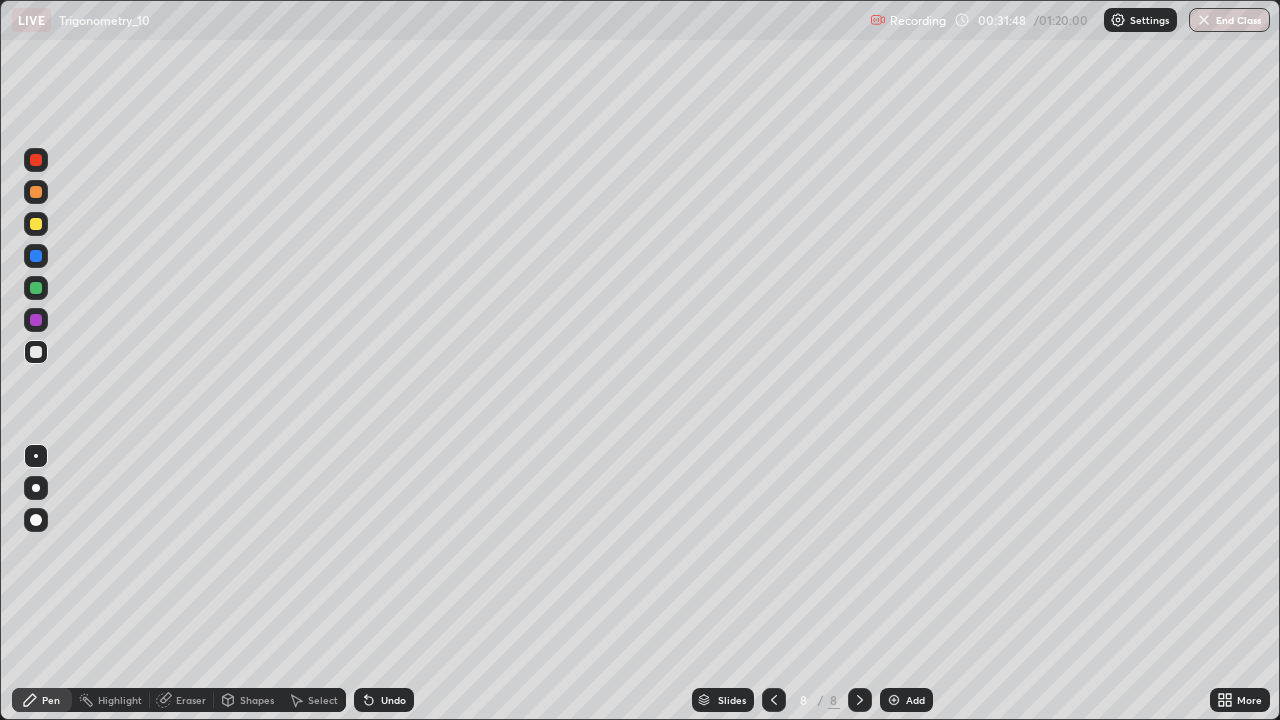 click on "Add" at bounding box center (906, 700) 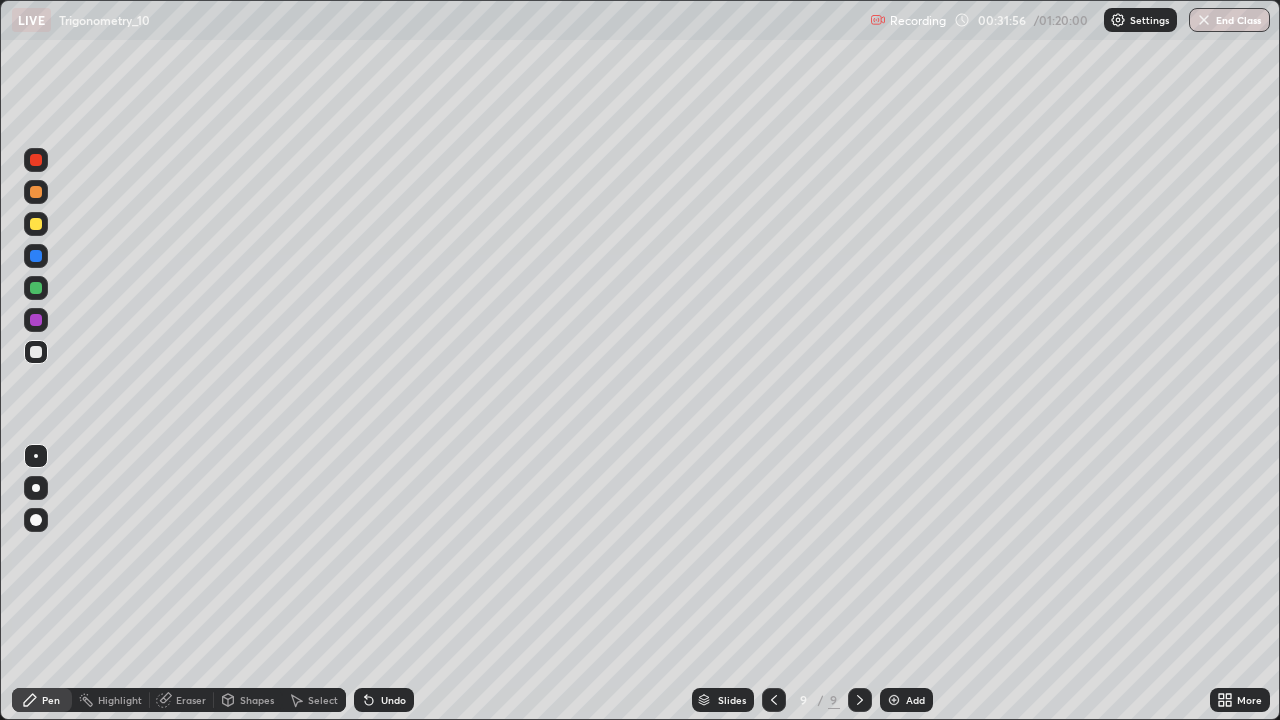 click at bounding box center (774, 700) 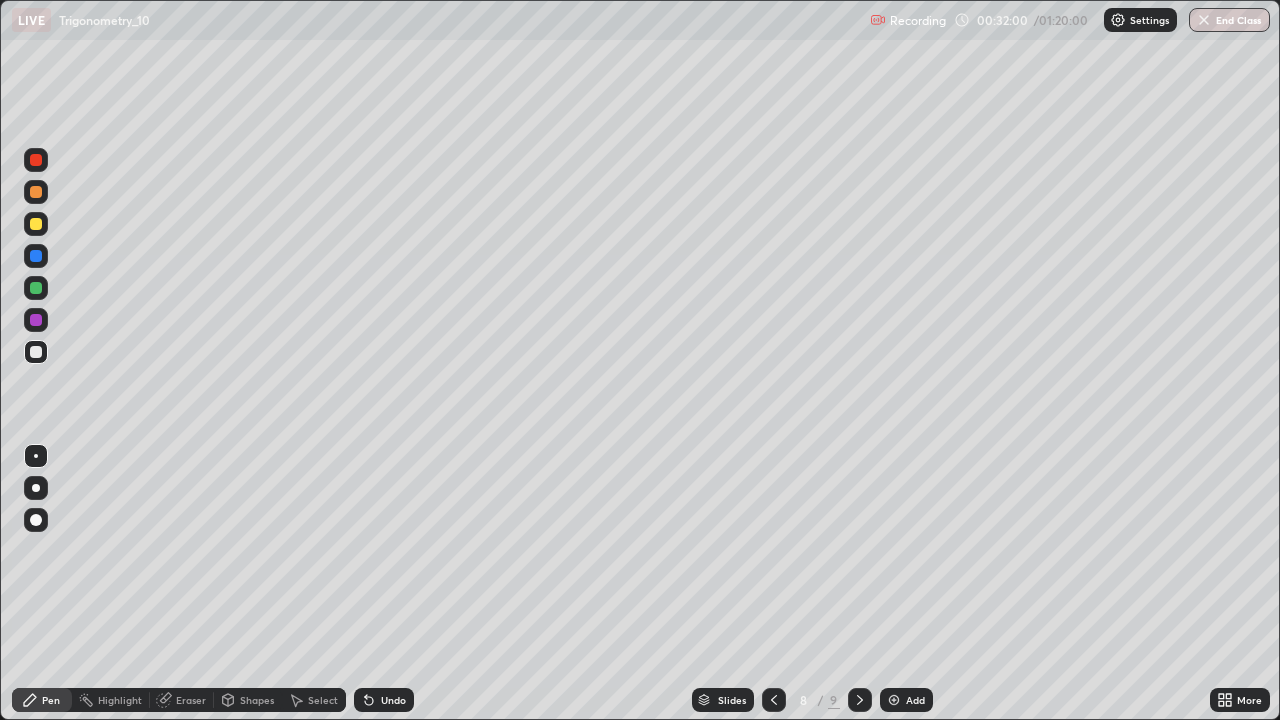 click at bounding box center (860, 700) 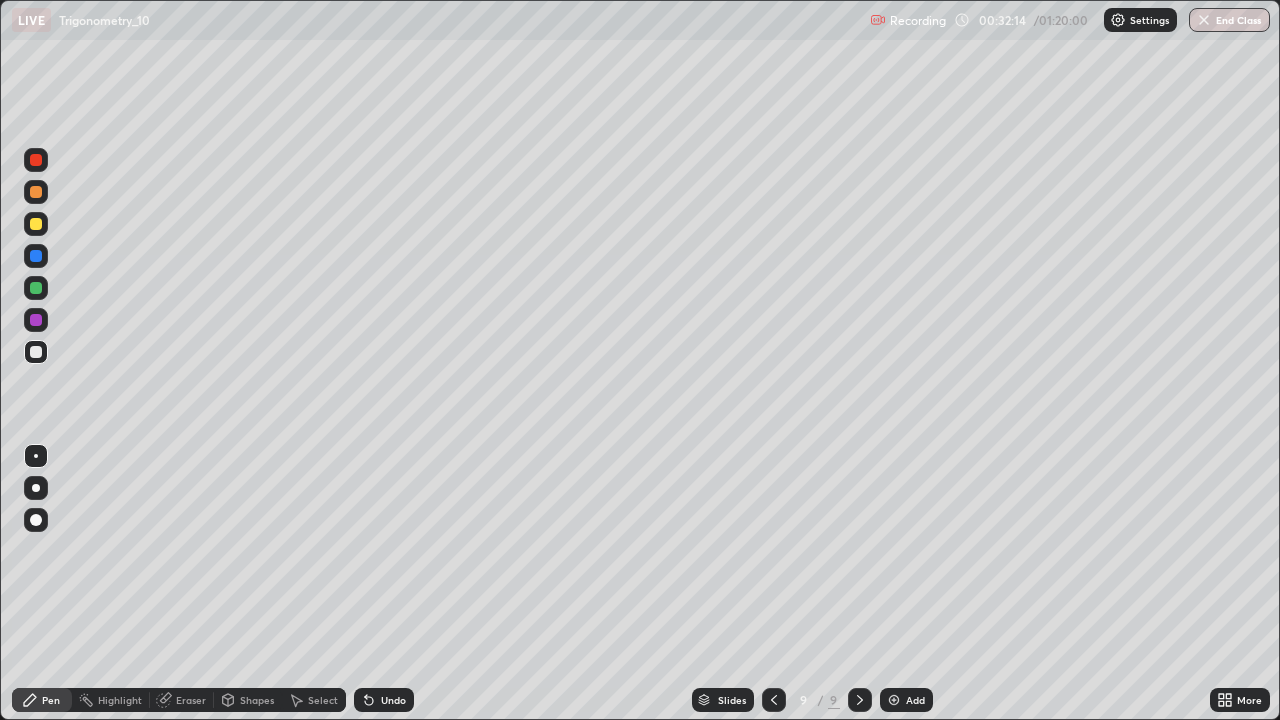 click on "Undo" at bounding box center [393, 700] 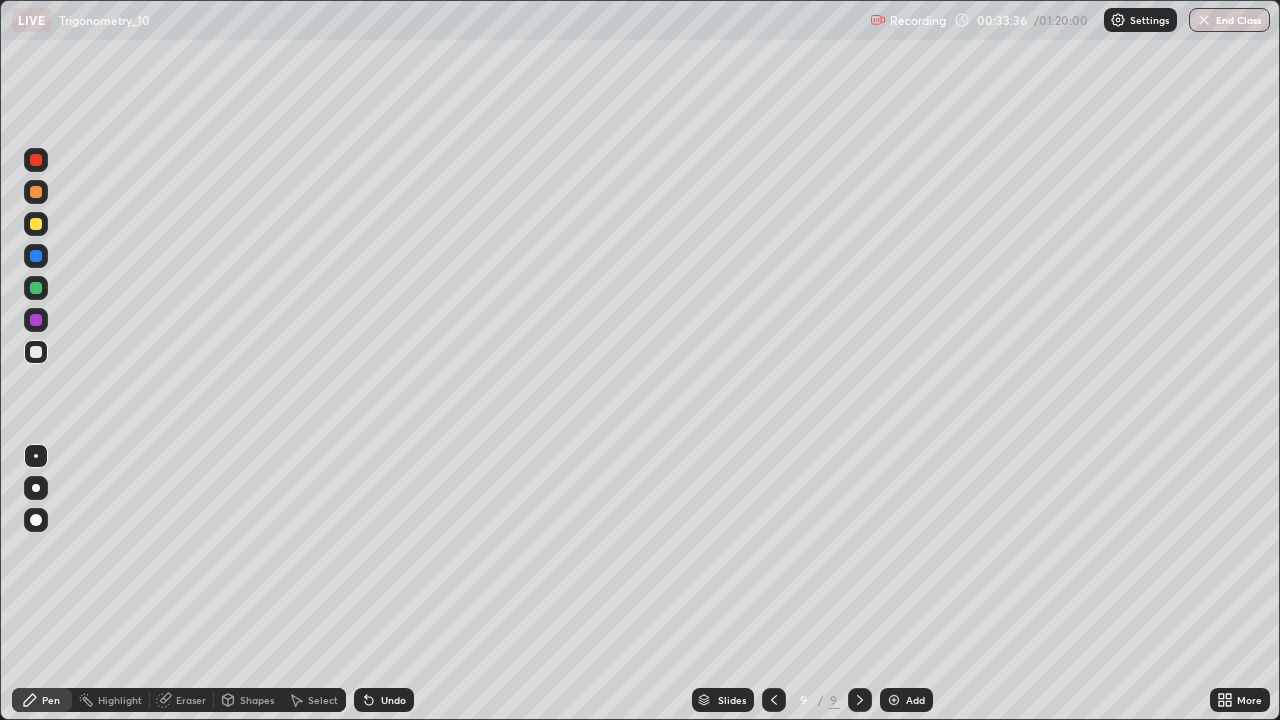 click on "Undo" at bounding box center (384, 700) 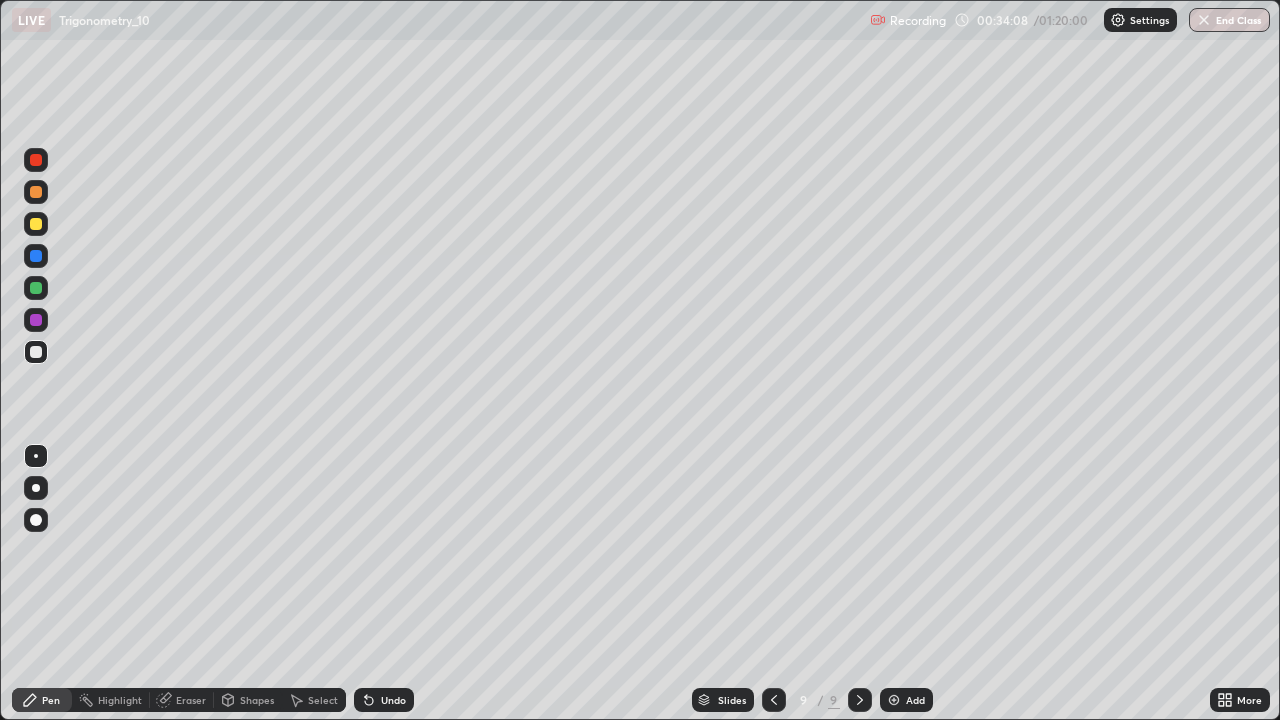 click on "Undo" at bounding box center [384, 700] 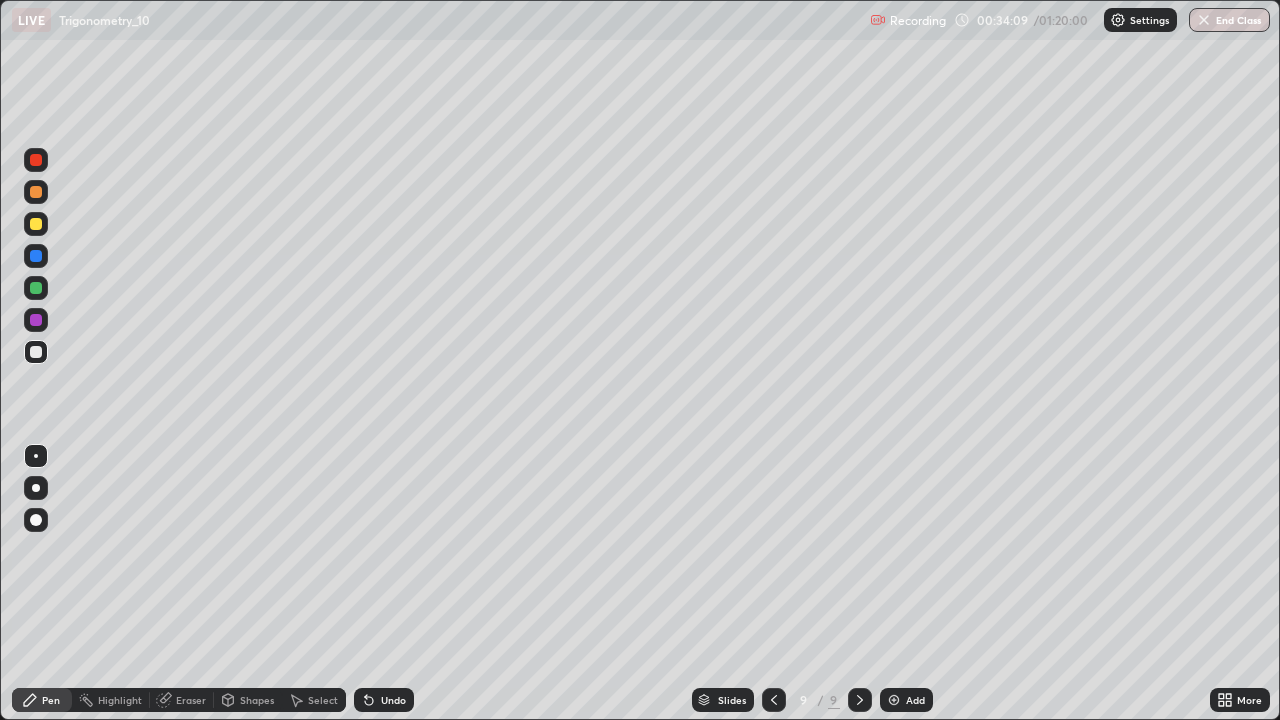 click on "Undo" at bounding box center (393, 700) 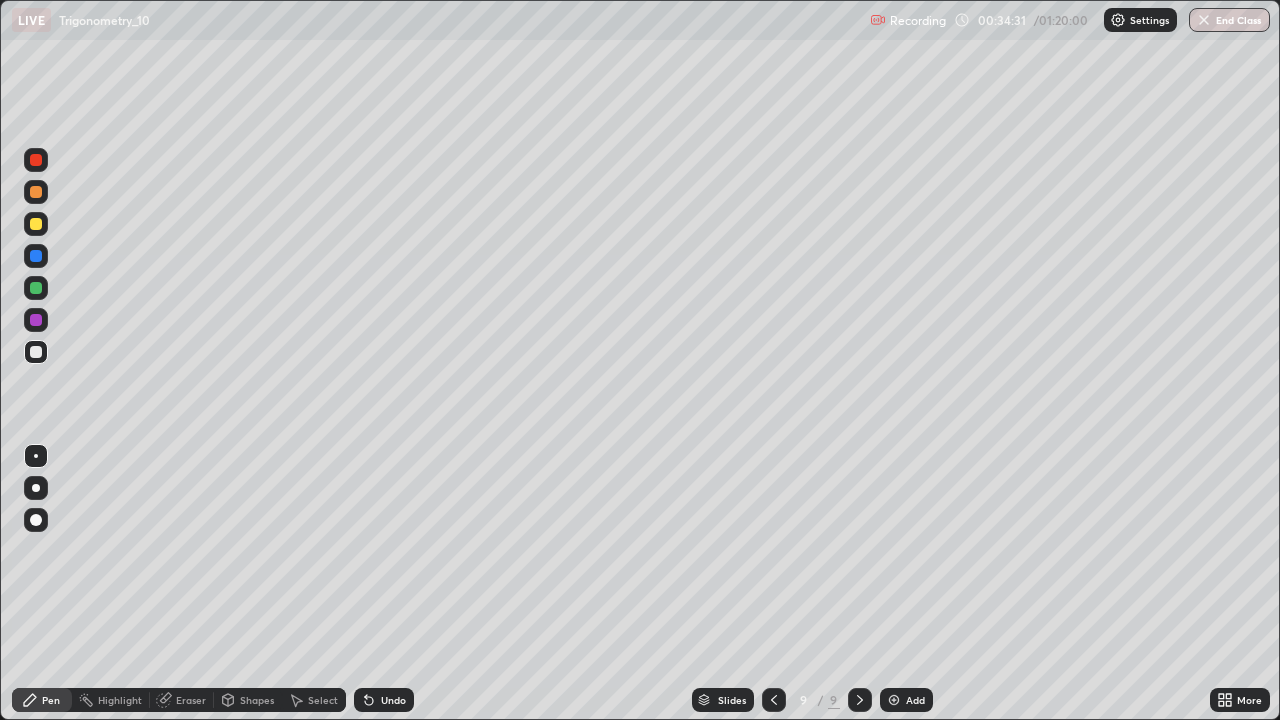 click at bounding box center (774, 700) 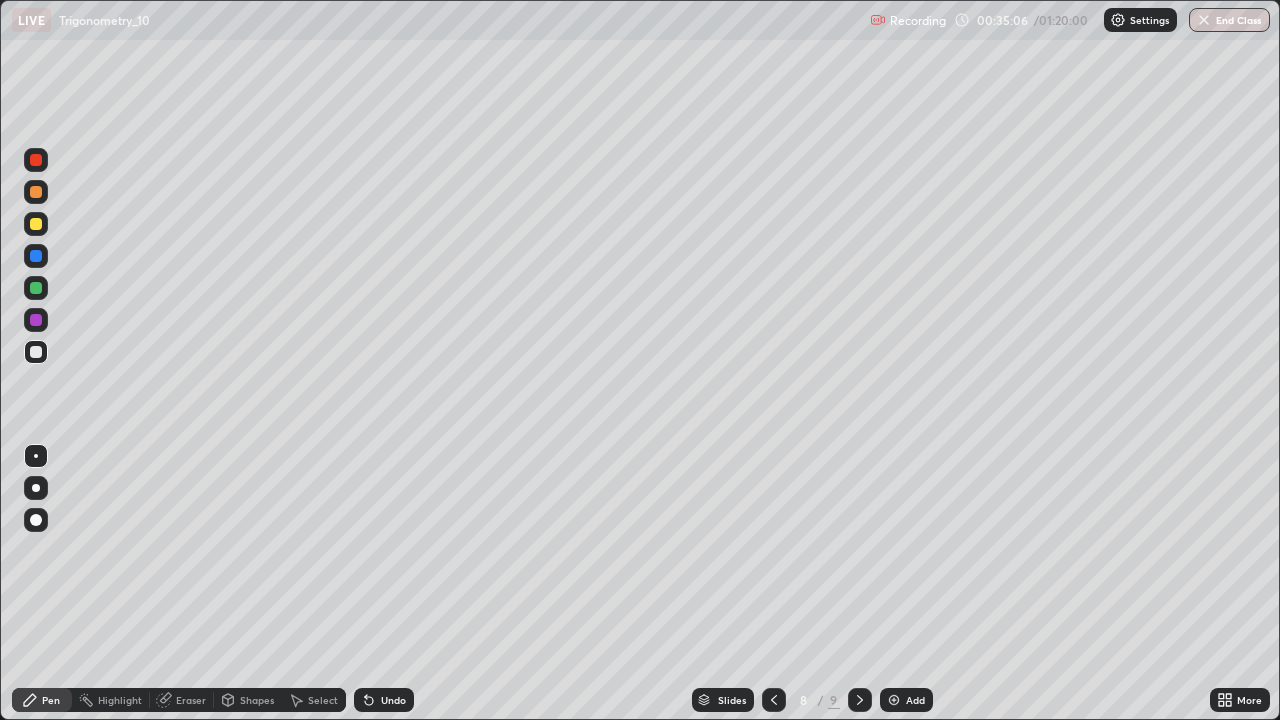 click 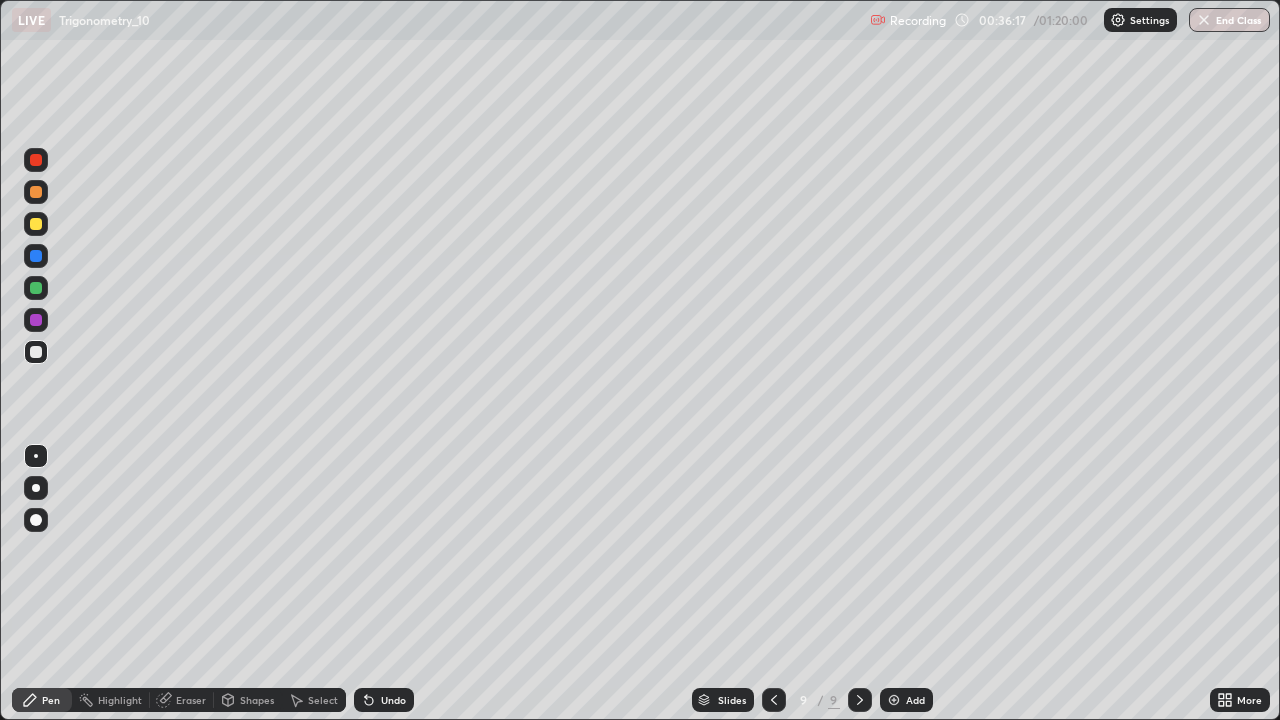 click on "Slides 9 / 9 Add" at bounding box center [812, 700] 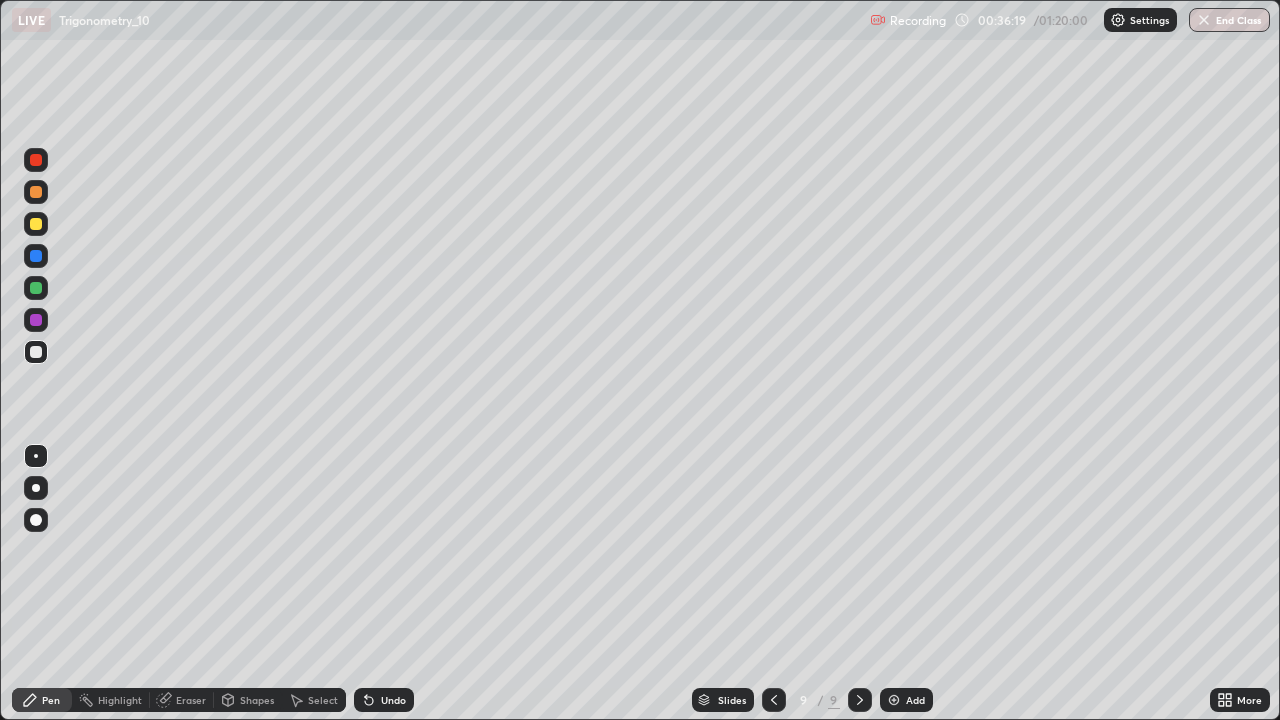 click on "Add" at bounding box center [915, 700] 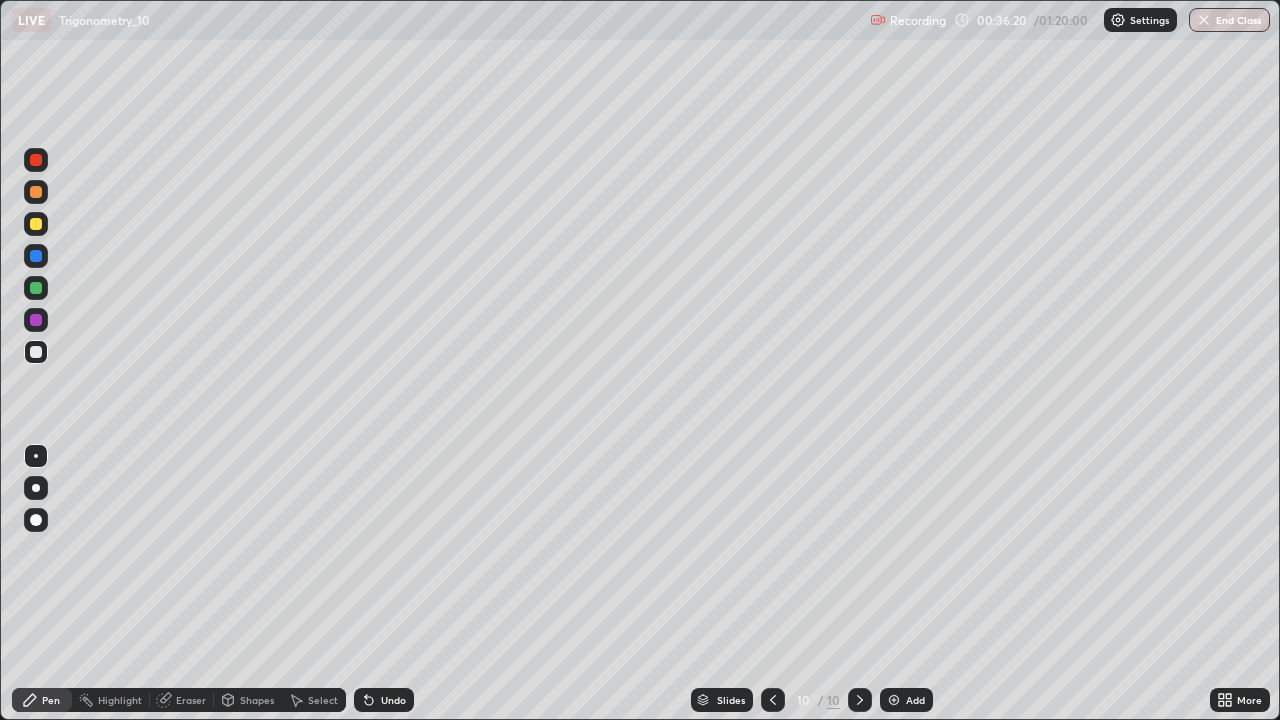 click at bounding box center [36, 224] 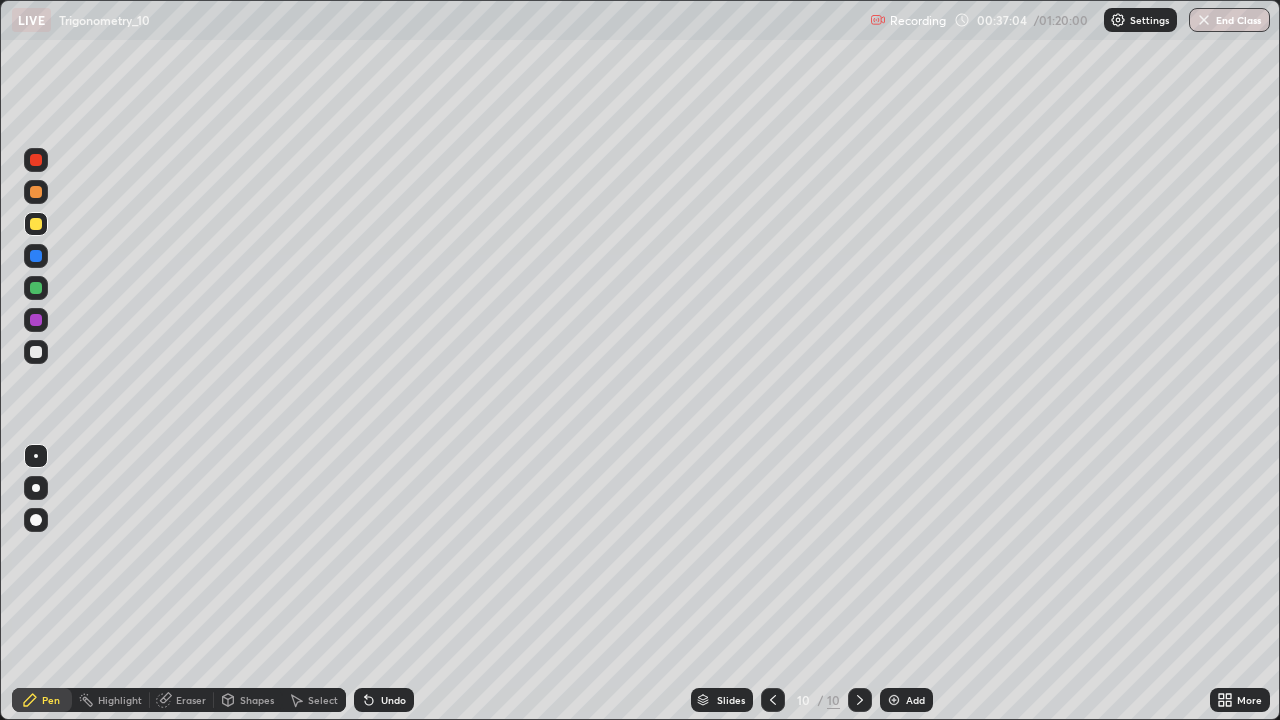click at bounding box center [36, 352] 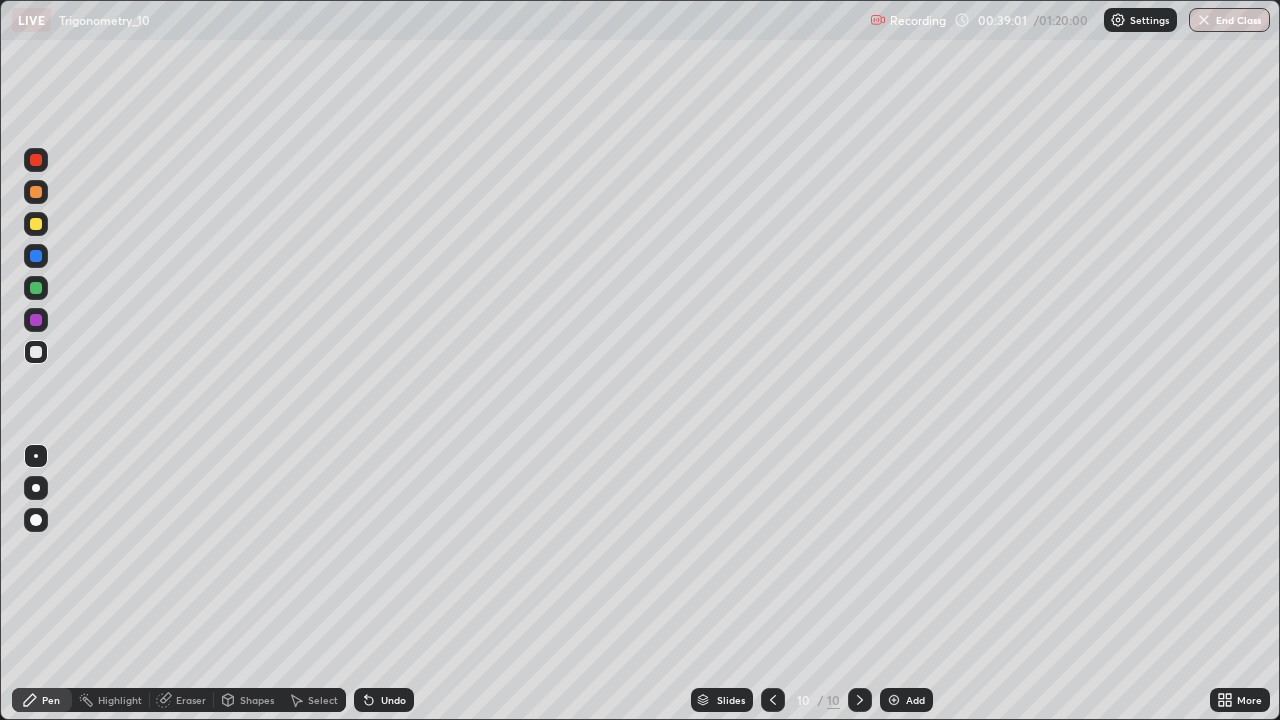 click on "Undo" at bounding box center (384, 700) 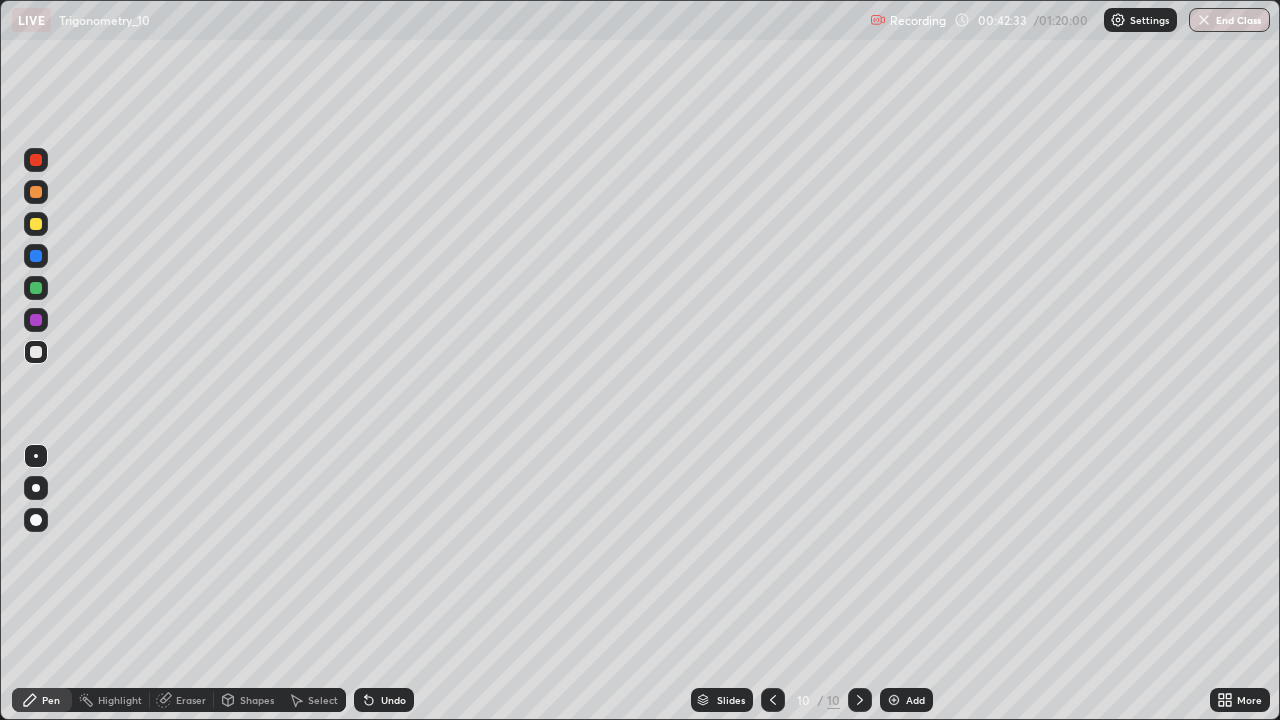 click on "Add" at bounding box center (915, 700) 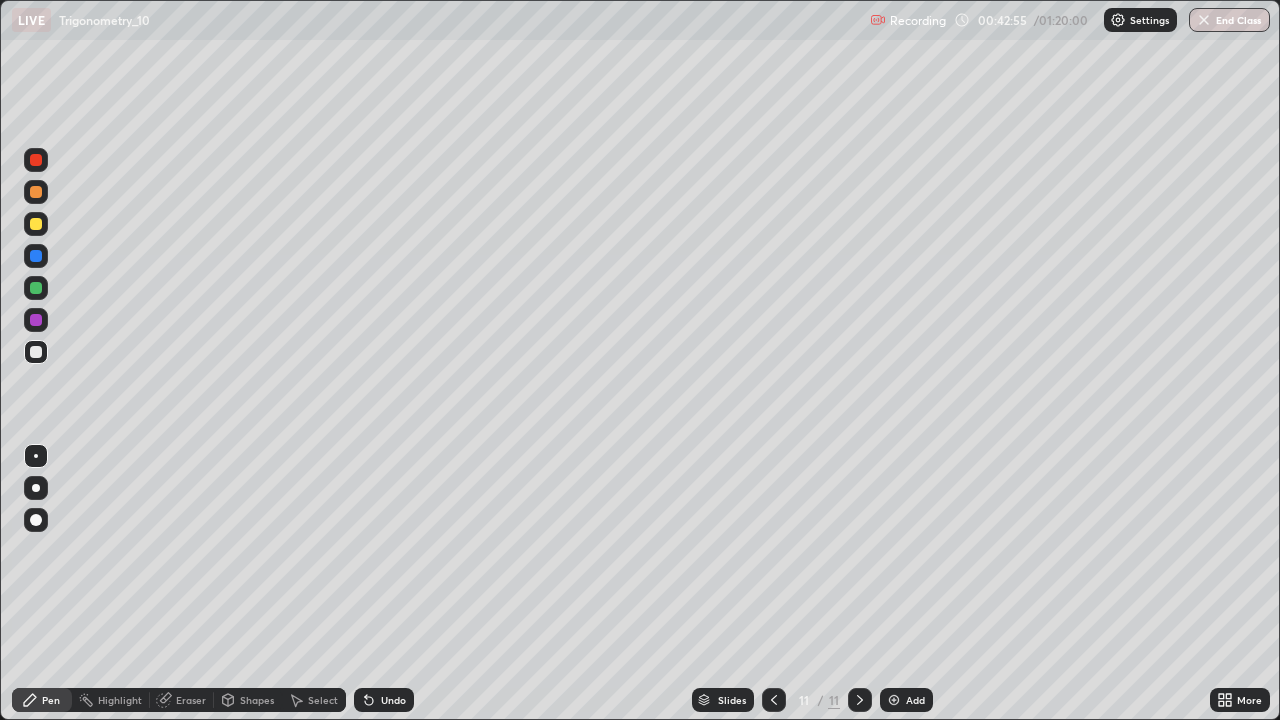 click on "Undo" at bounding box center (380, 700) 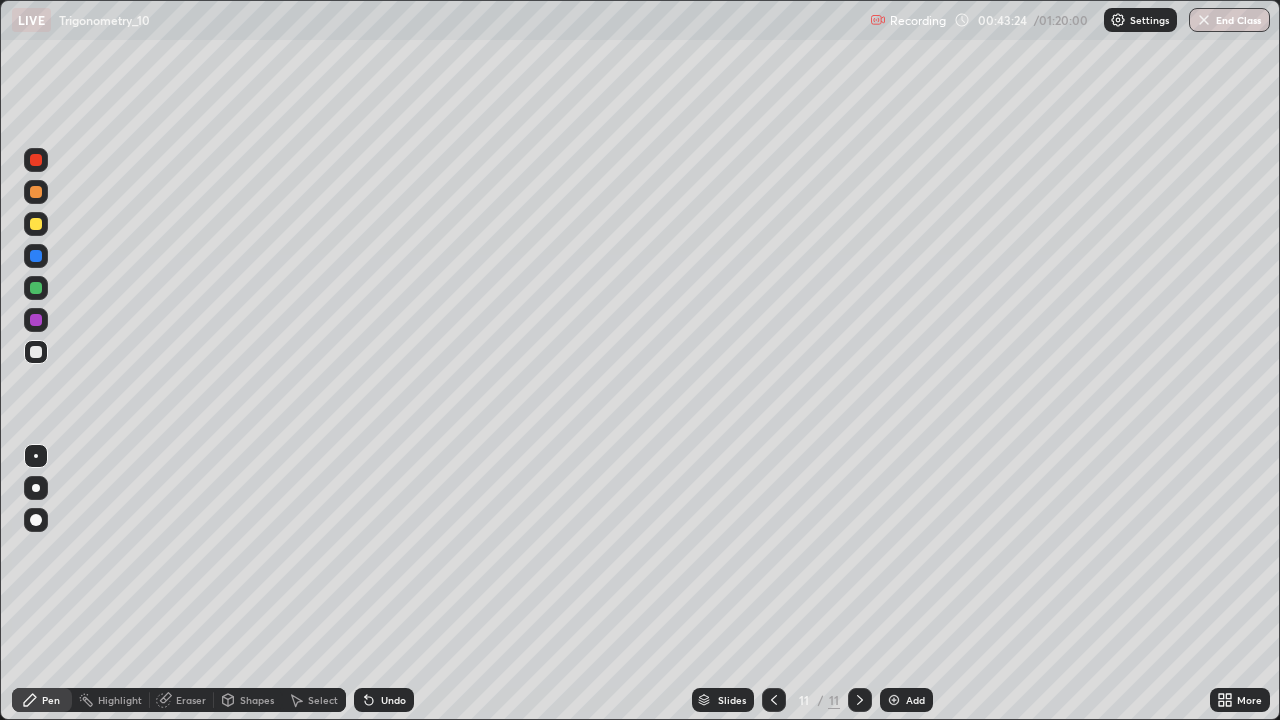 click on "Undo" at bounding box center (380, 700) 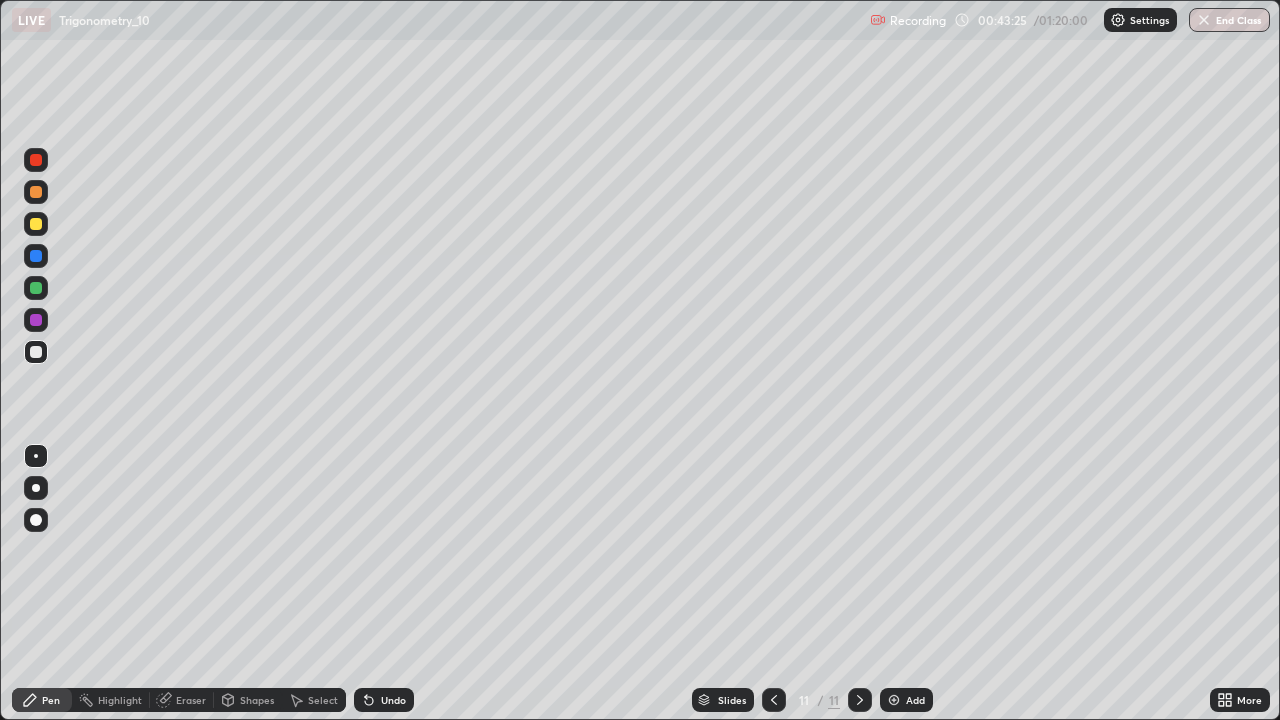 click on "Undo" at bounding box center [393, 700] 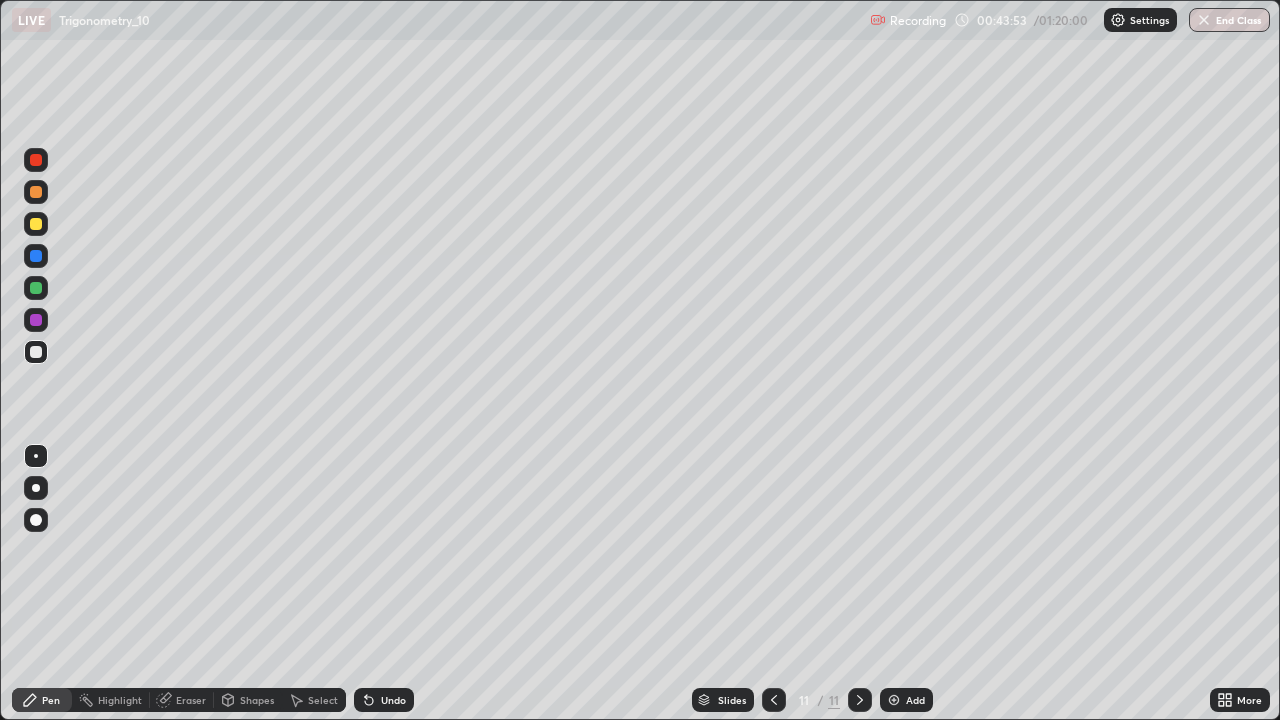 click on "Undo" at bounding box center [384, 700] 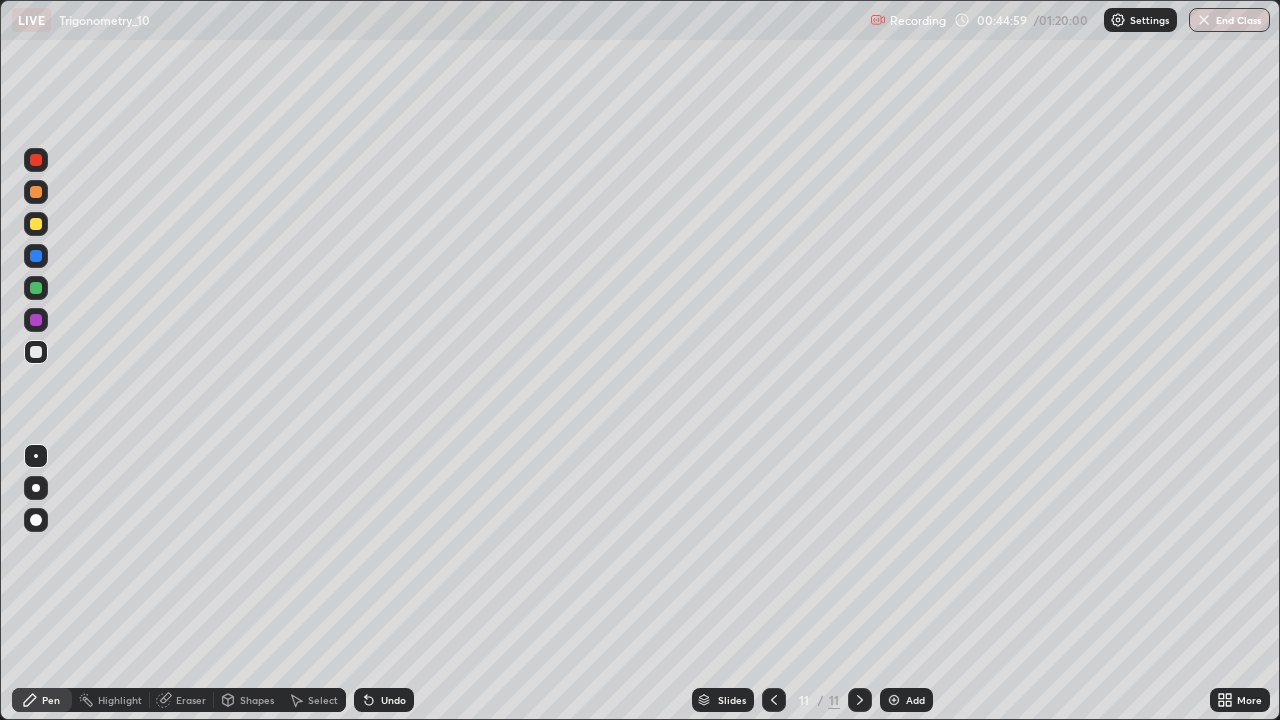 click at bounding box center [36, 224] 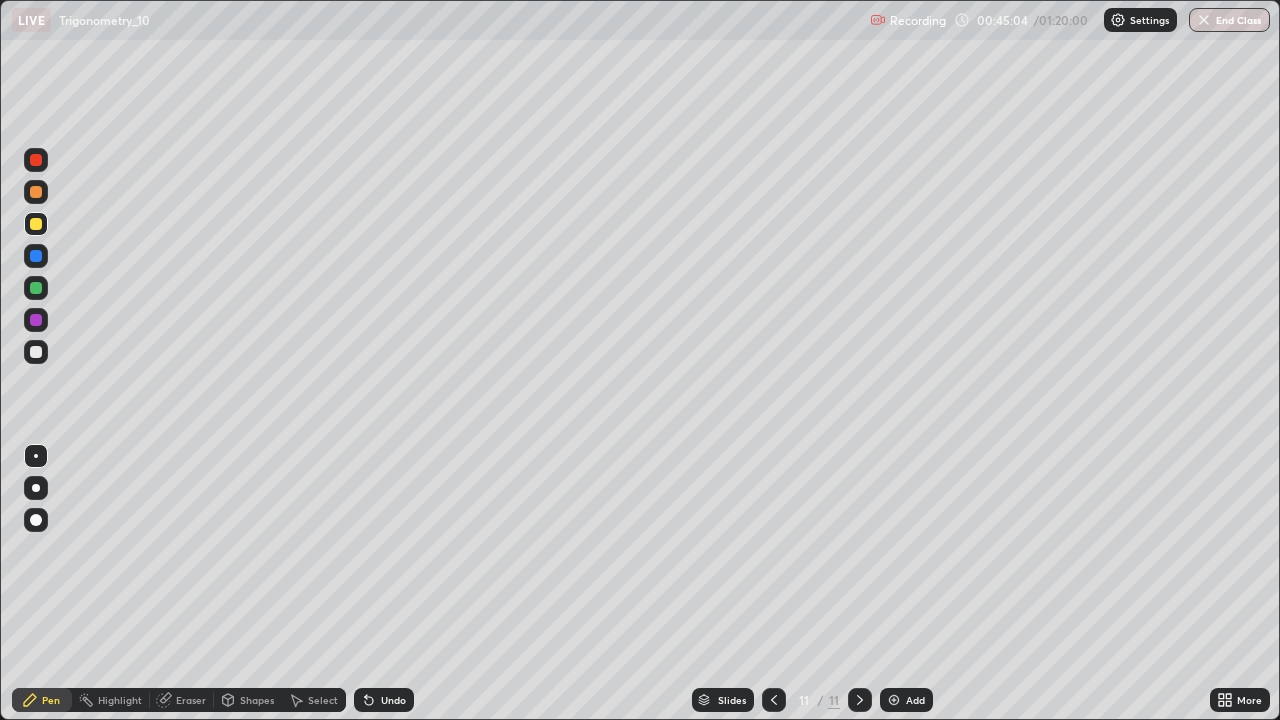 click on "Eraser" at bounding box center [191, 700] 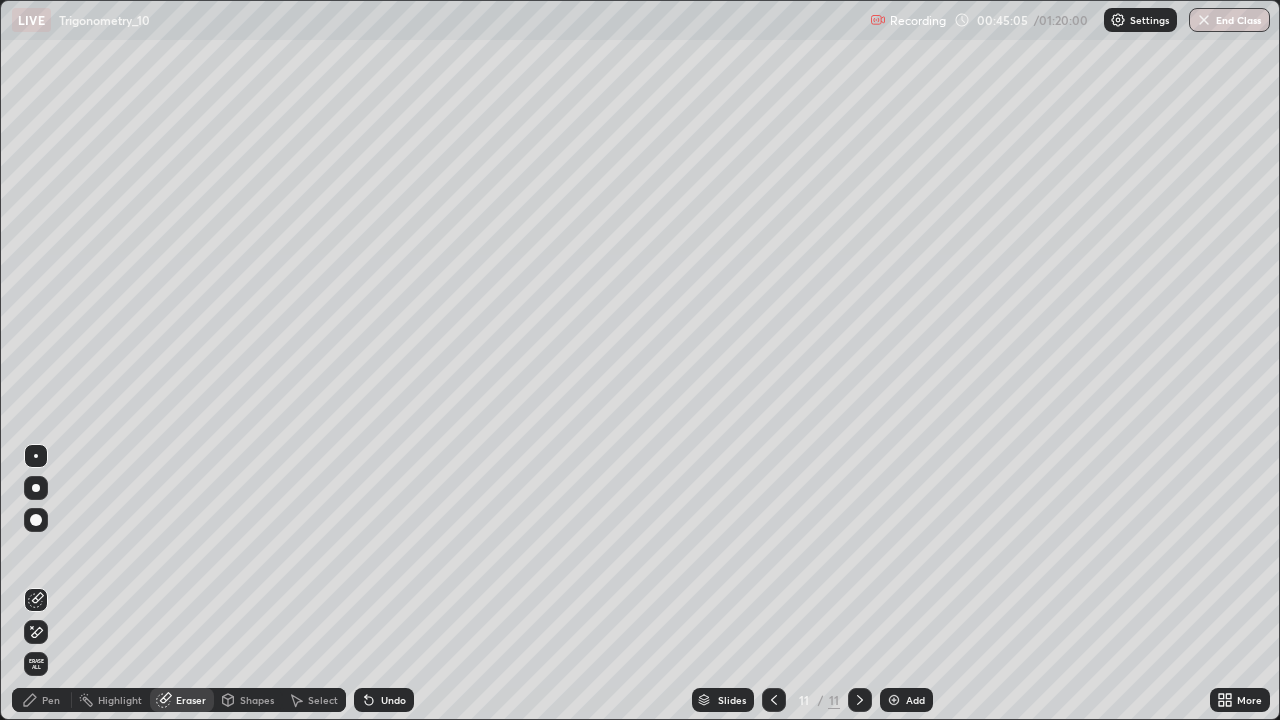 click on "Undo" at bounding box center [384, 700] 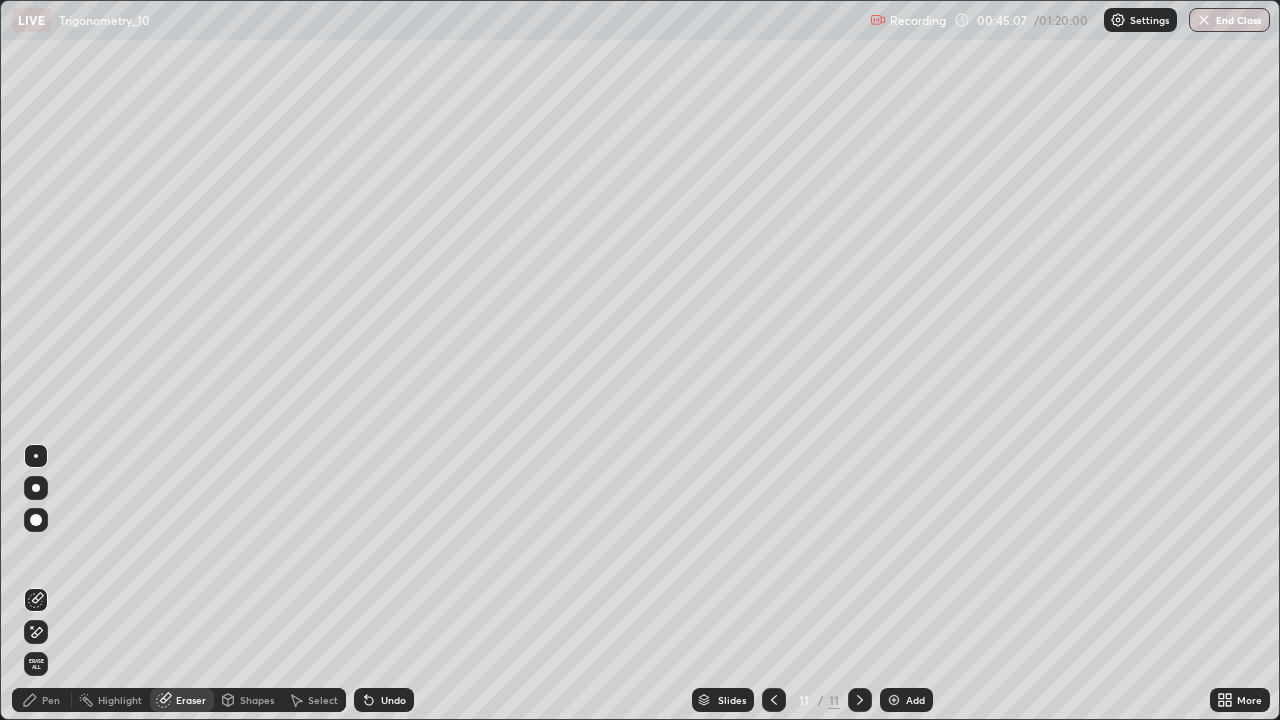click 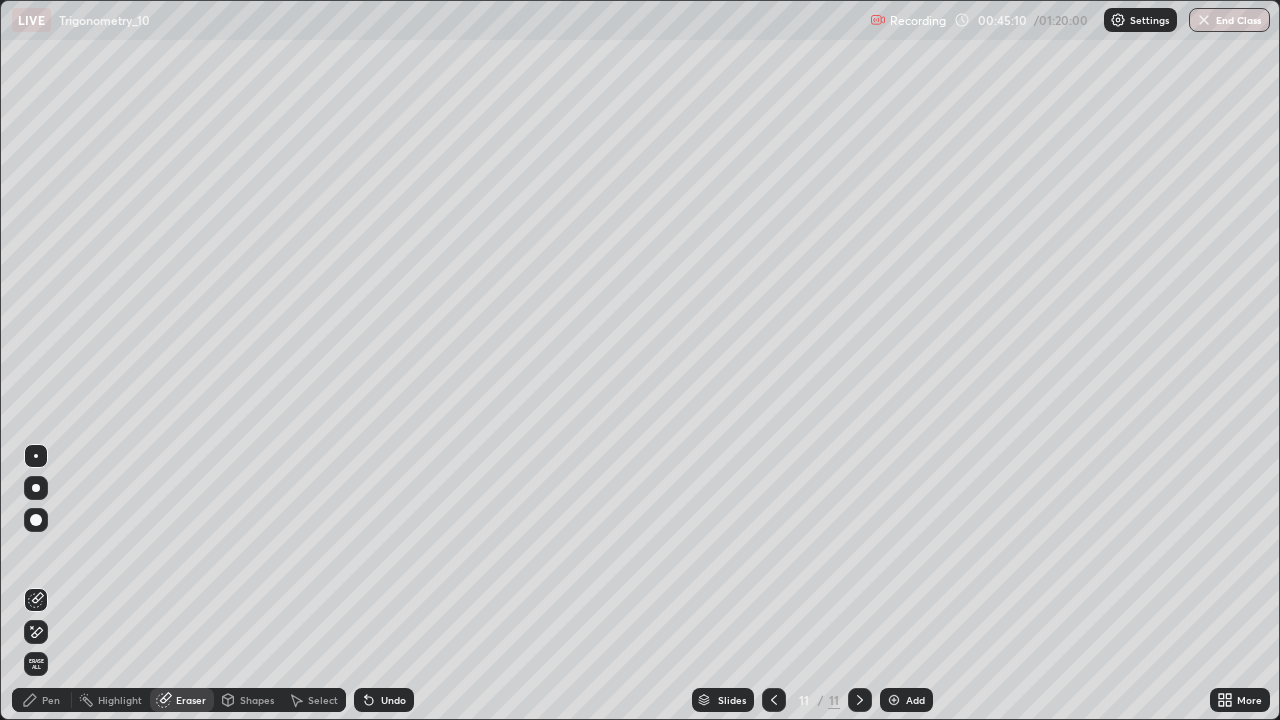 click on "Undo" at bounding box center [393, 700] 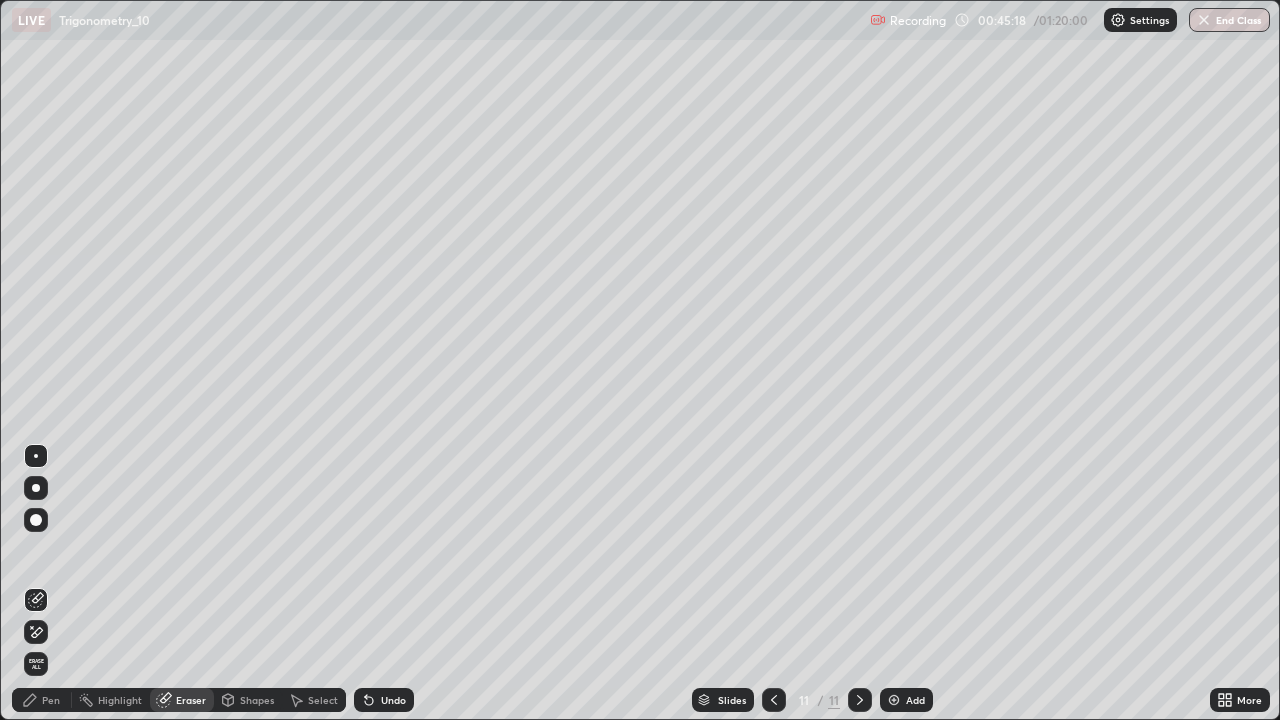 click on "Pen" at bounding box center (51, 700) 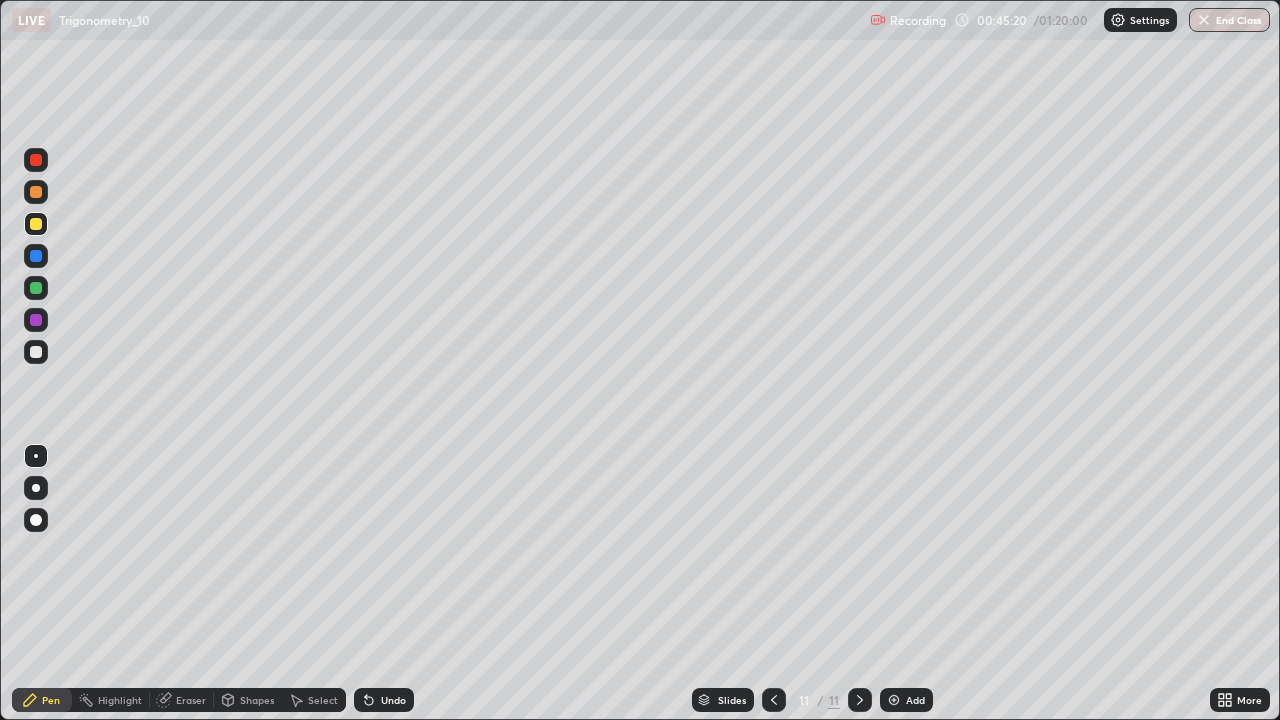 click at bounding box center (36, 352) 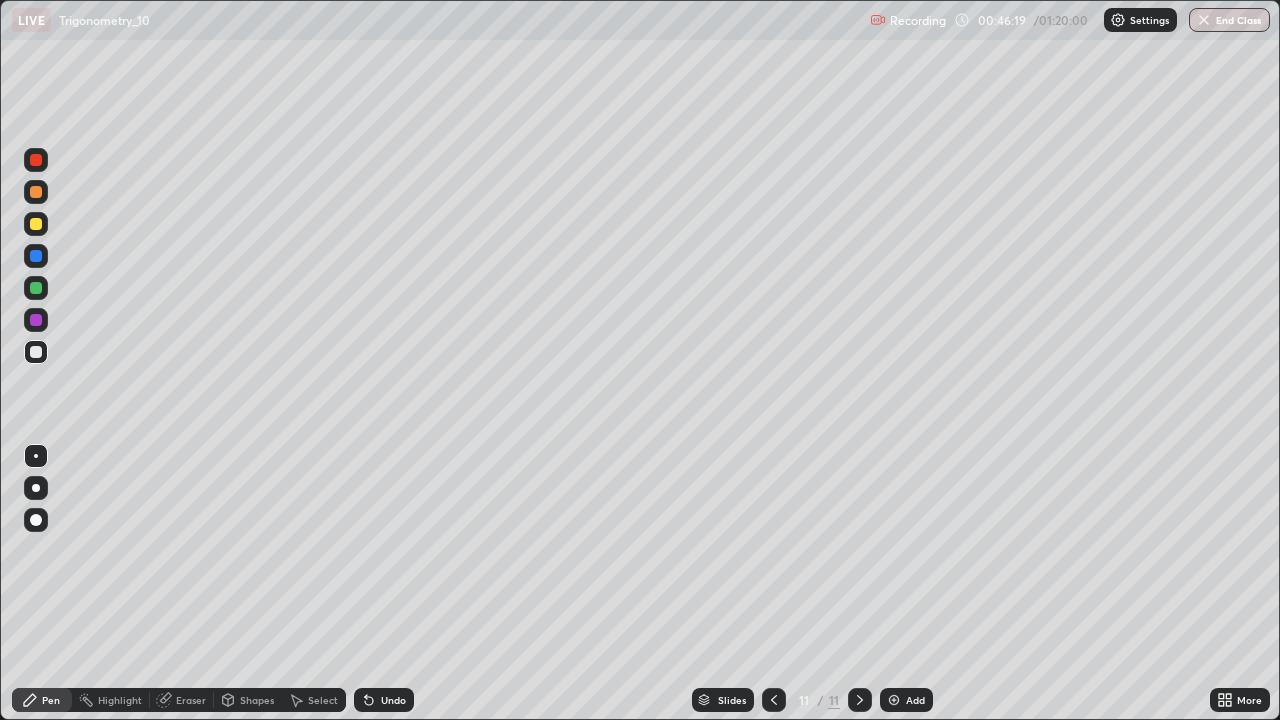 click on "Add" at bounding box center [915, 700] 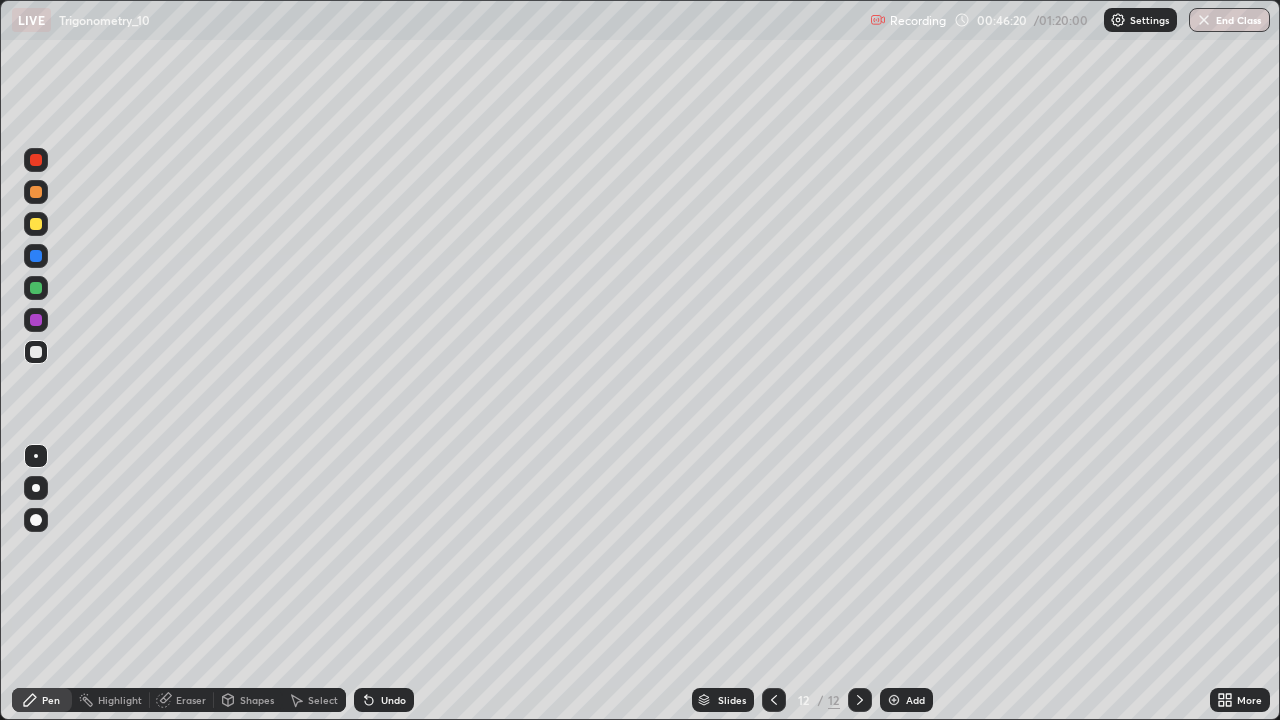 click at bounding box center [36, 224] 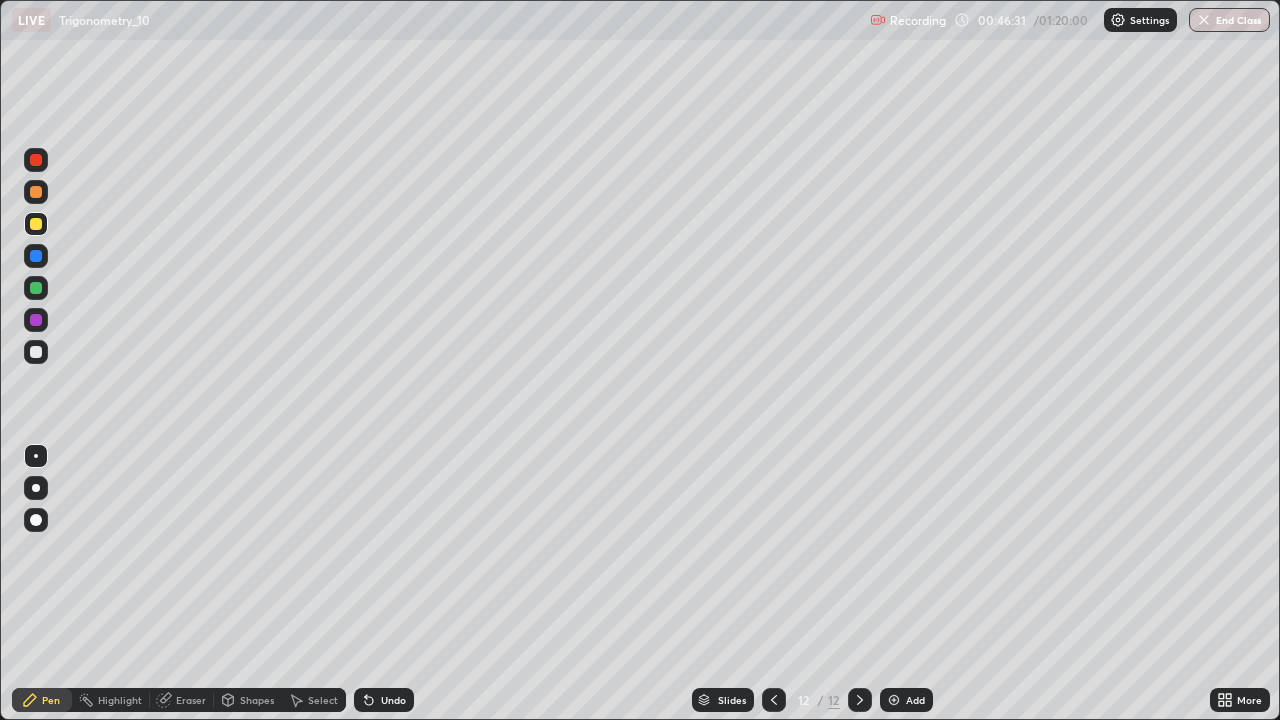 click at bounding box center (36, 352) 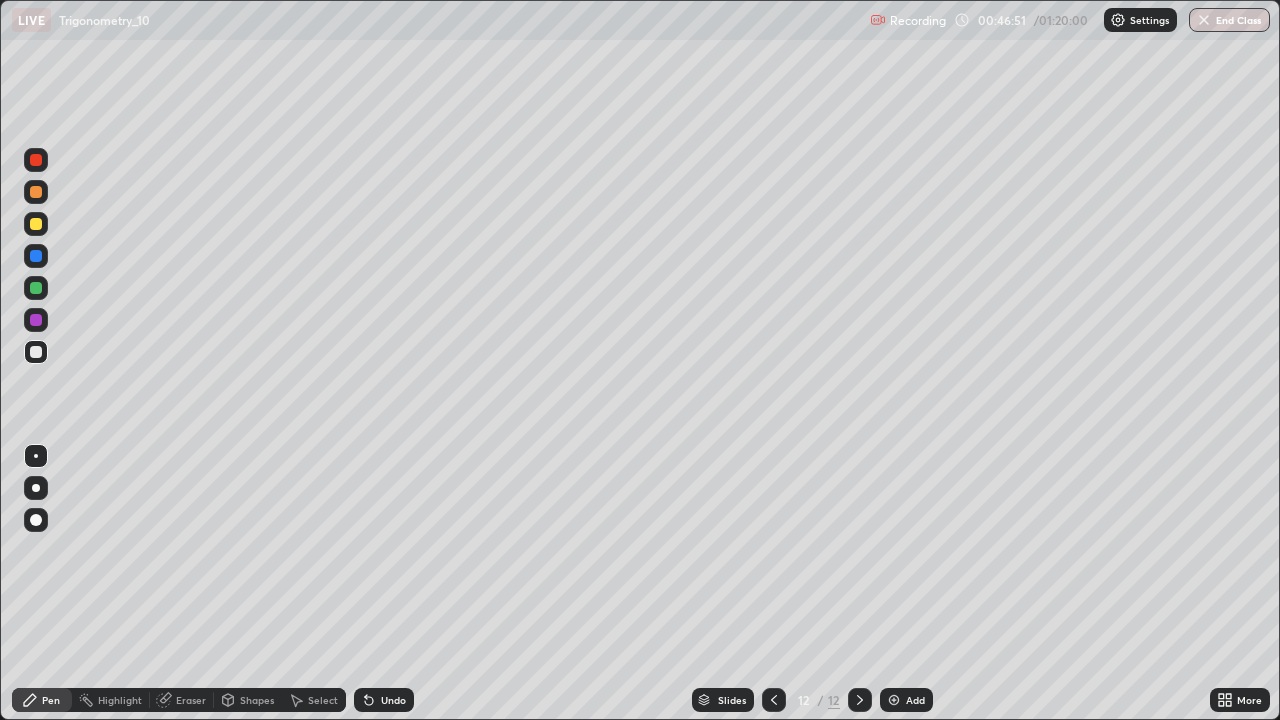 click at bounding box center [36, 352] 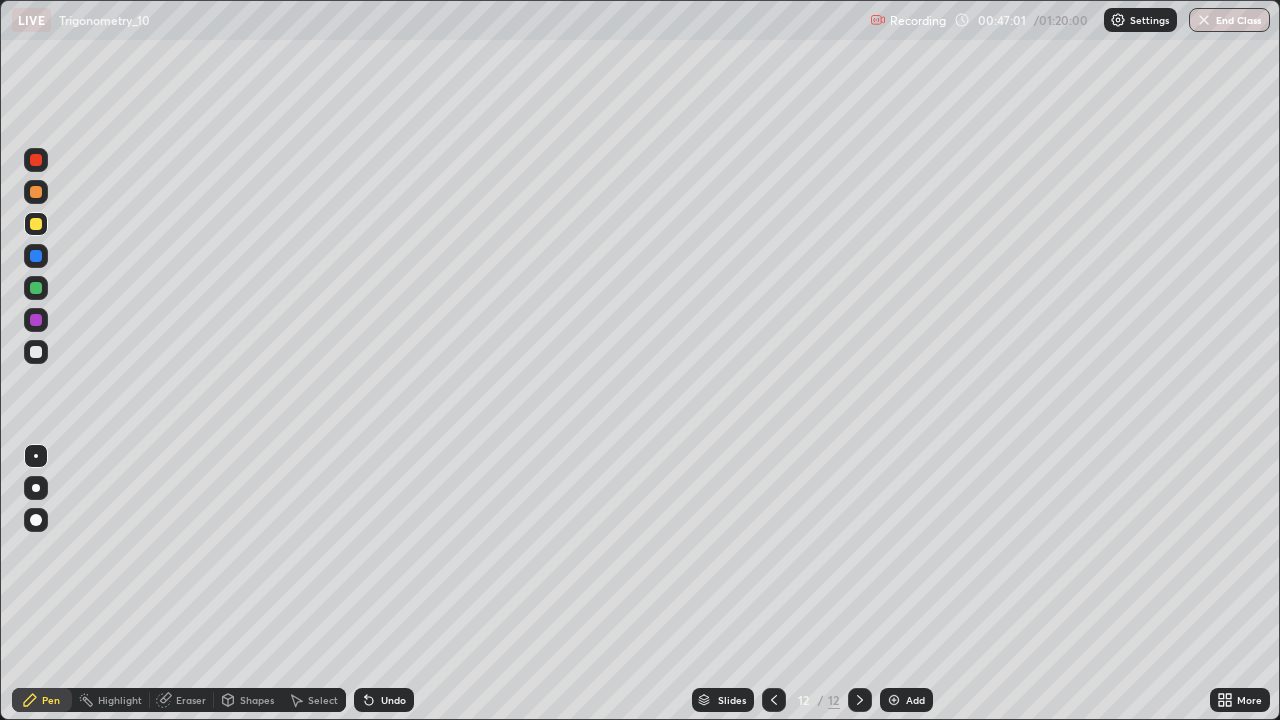 click at bounding box center [36, 352] 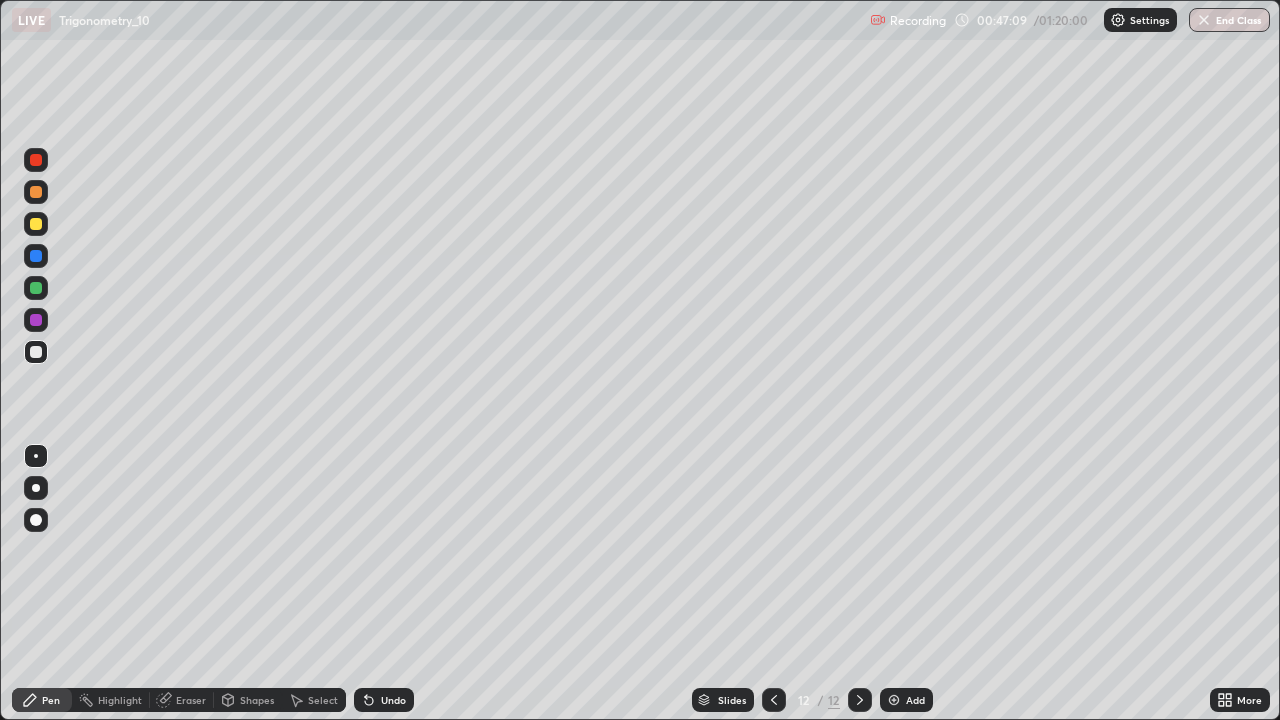 click on "Undo" at bounding box center [384, 700] 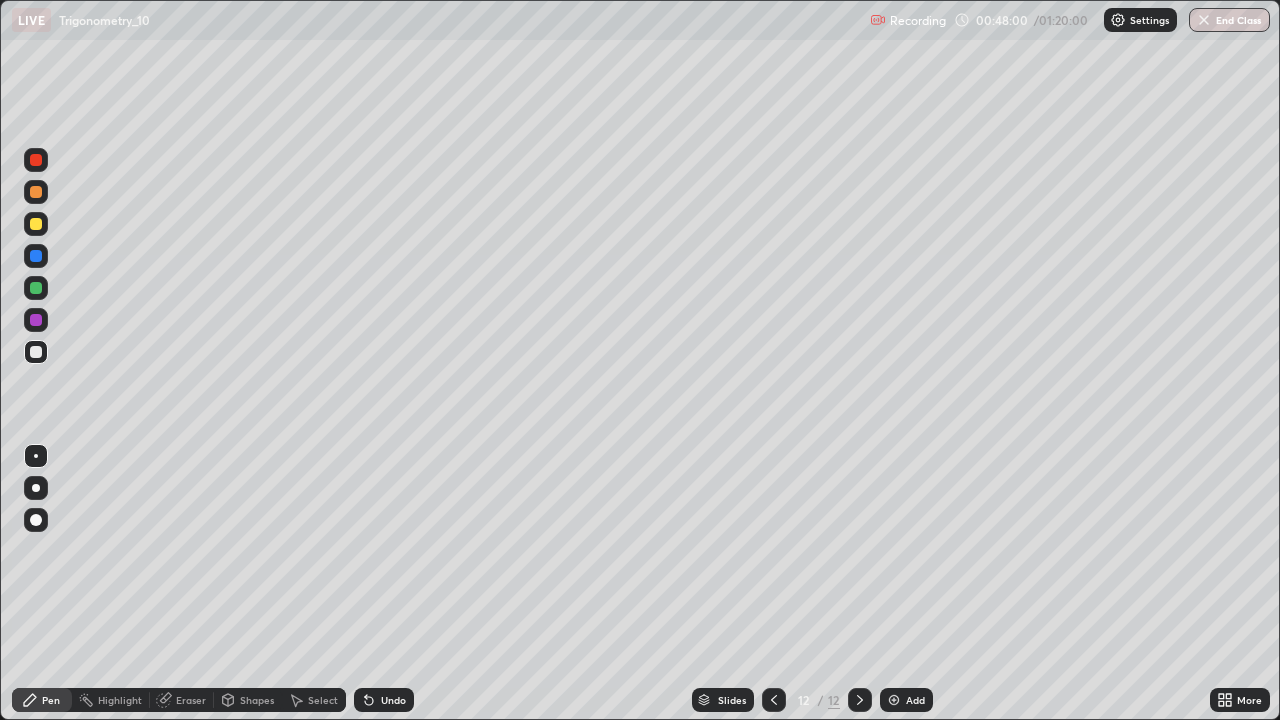 click on "Undo" at bounding box center (380, 700) 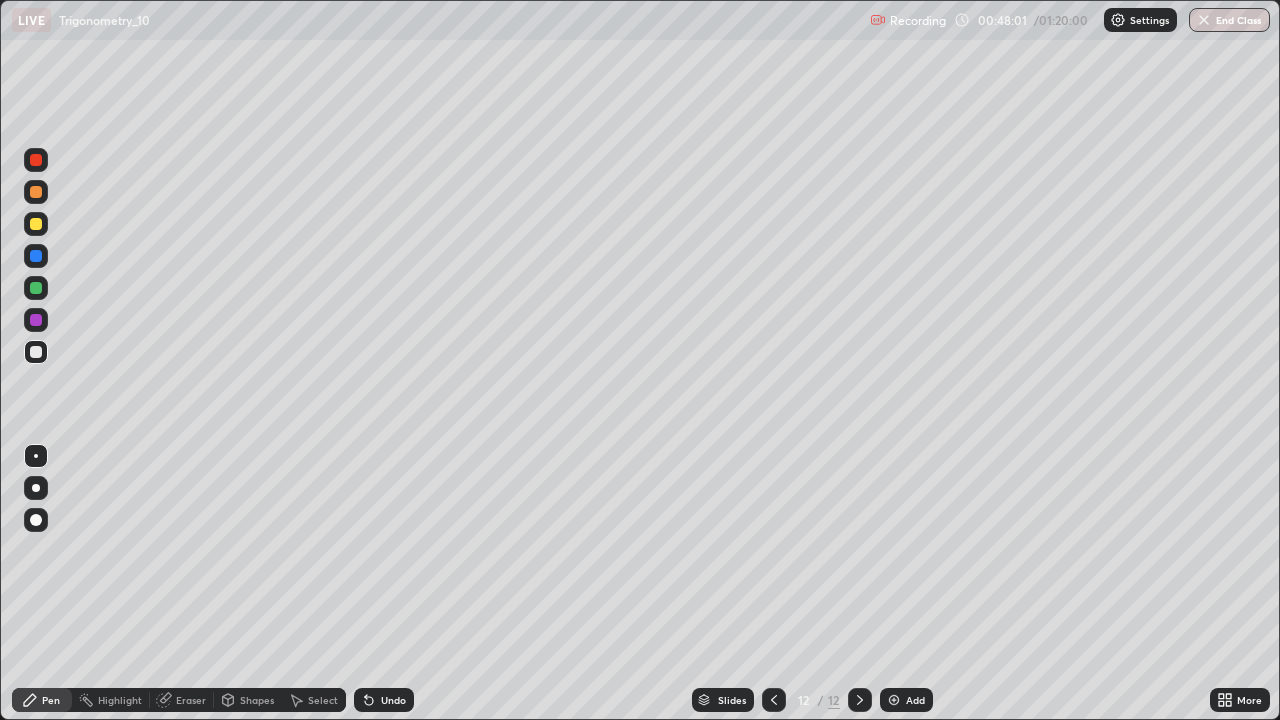 click on "Undo" at bounding box center [393, 700] 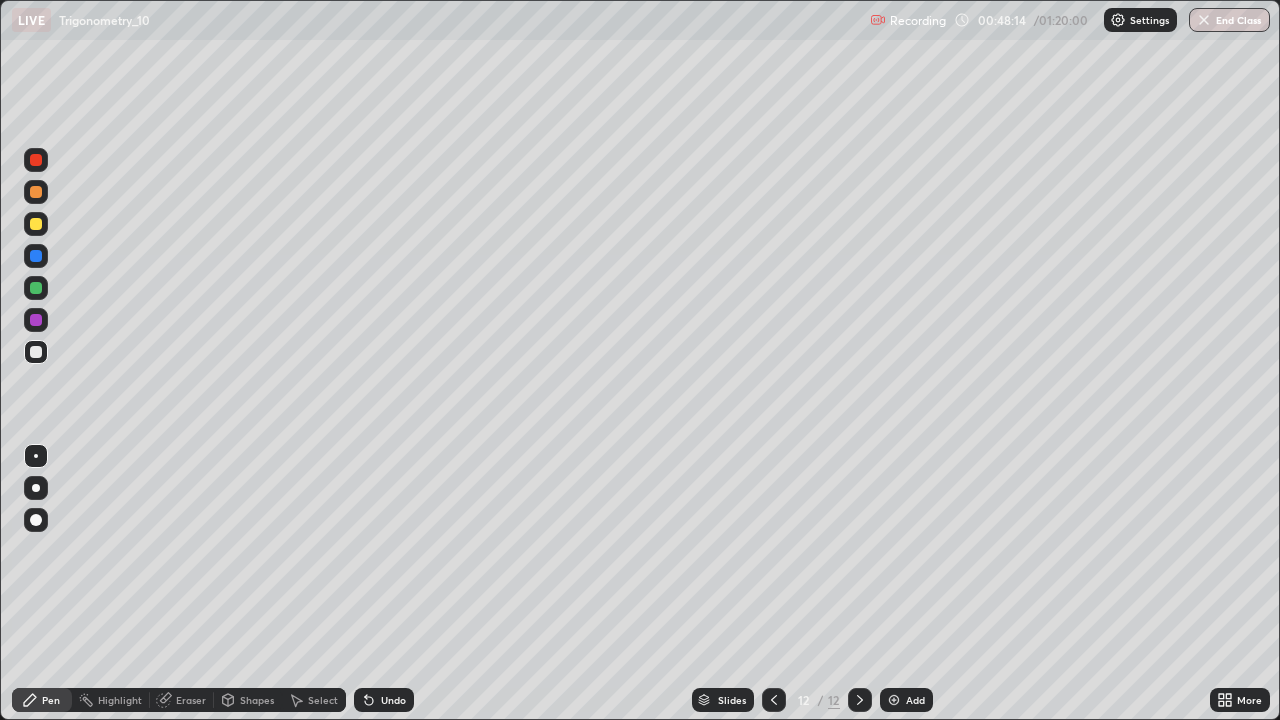click 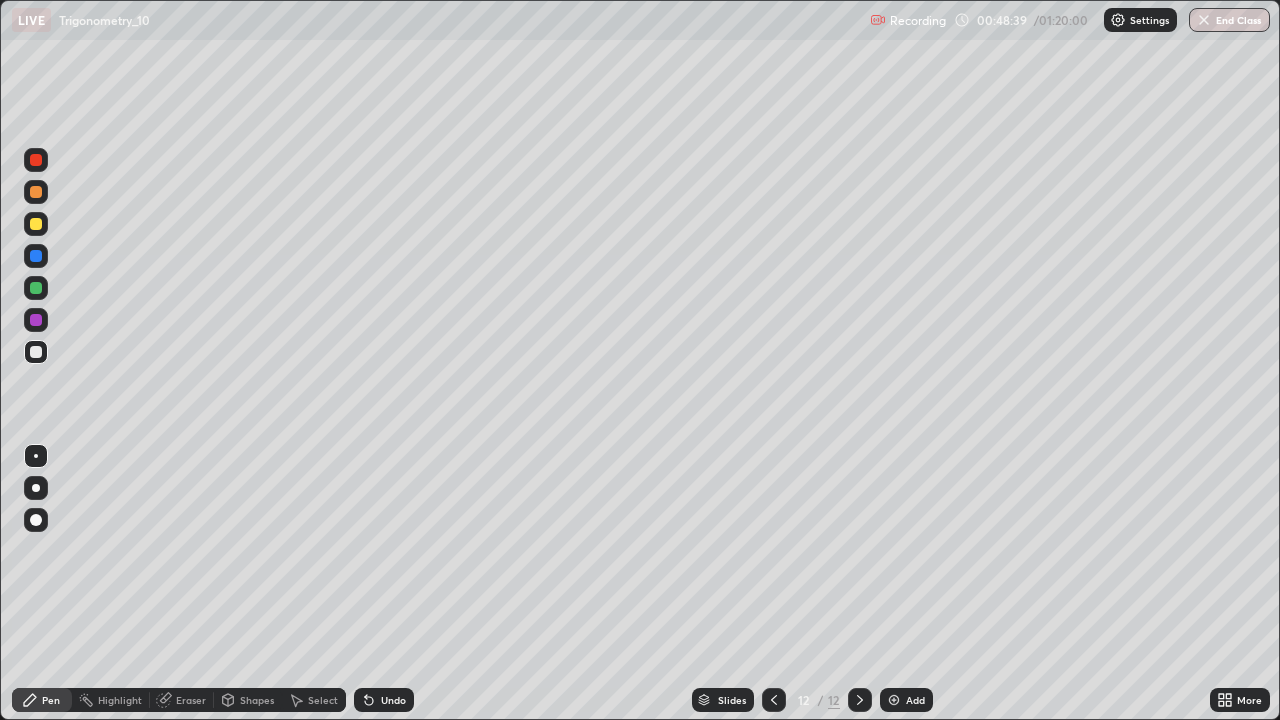 click at bounding box center [36, 288] 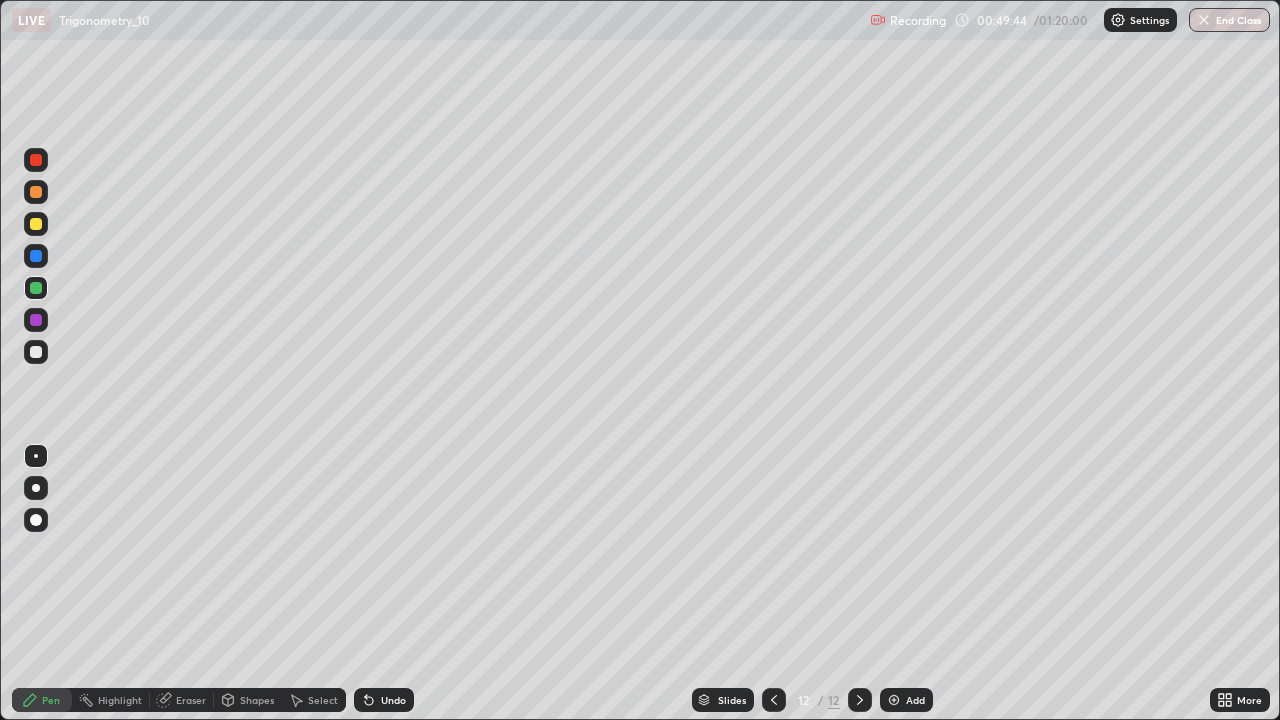 click at bounding box center [36, 256] 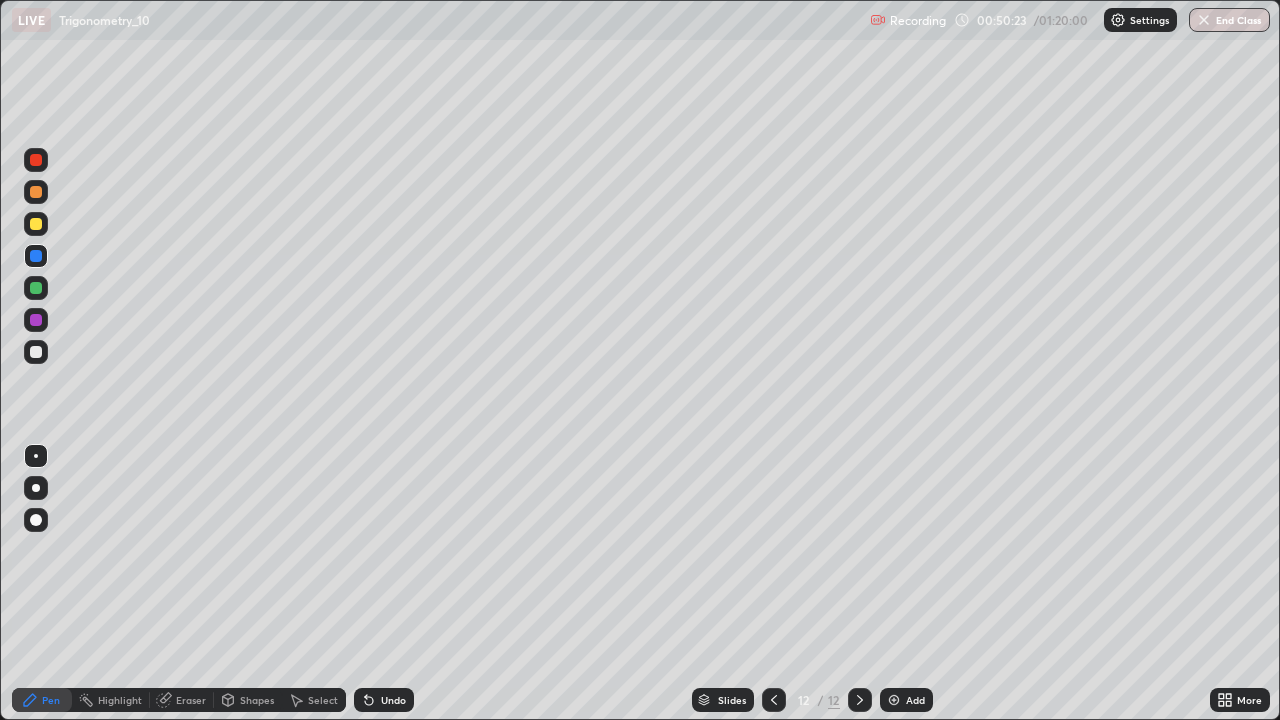 click at bounding box center (36, 352) 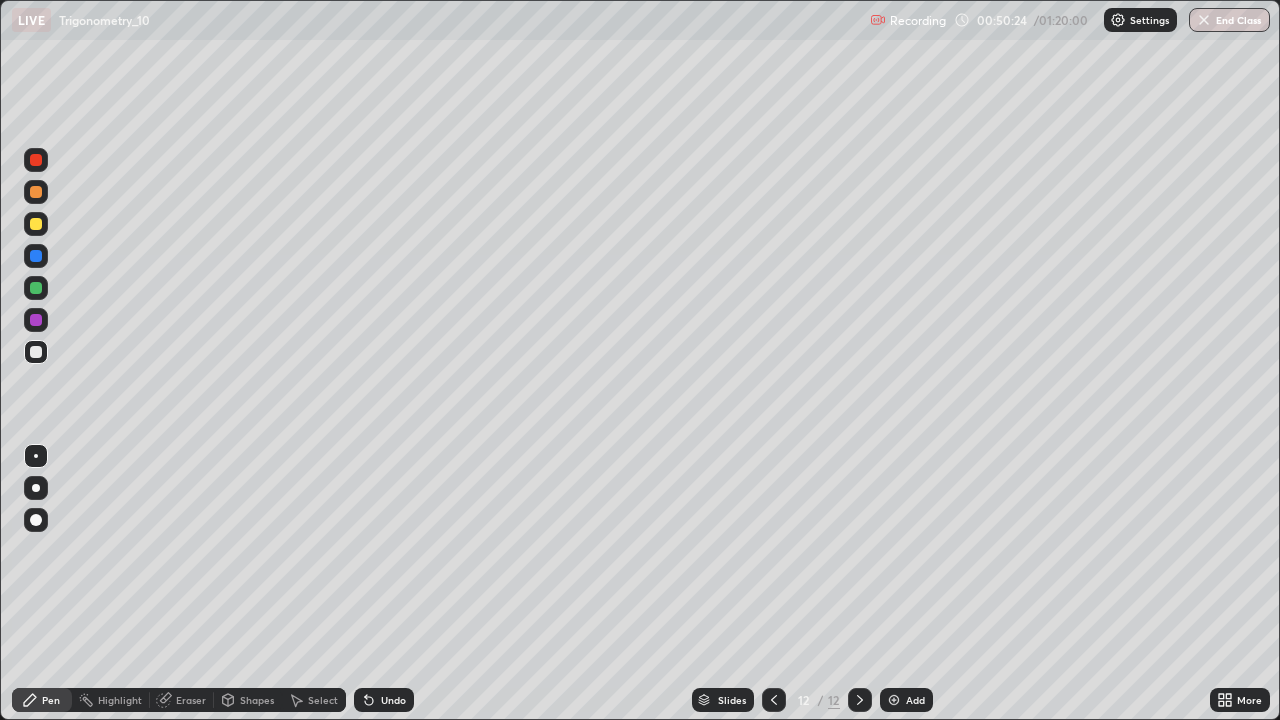 click at bounding box center [36, 224] 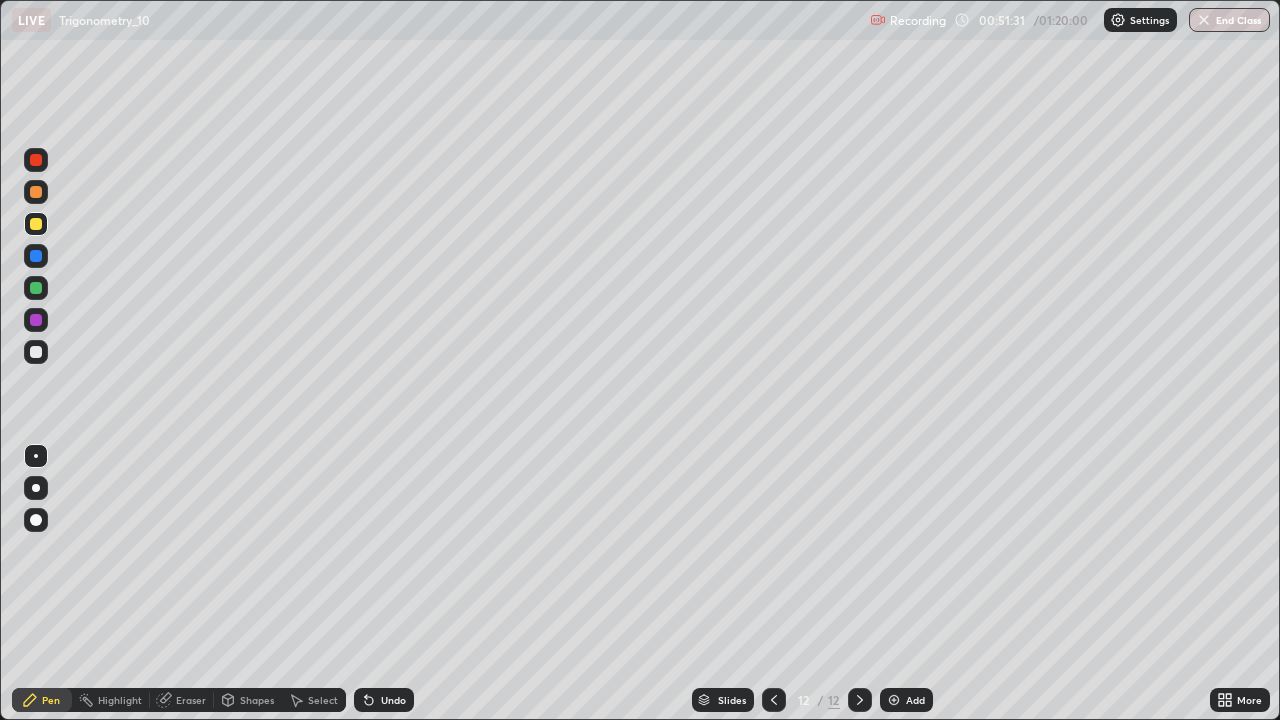 click on "Slides 12 / 12 Add" at bounding box center (812, 700) 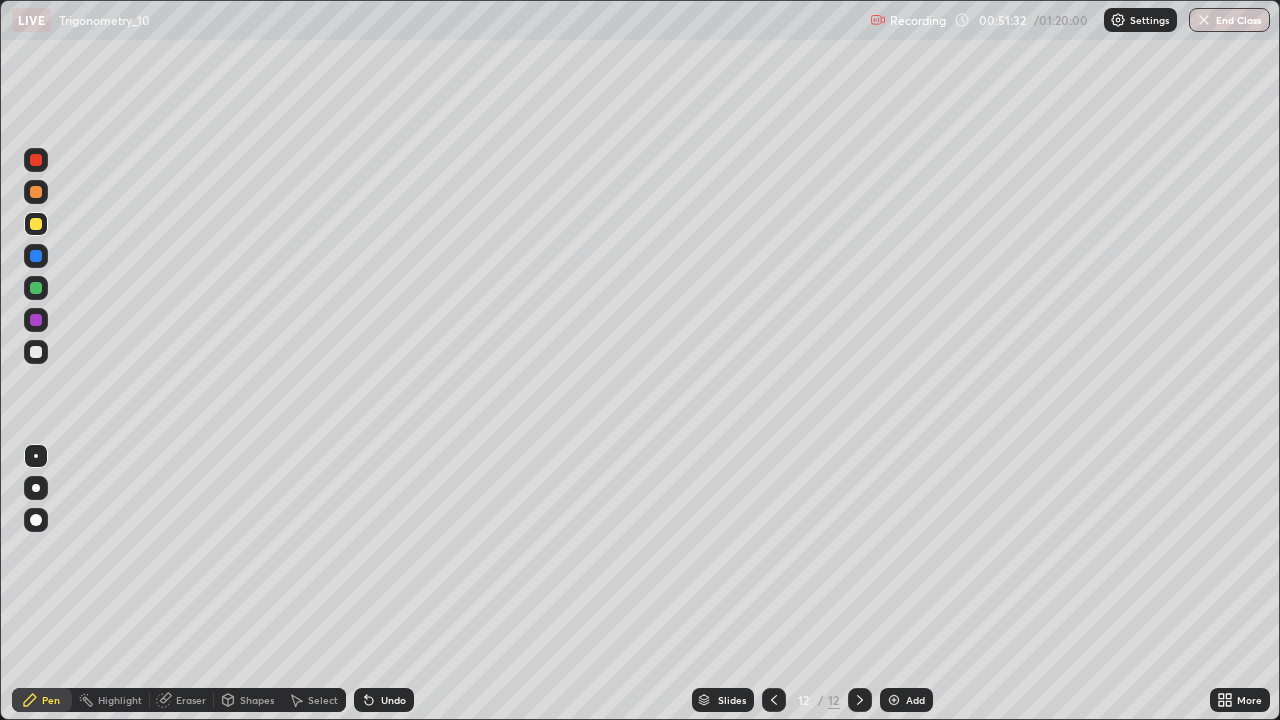 click on "Add" at bounding box center [906, 700] 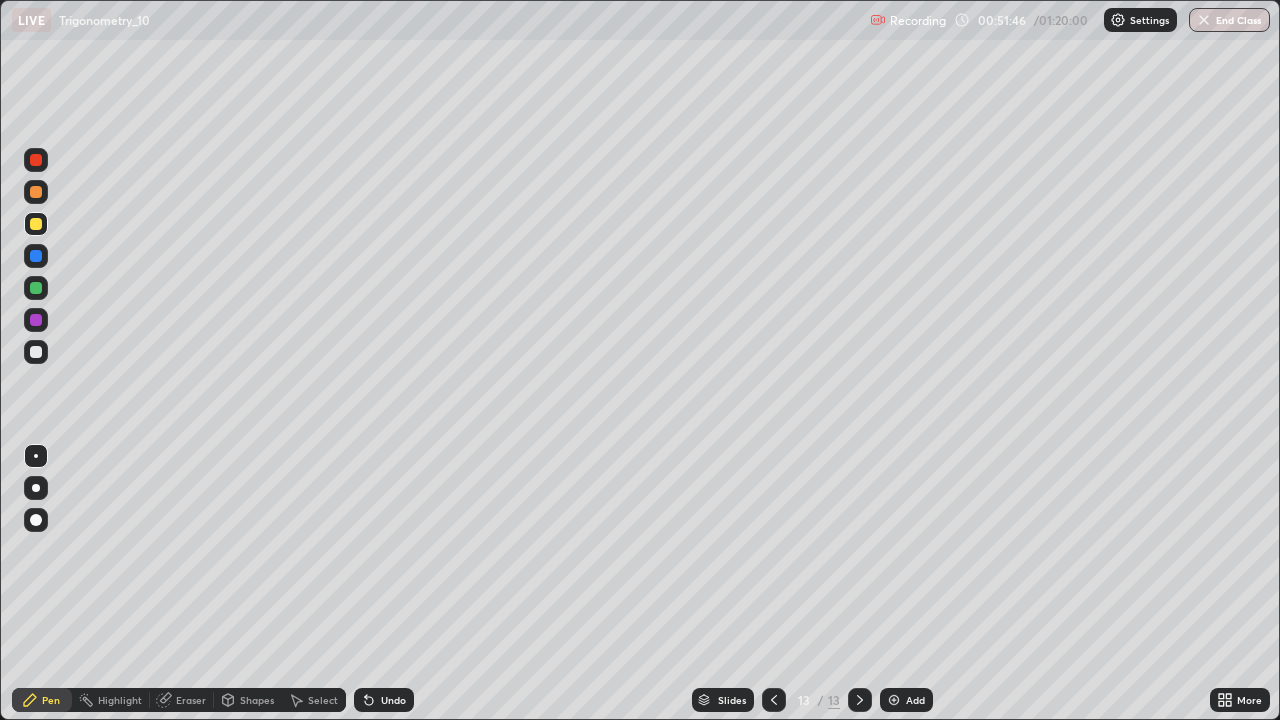 click at bounding box center (774, 700) 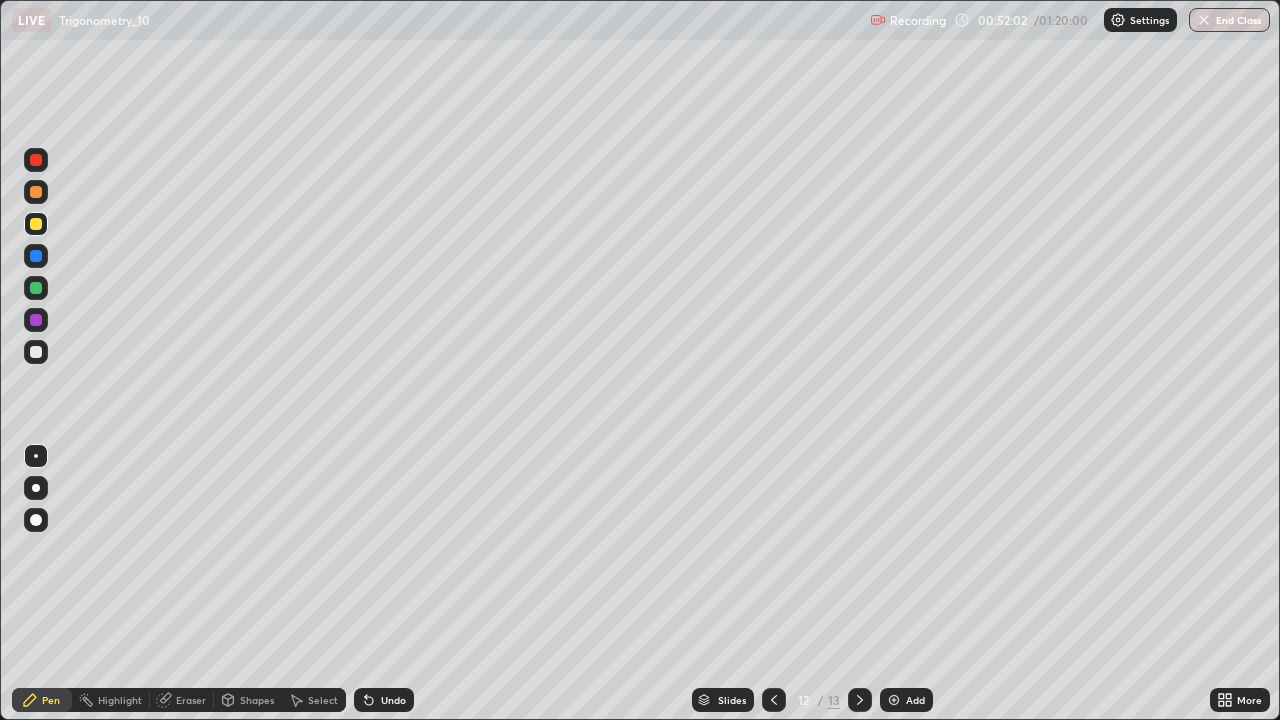 click 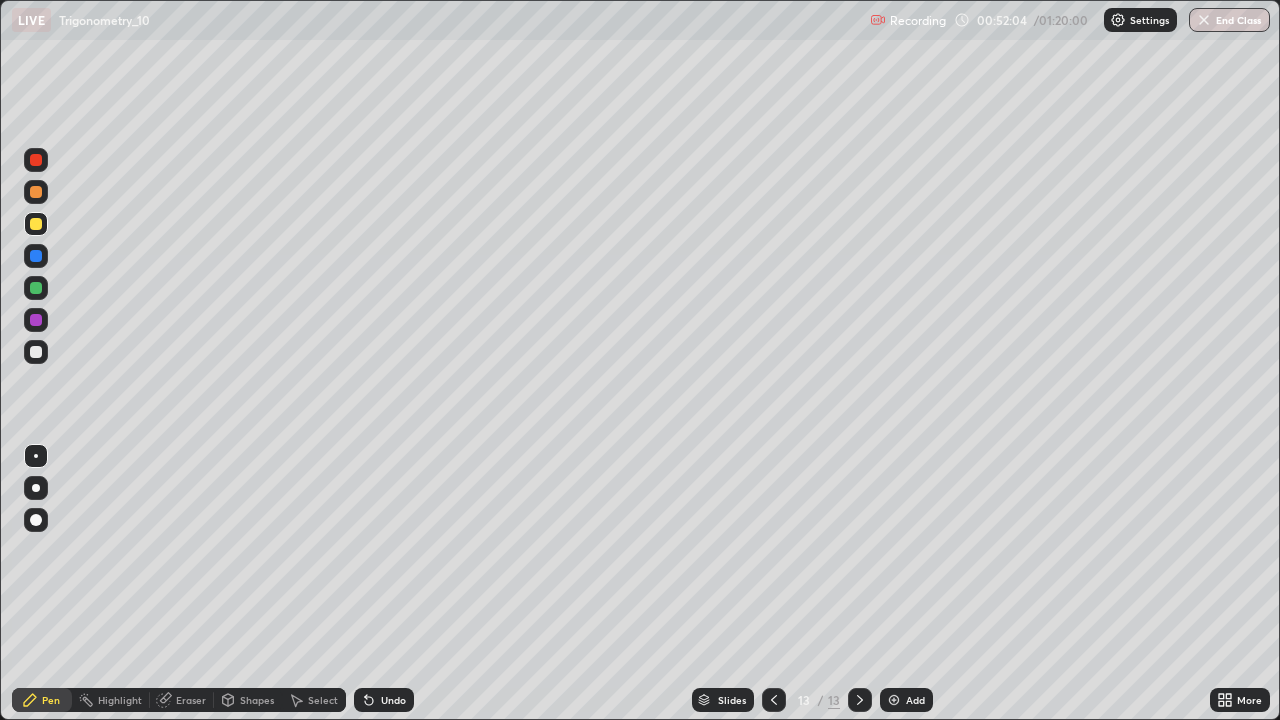 click at bounding box center (36, 352) 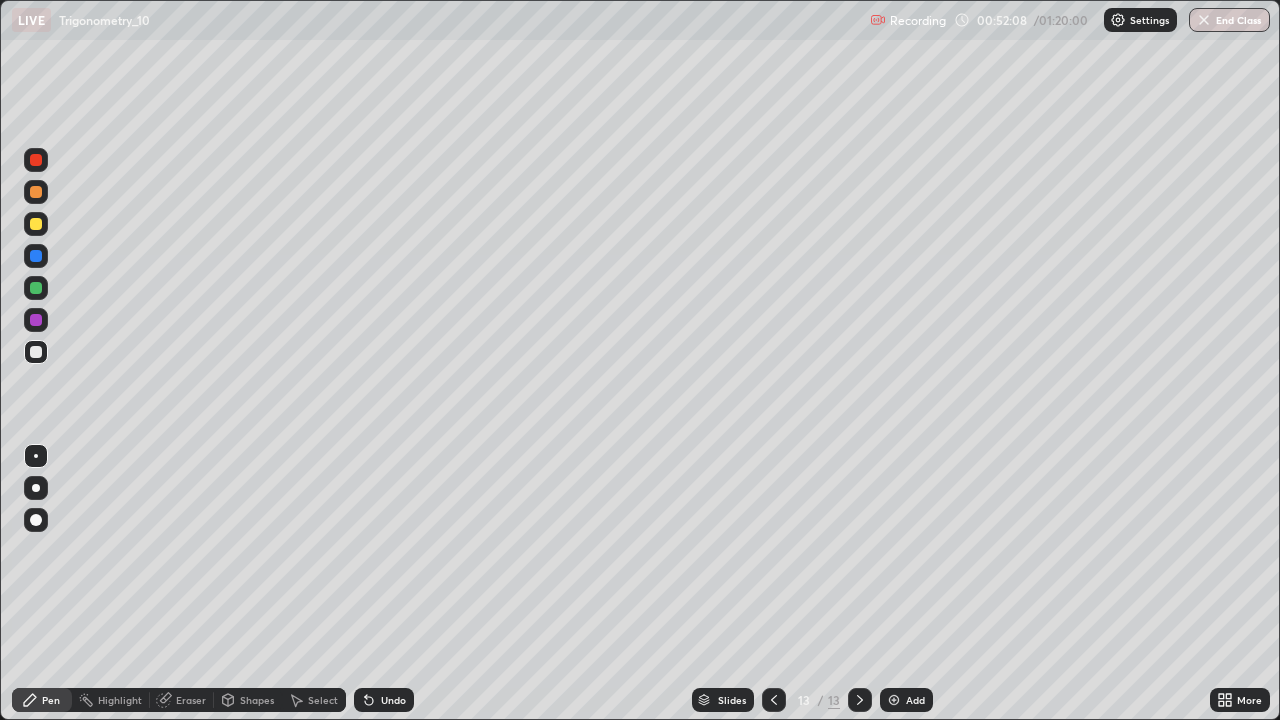 click at bounding box center [774, 700] 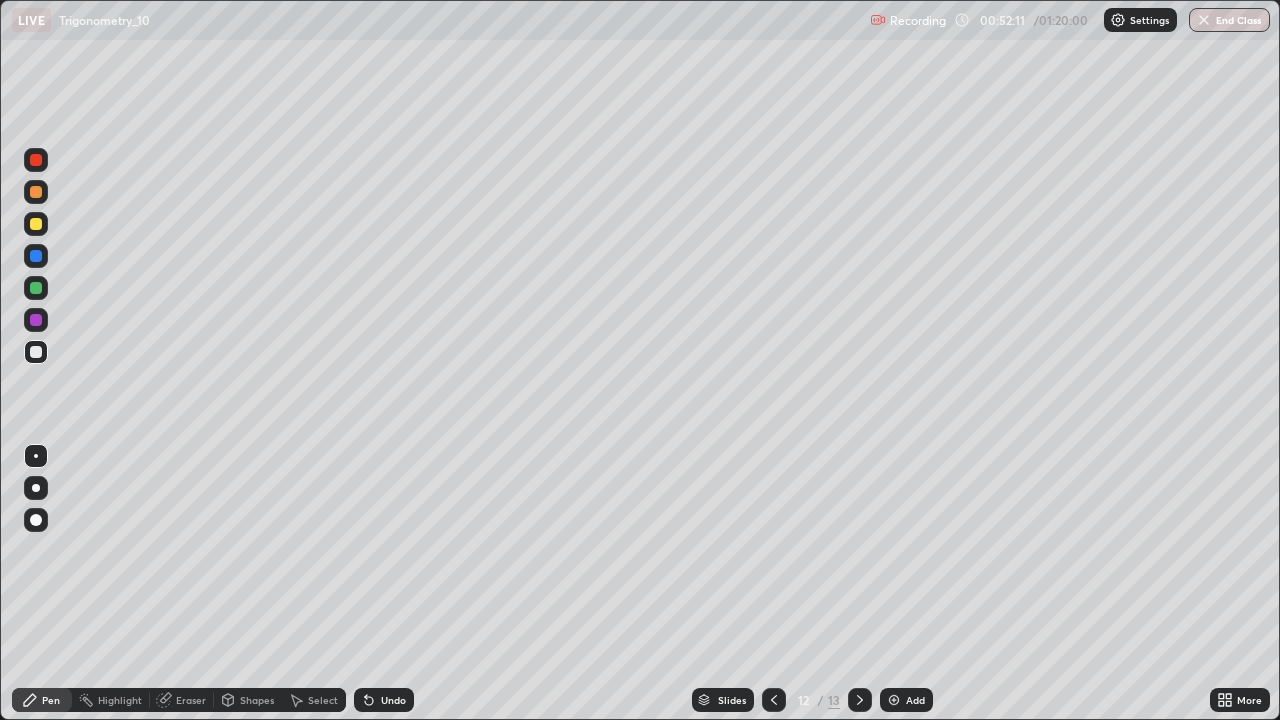 click 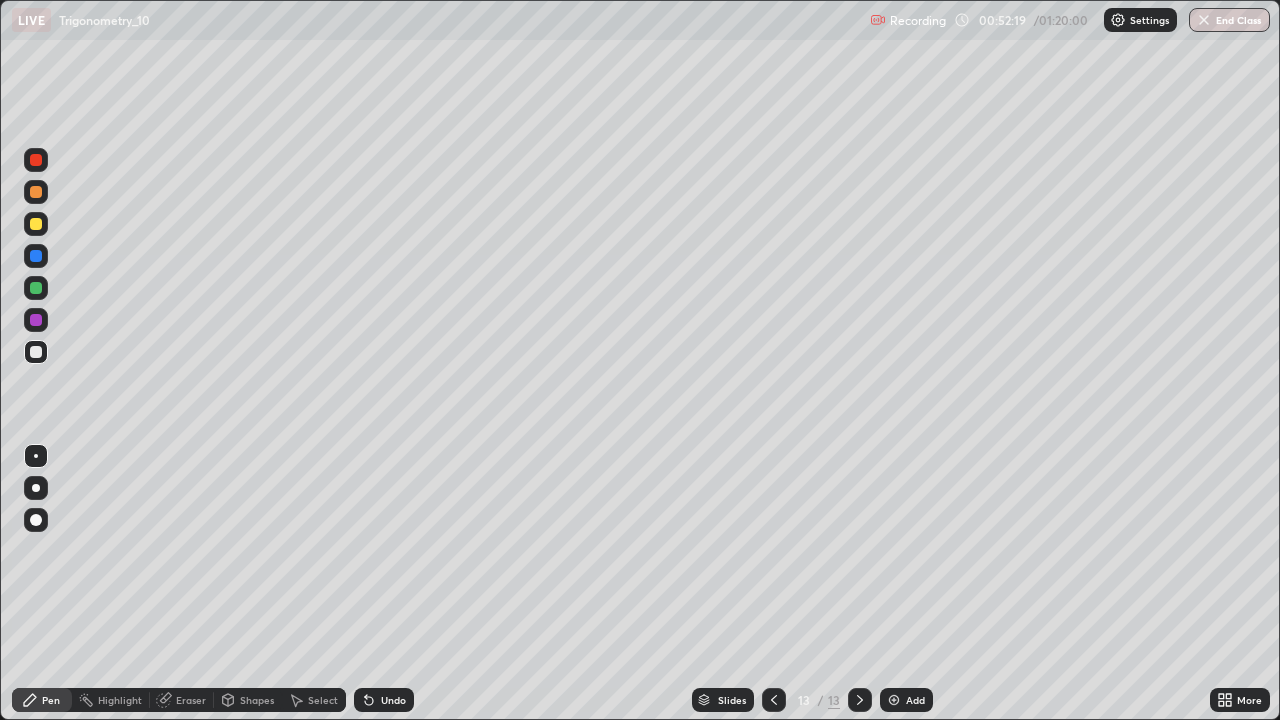 click 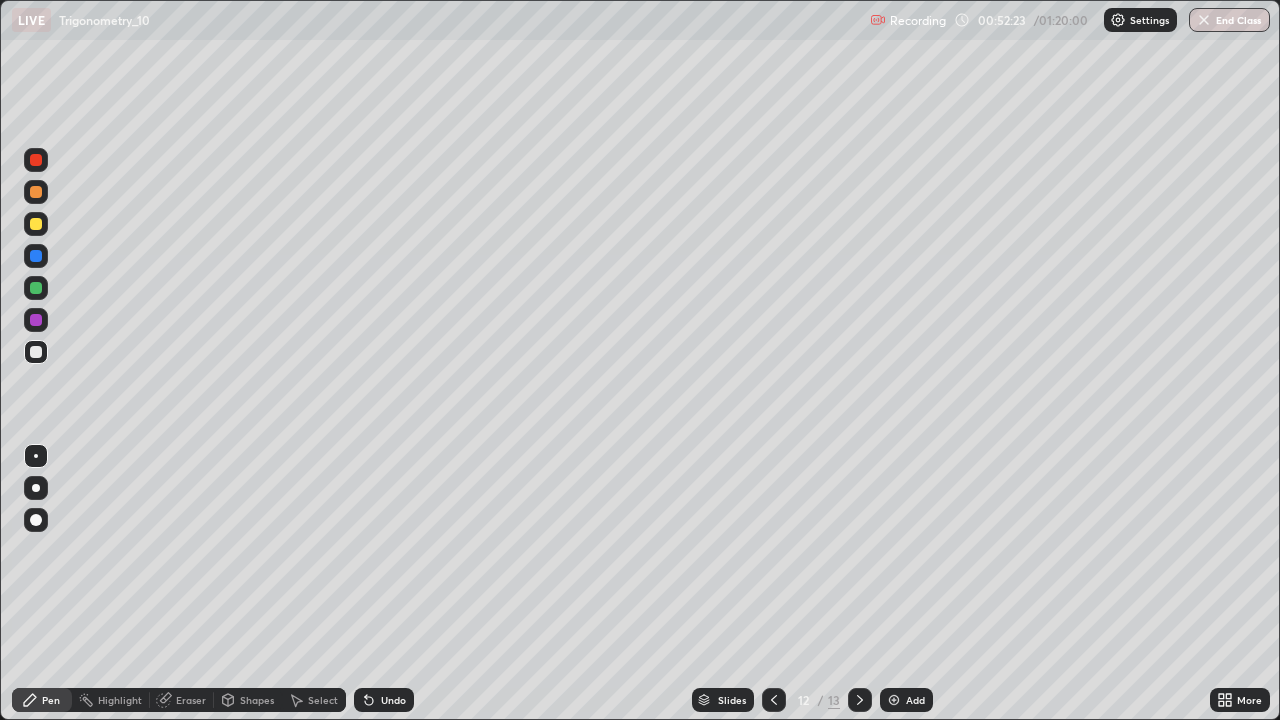 click 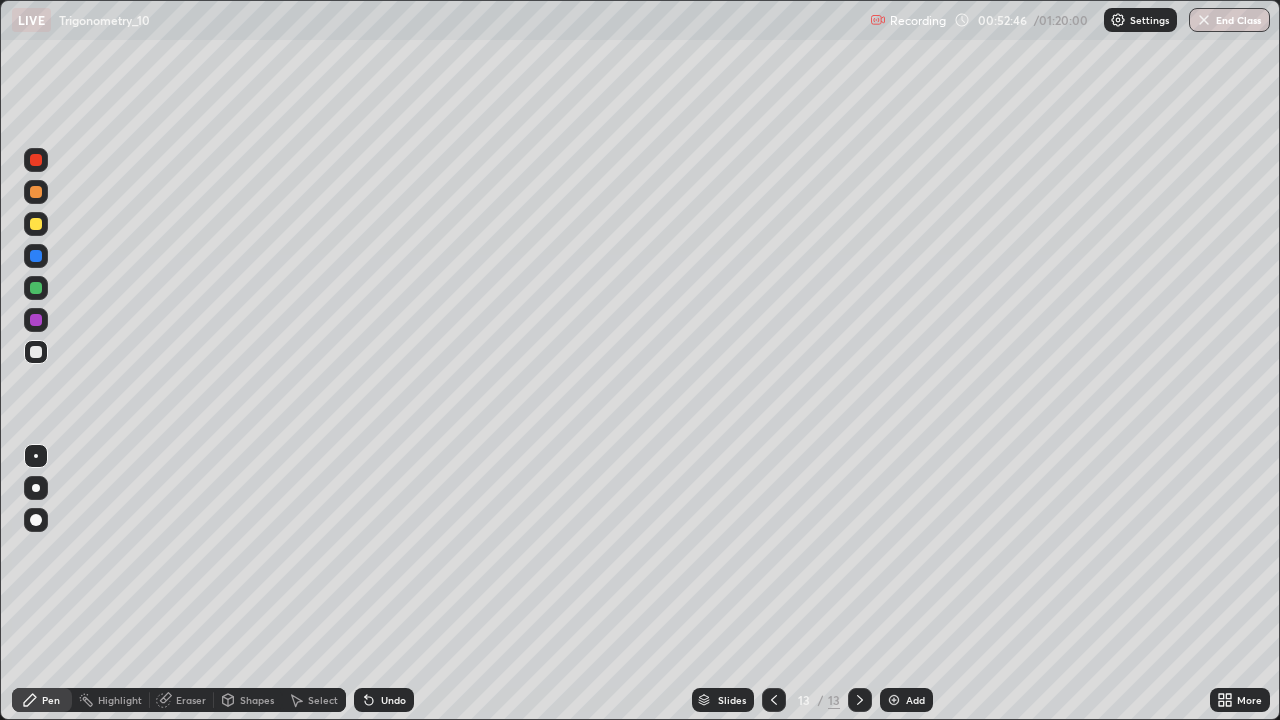 click on "Eraser" at bounding box center (191, 700) 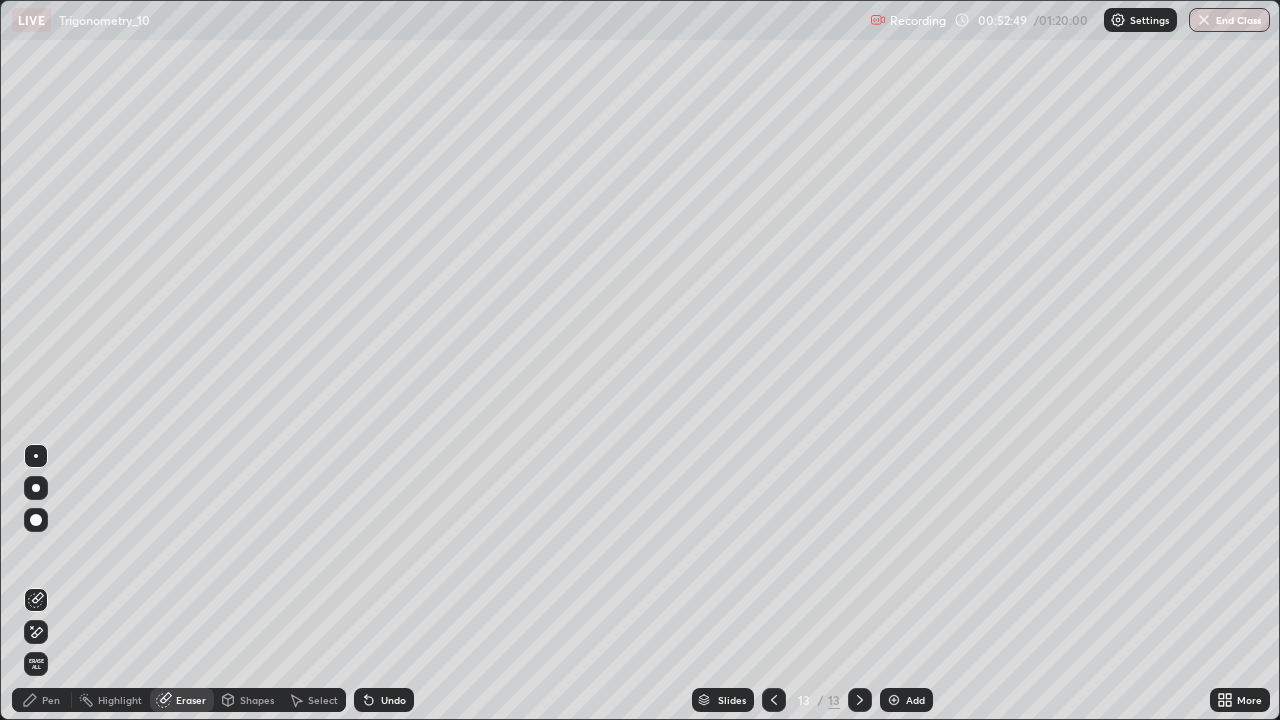 click on "Pen" at bounding box center [51, 700] 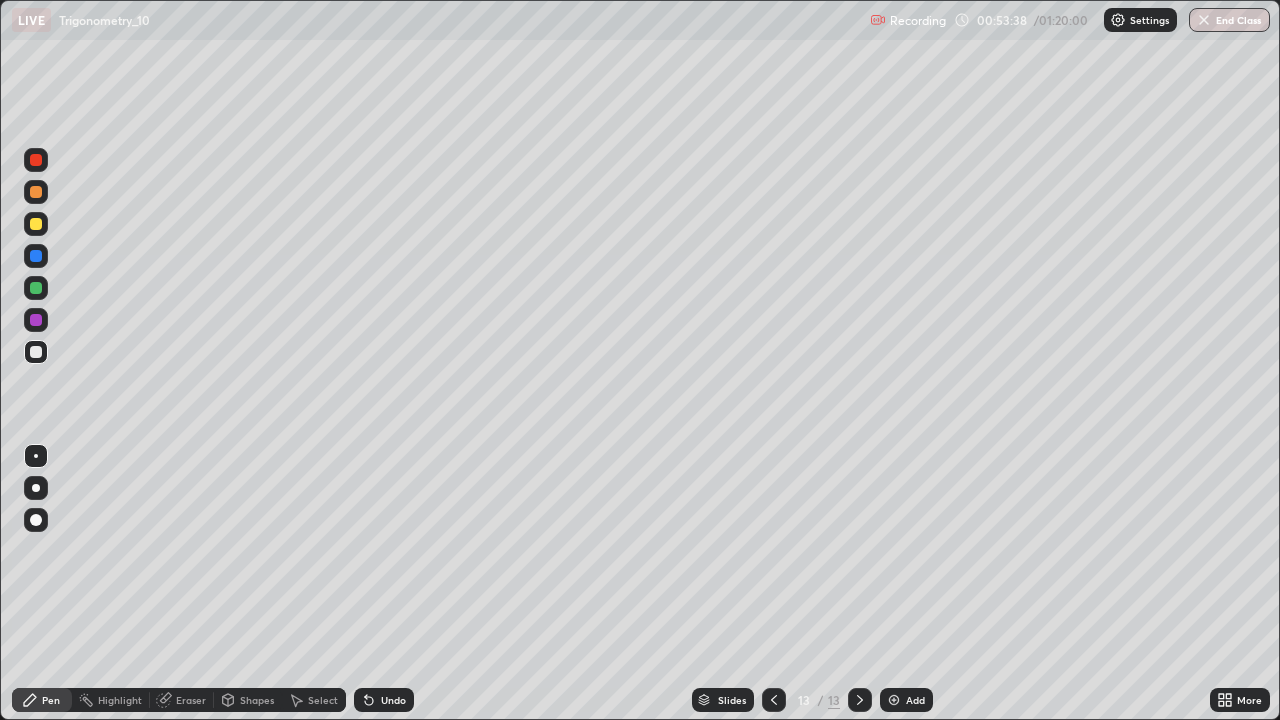 click on "Undo" at bounding box center (393, 700) 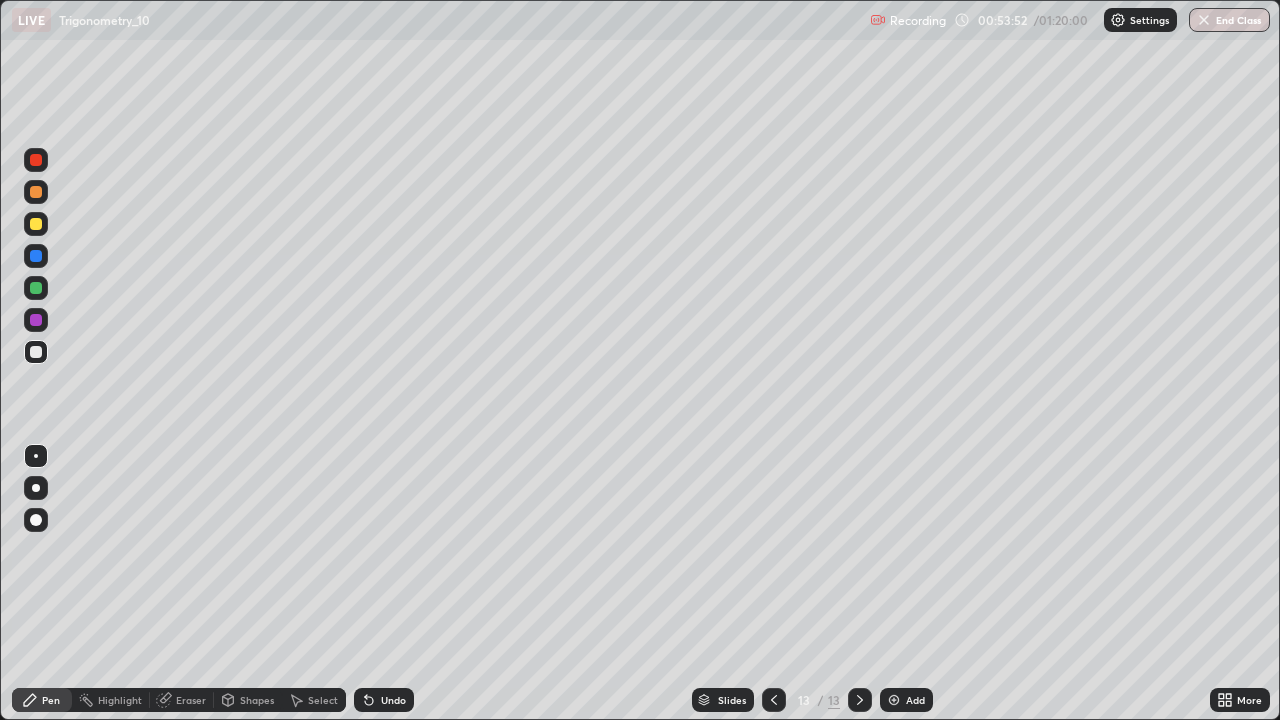 click 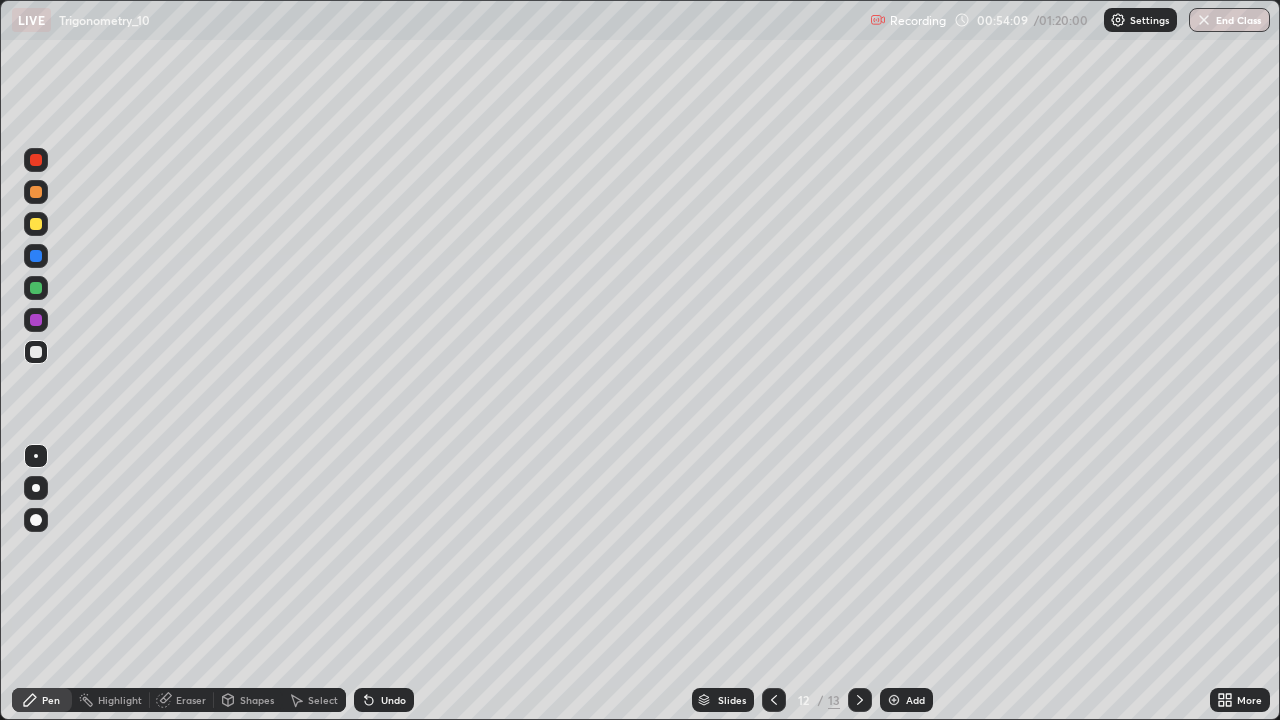 click 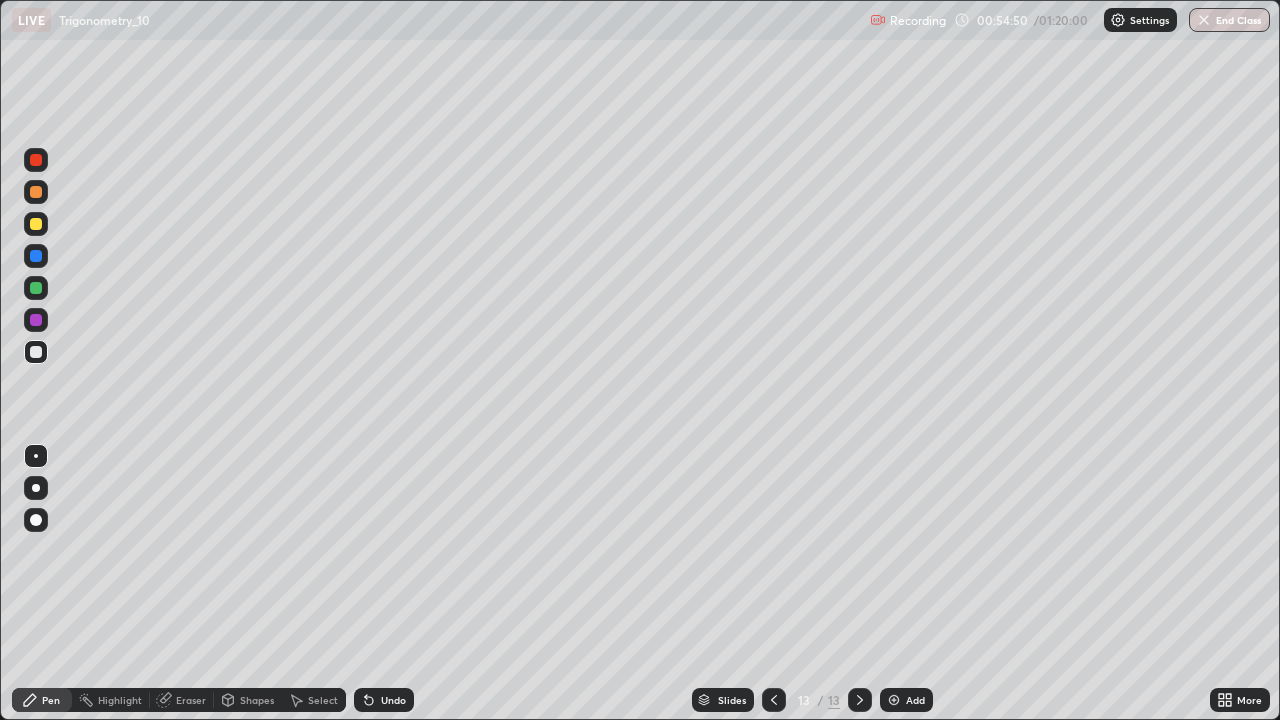 click 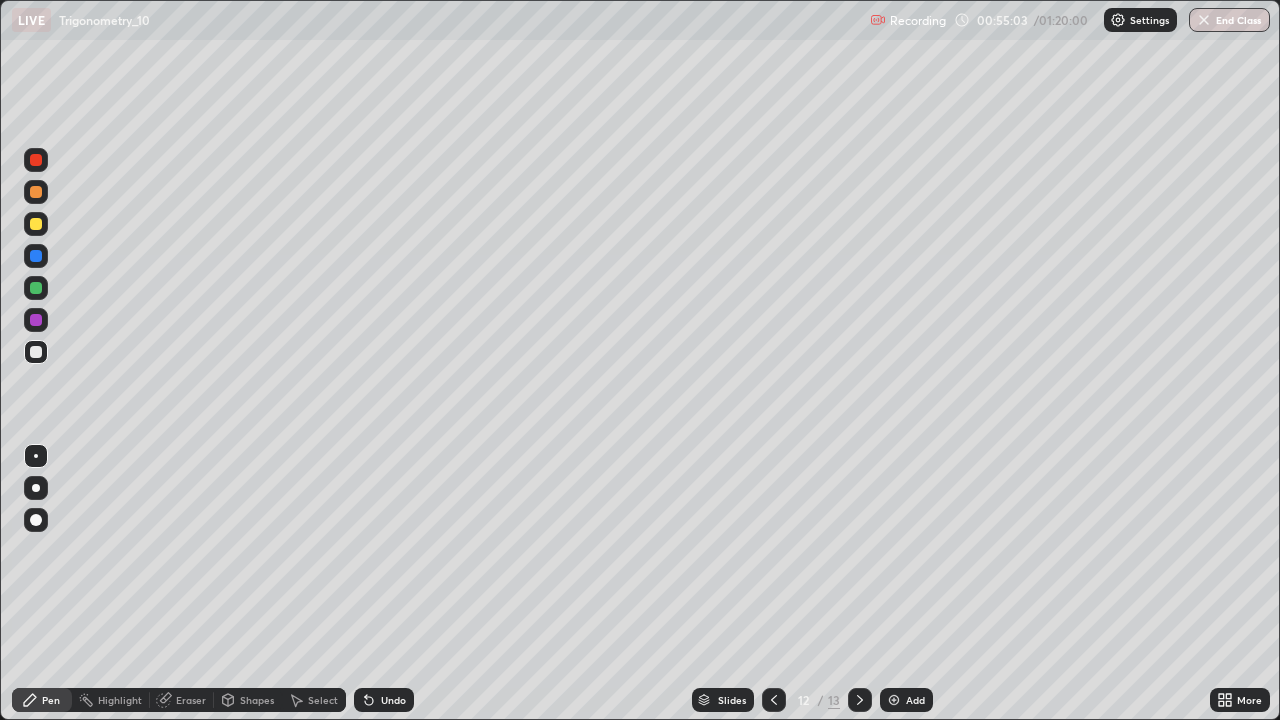 click 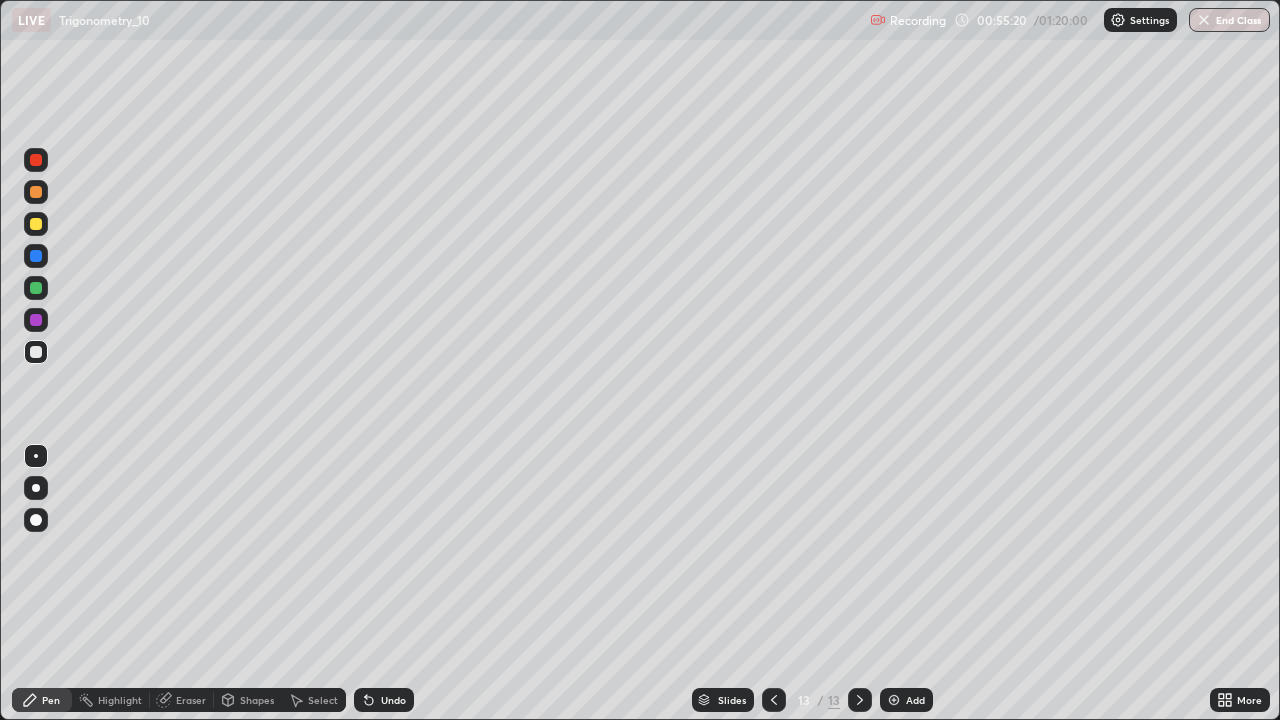 click on "Add" at bounding box center [915, 700] 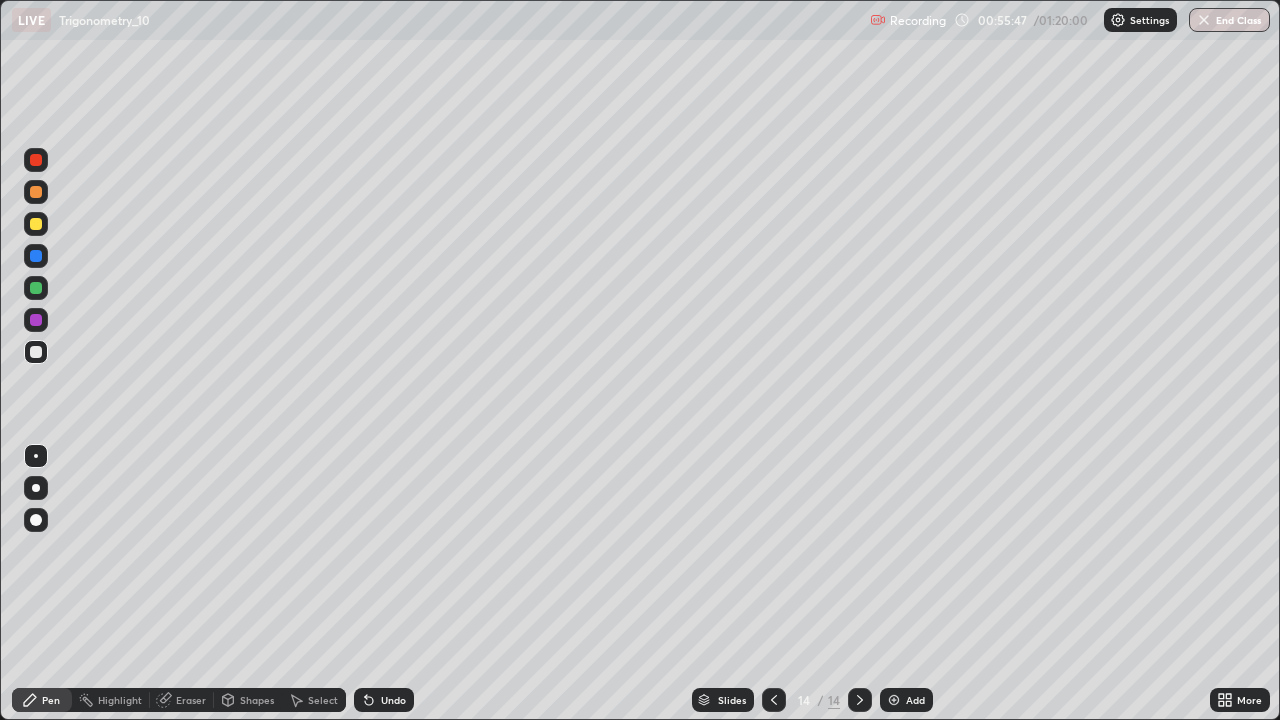 click at bounding box center [36, 224] 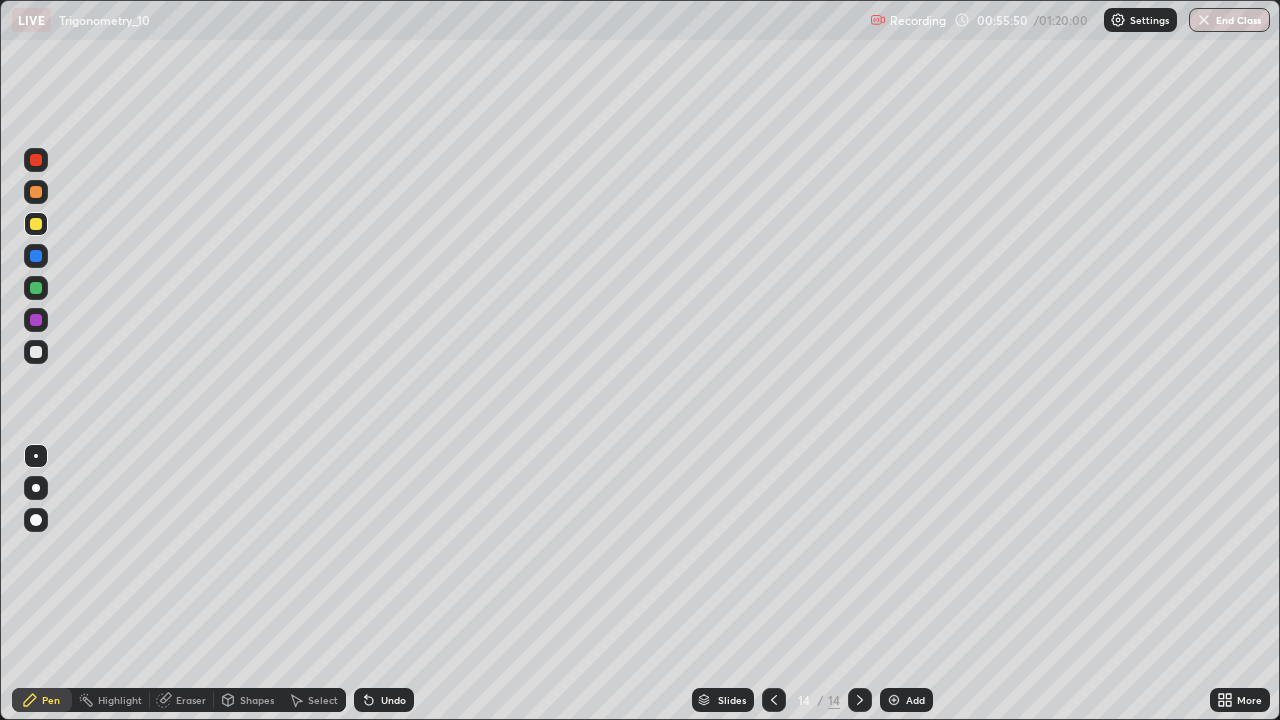 click on "Undo" at bounding box center (384, 700) 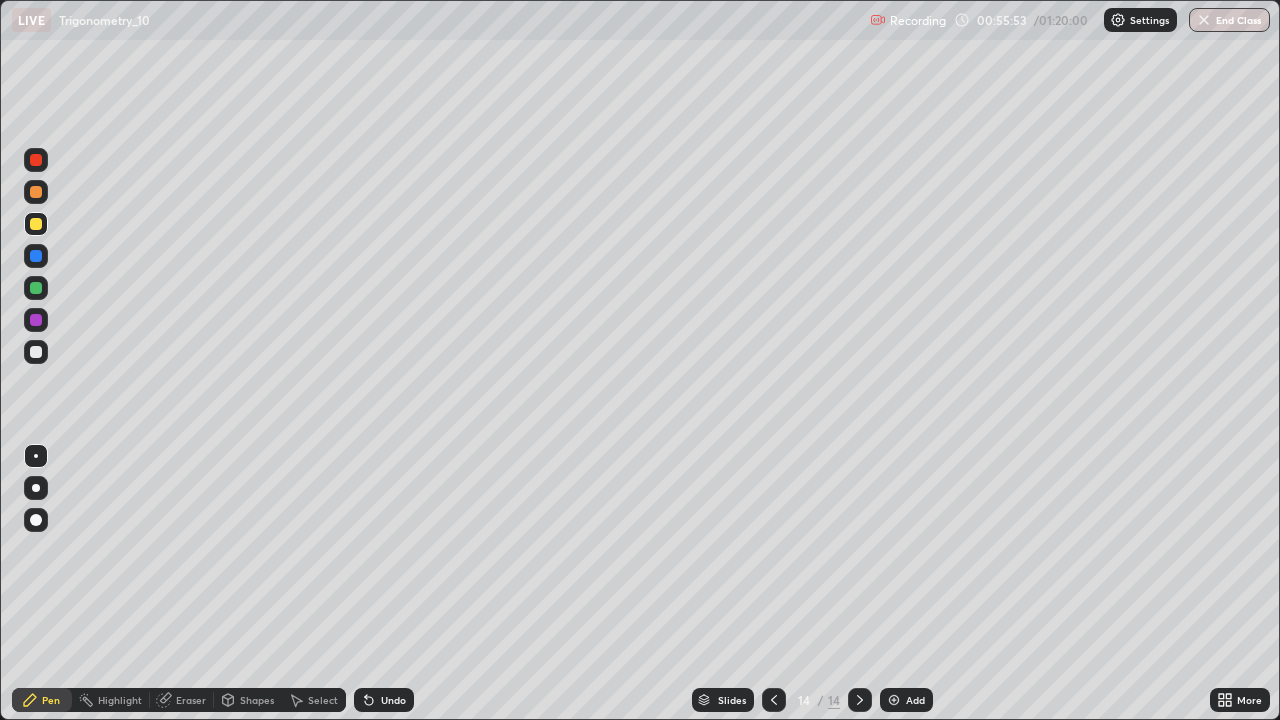 click on "Undo" at bounding box center (393, 700) 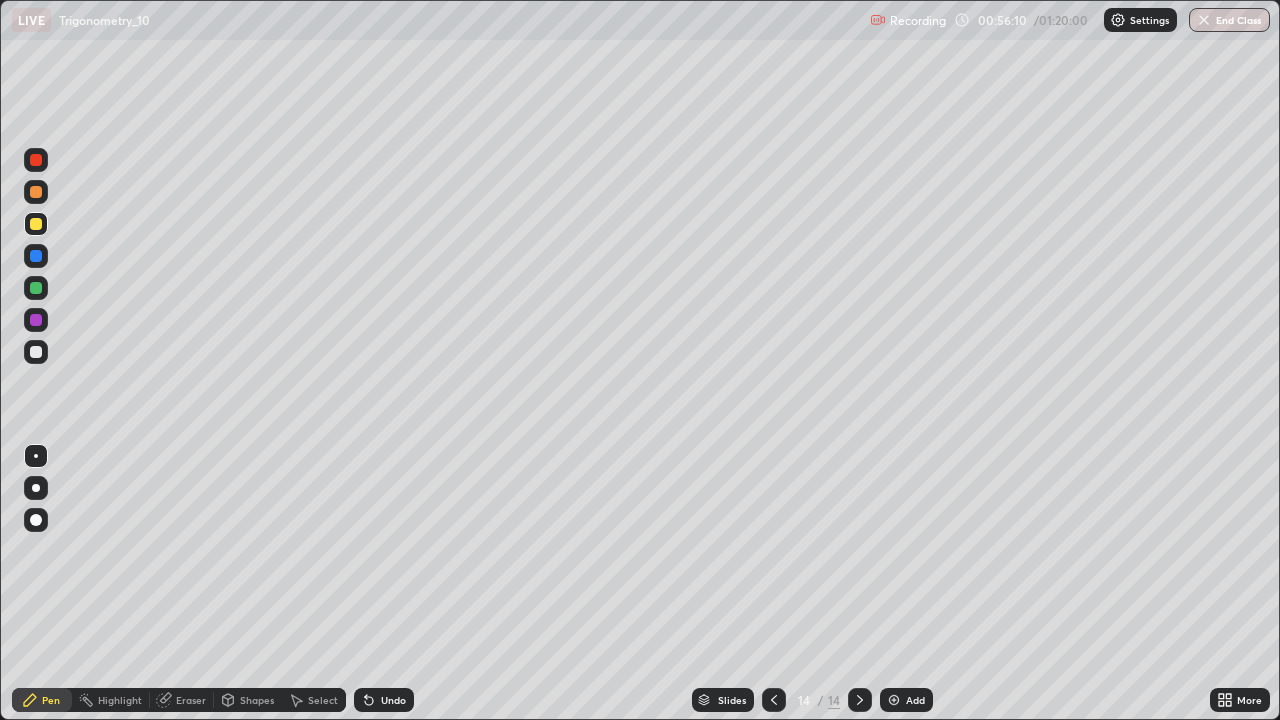 click at bounding box center (36, 352) 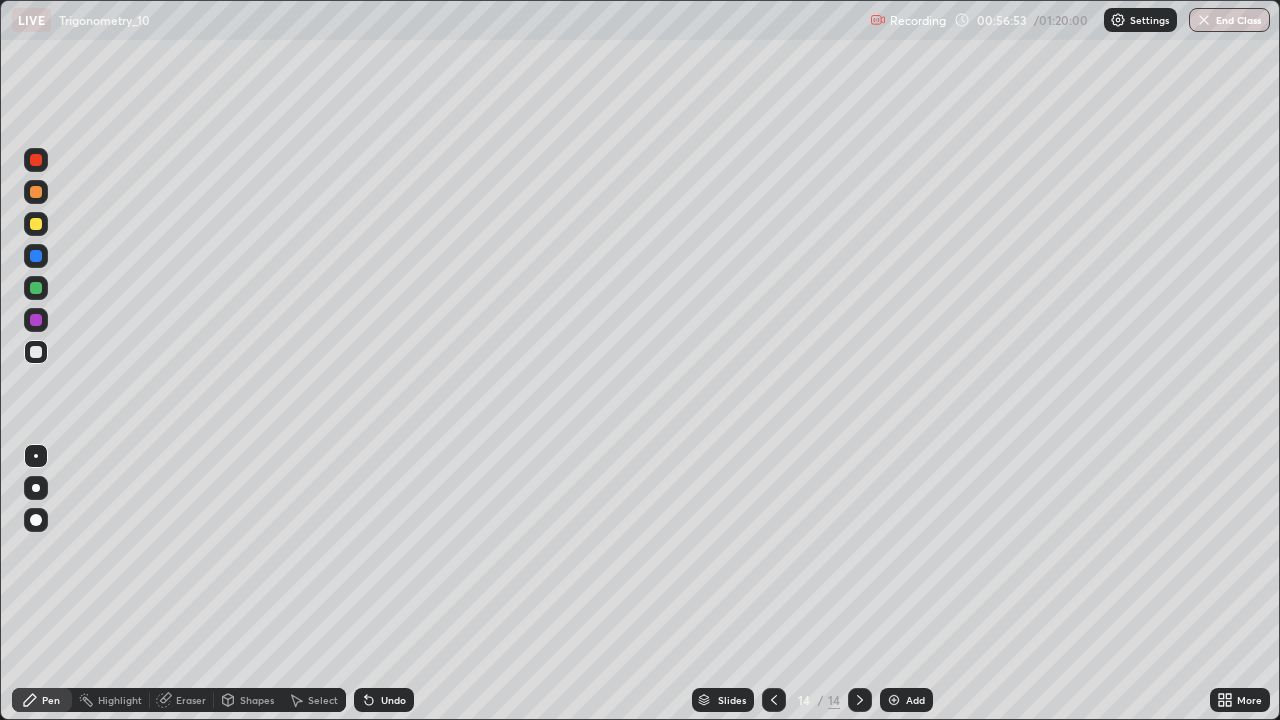 click at bounding box center [36, 288] 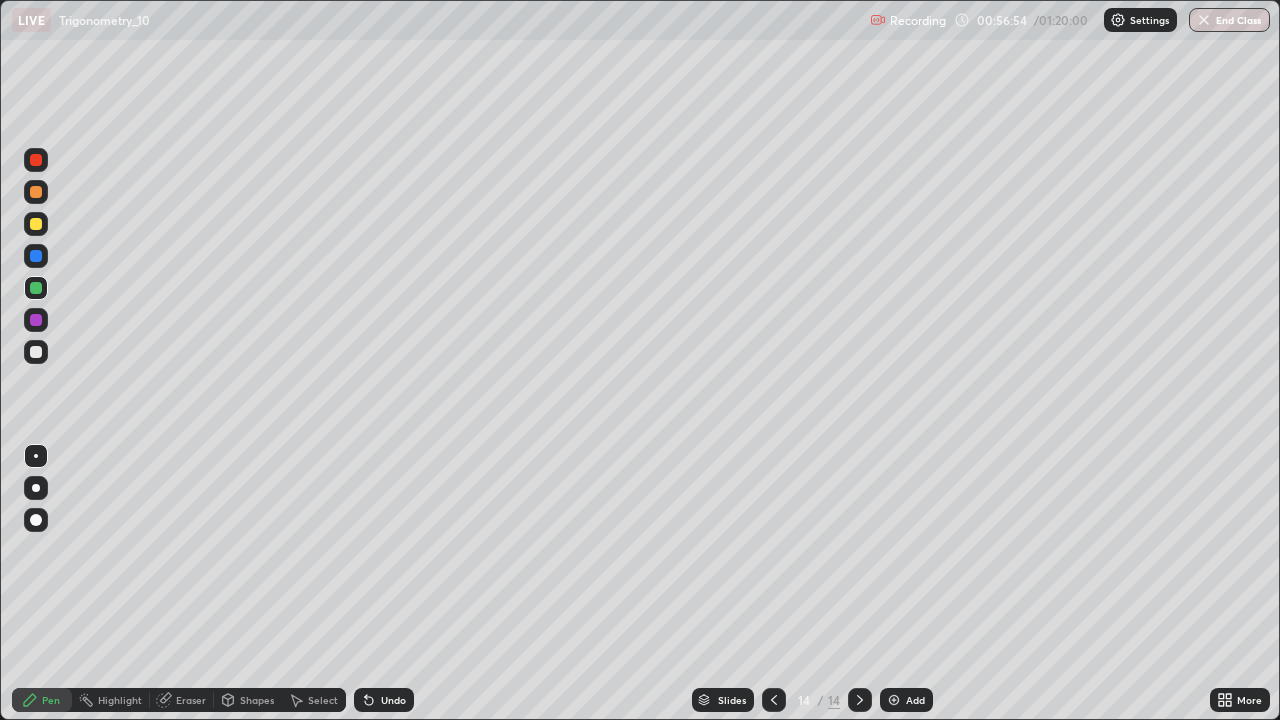 click on "Shapes" at bounding box center (257, 700) 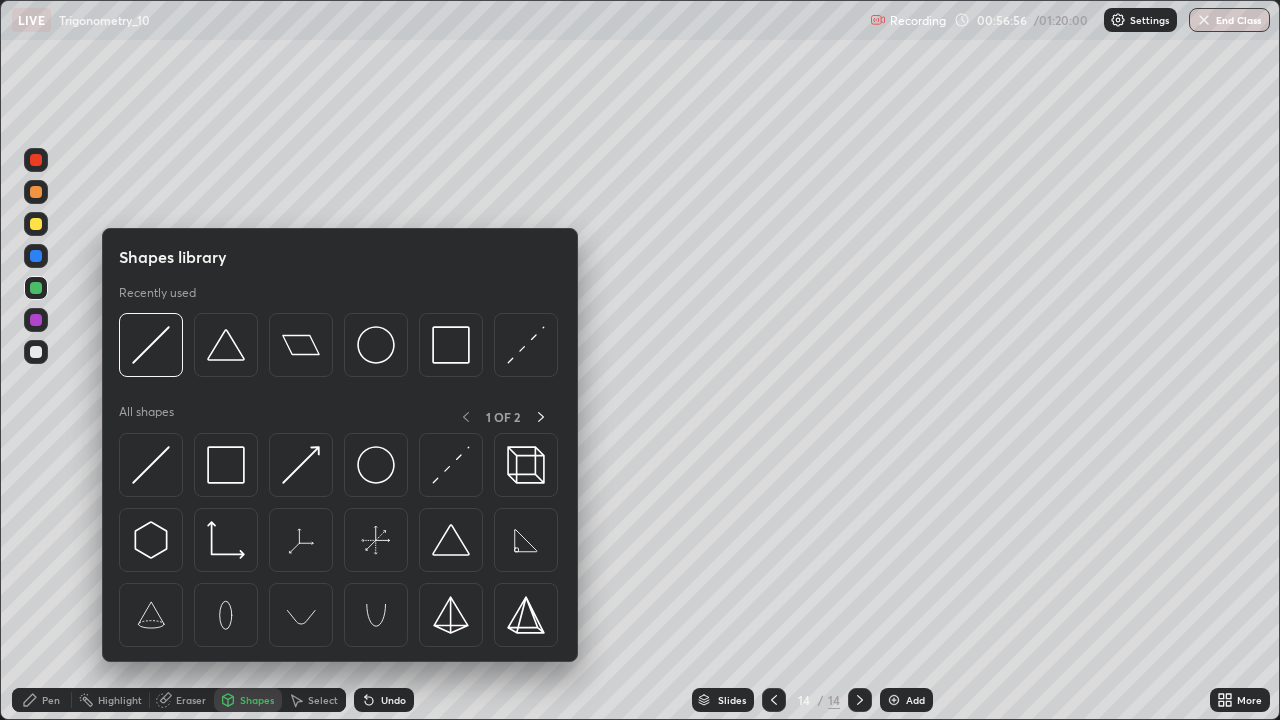 click on "Pen" at bounding box center [42, 700] 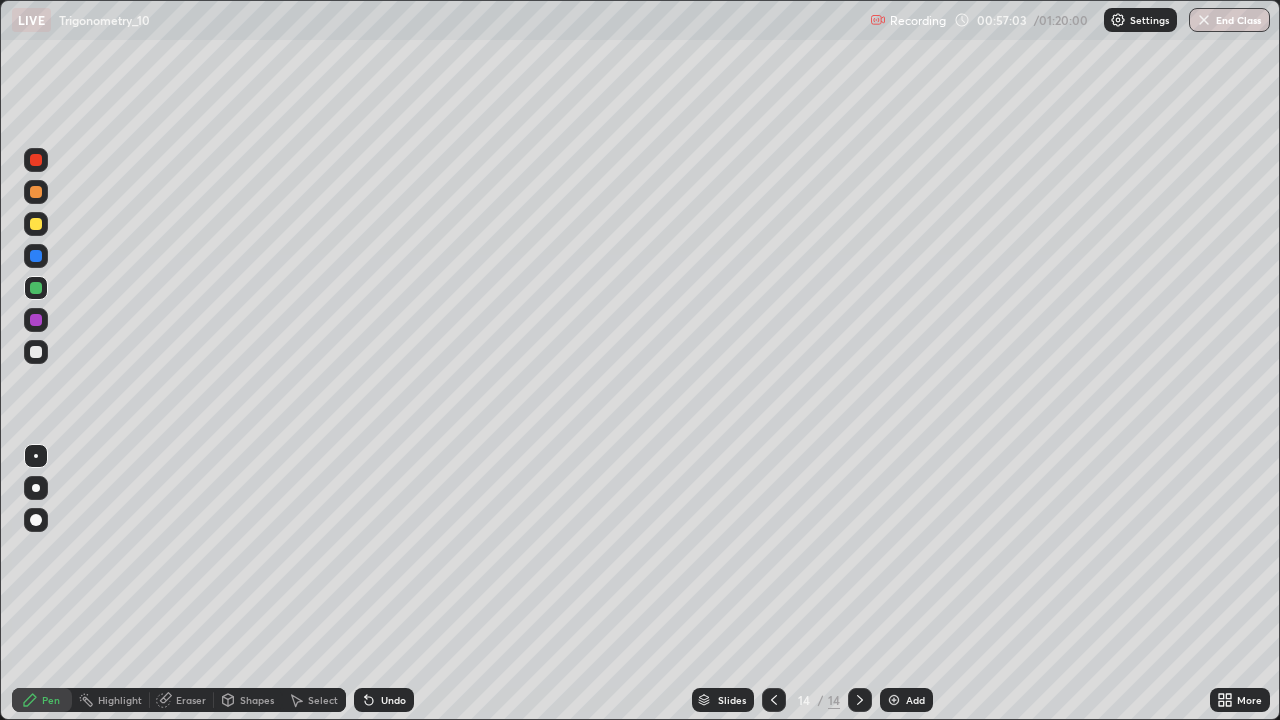 click on "Undo" at bounding box center (384, 700) 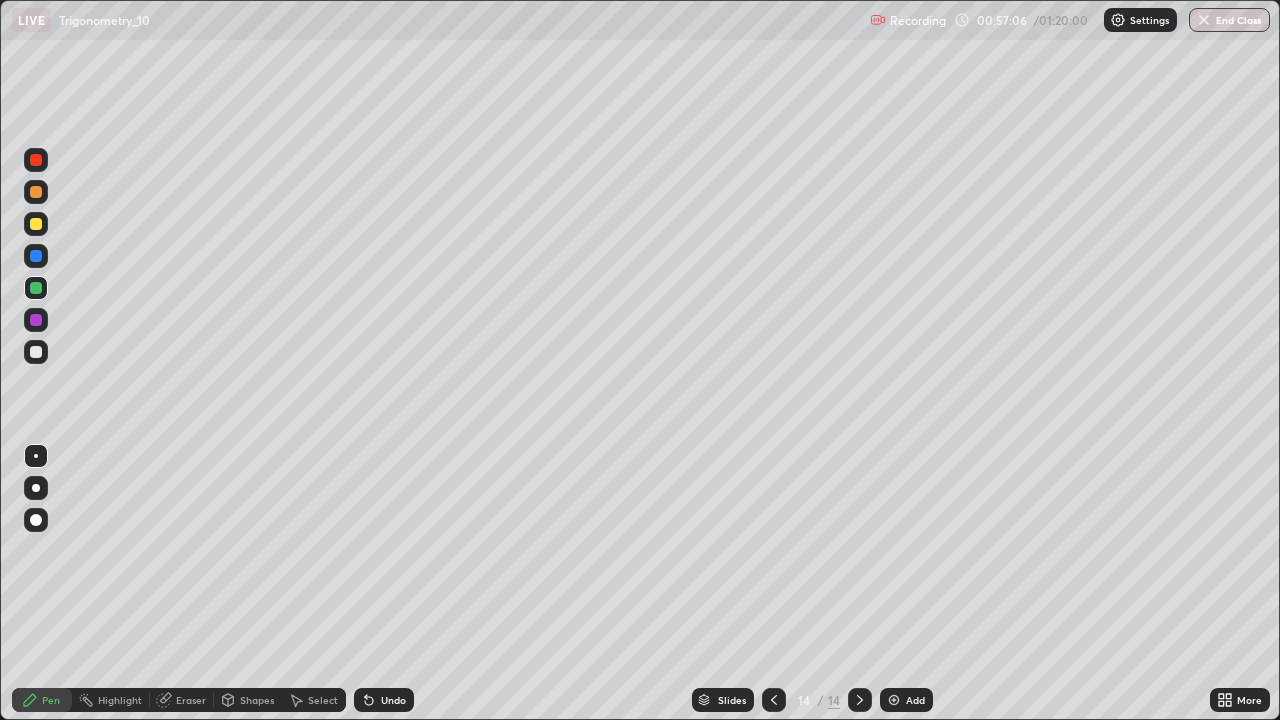 click at bounding box center (36, 224) 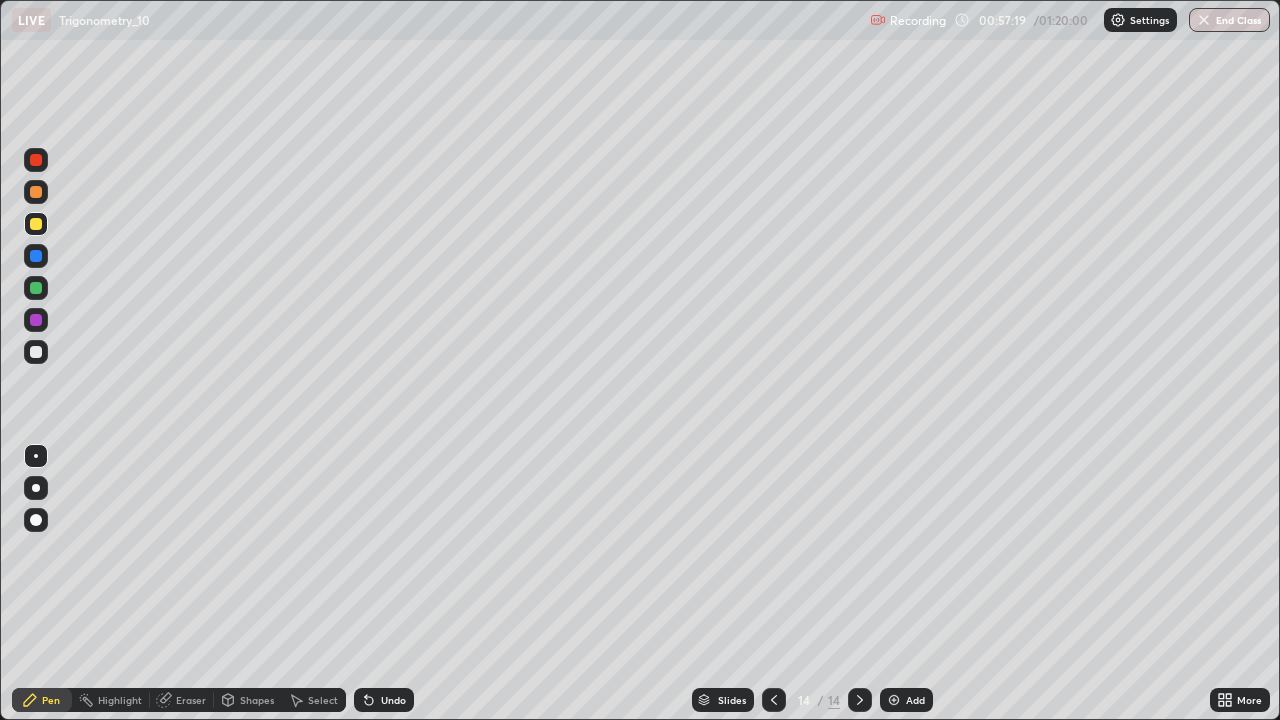 click at bounding box center [36, 256] 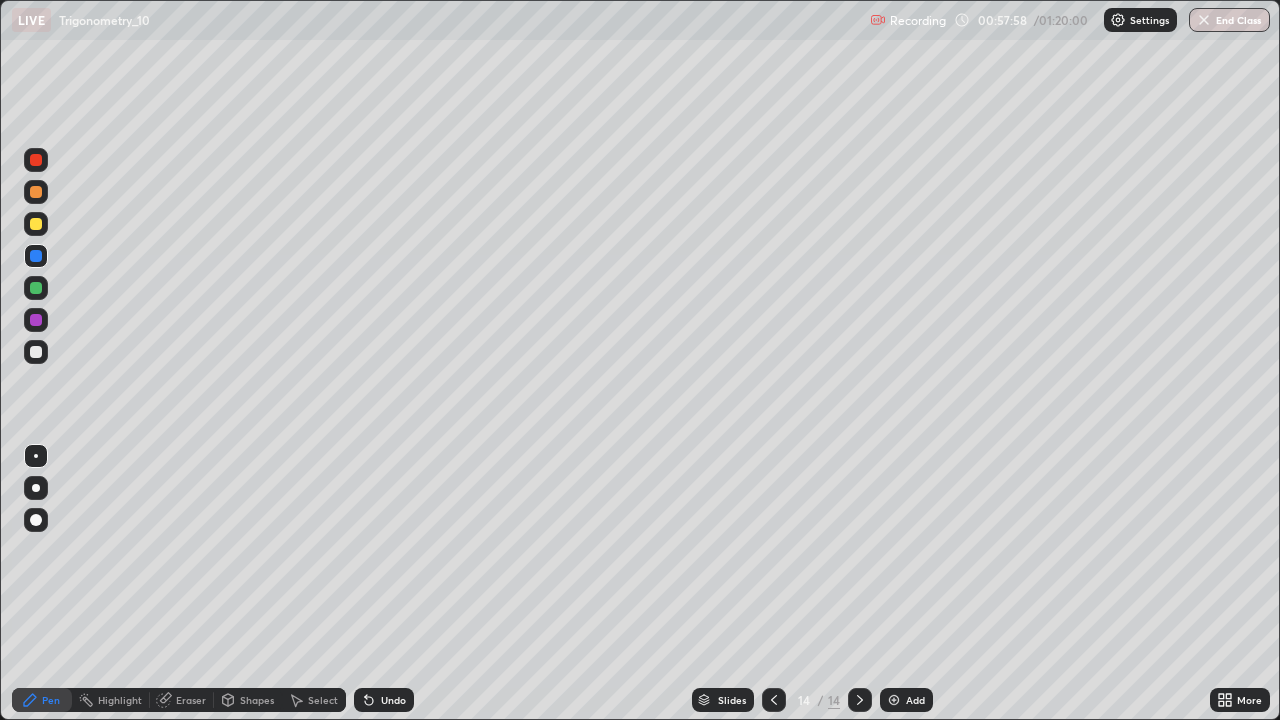 click at bounding box center [36, 352] 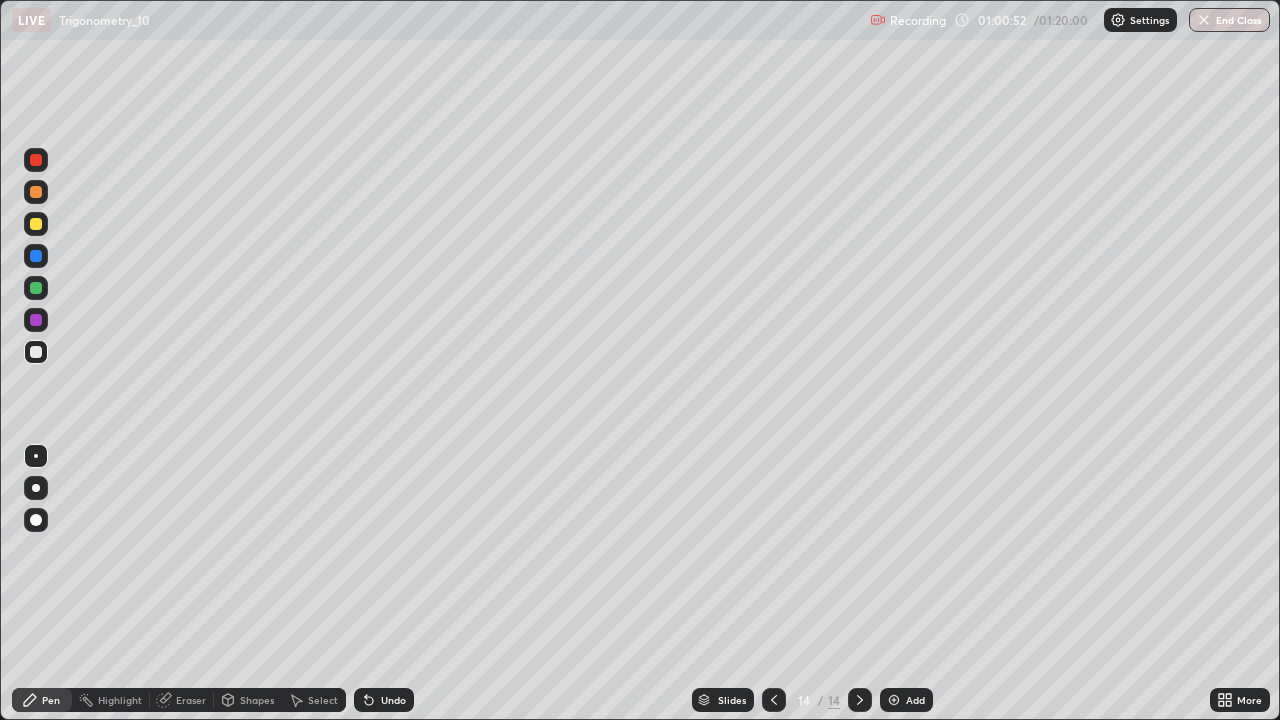 click on "Add" at bounding box center [915, 700] 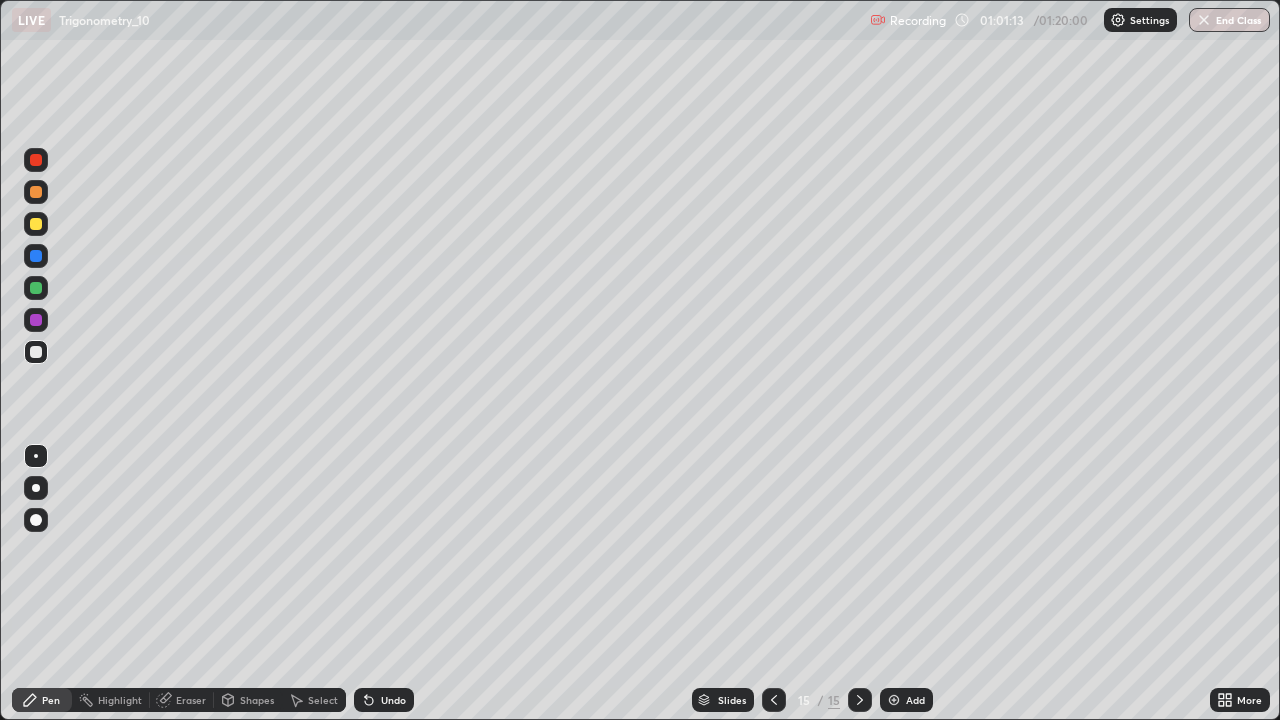 click 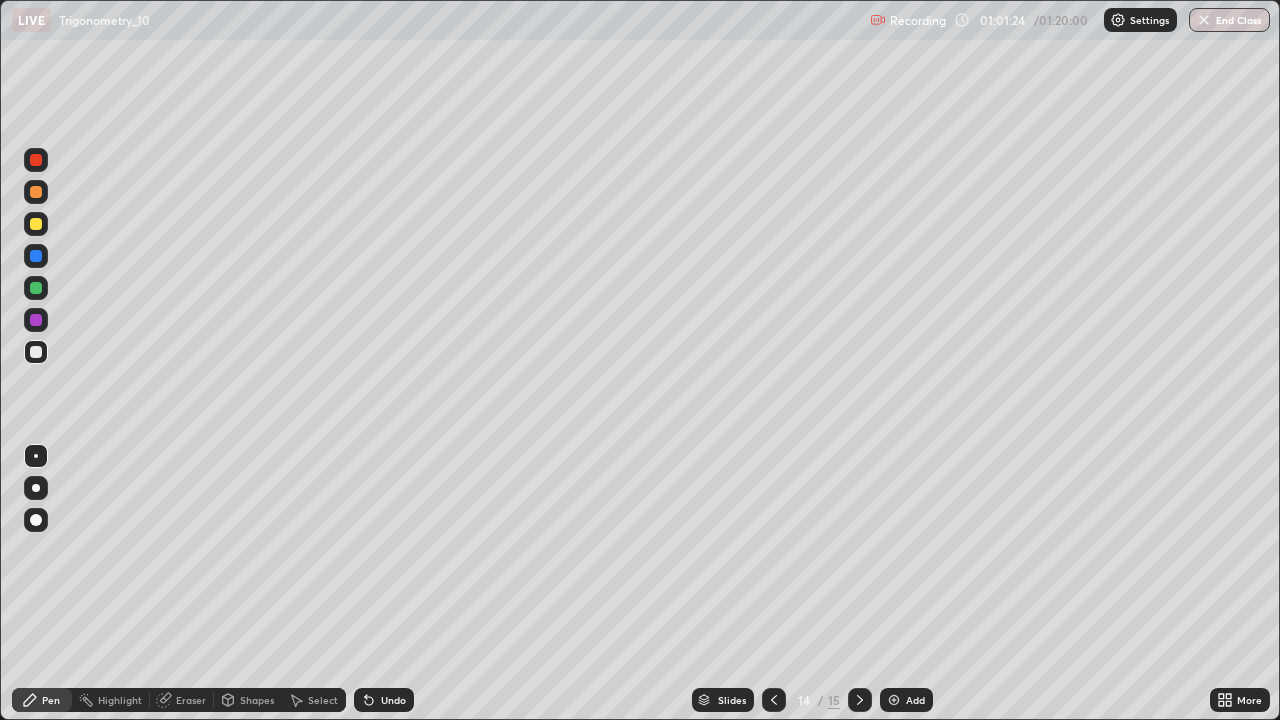 click 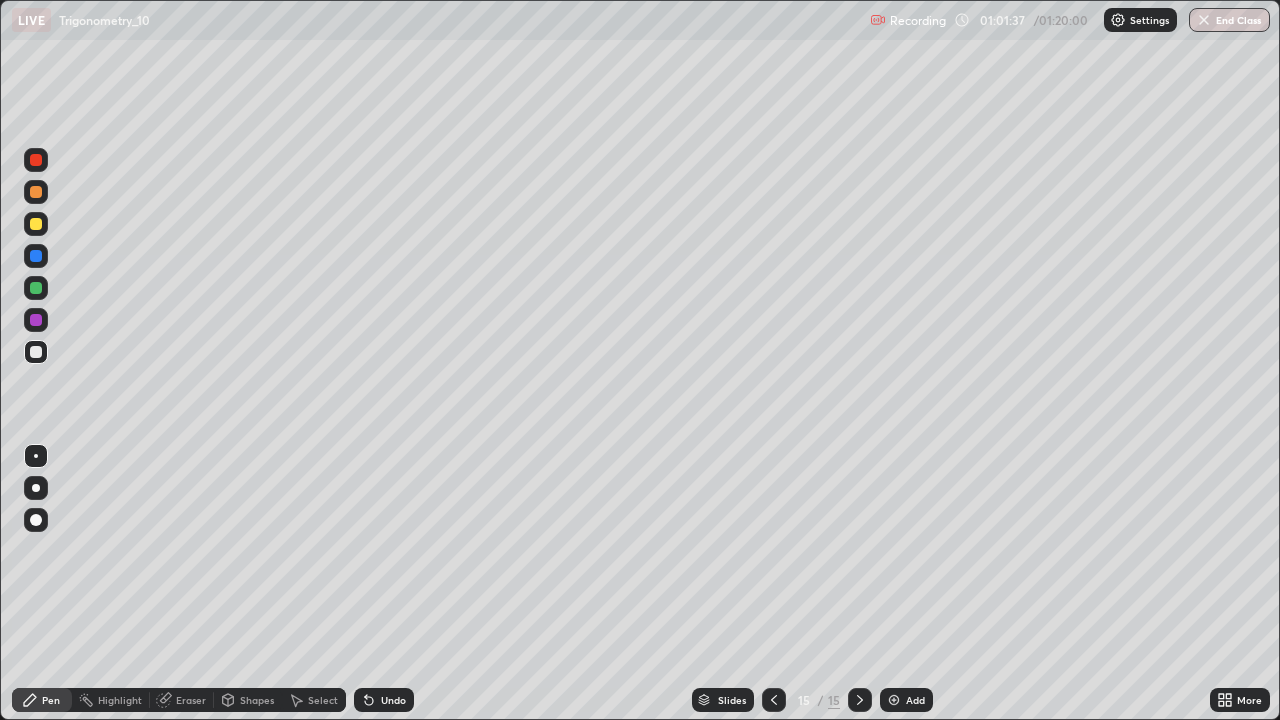 click at bounding box center [36, 224] 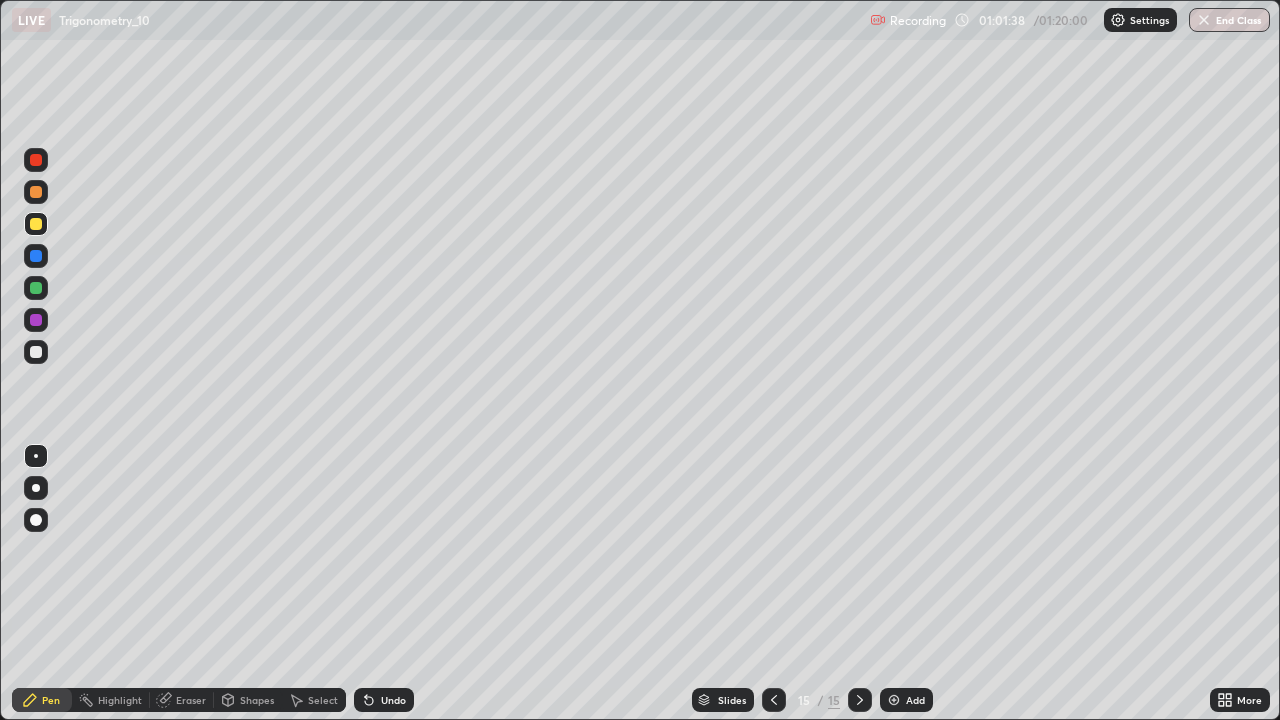click at bounding box center (36, 256) 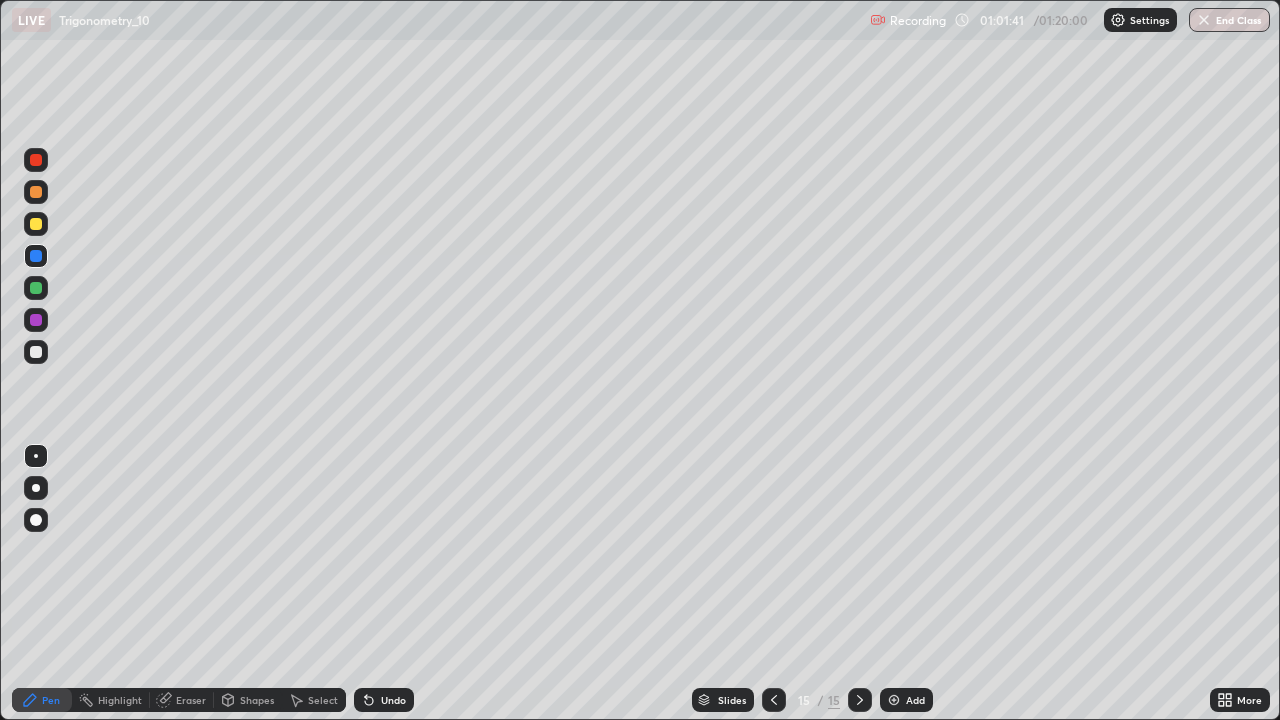 click at bounding box center (36, 352) 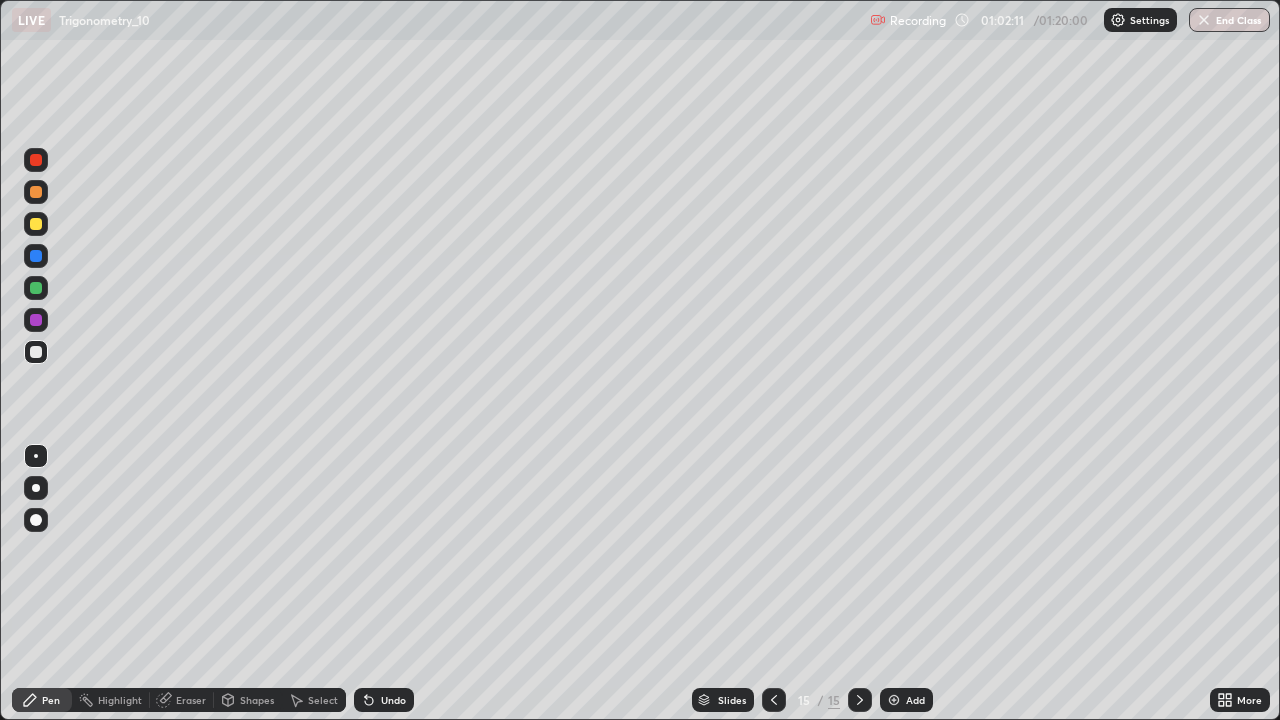 click 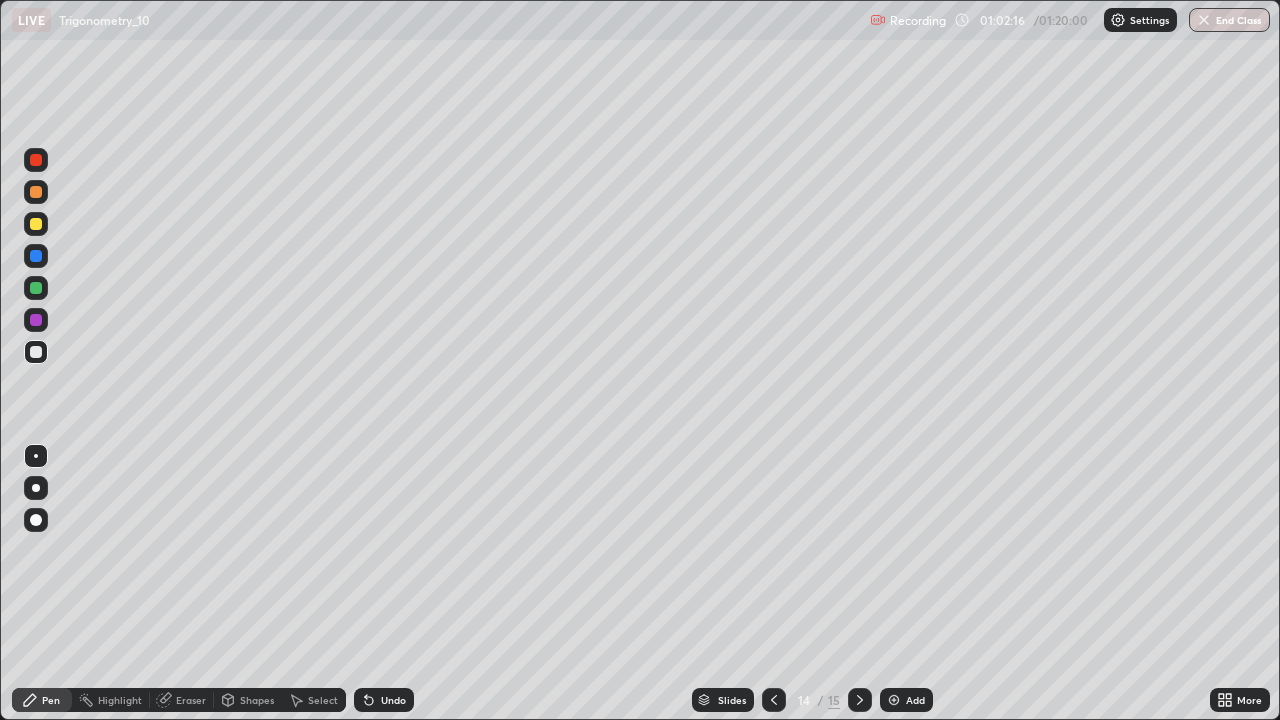 click 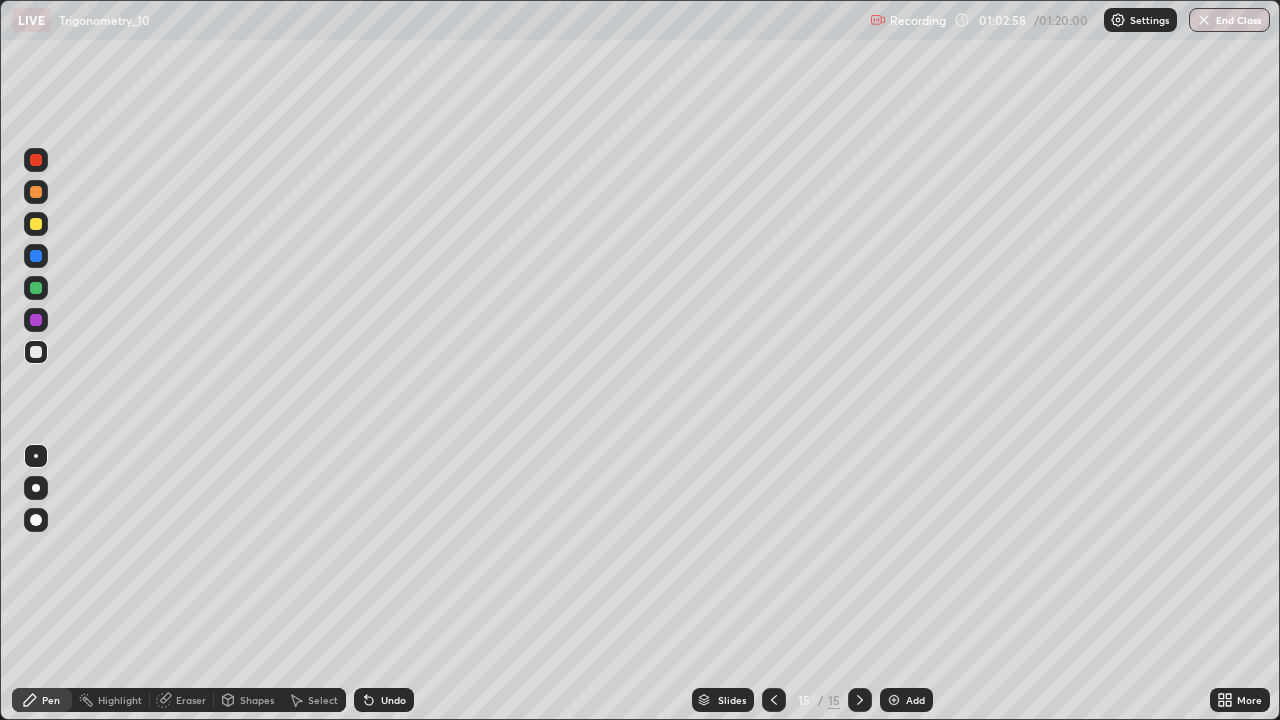 click 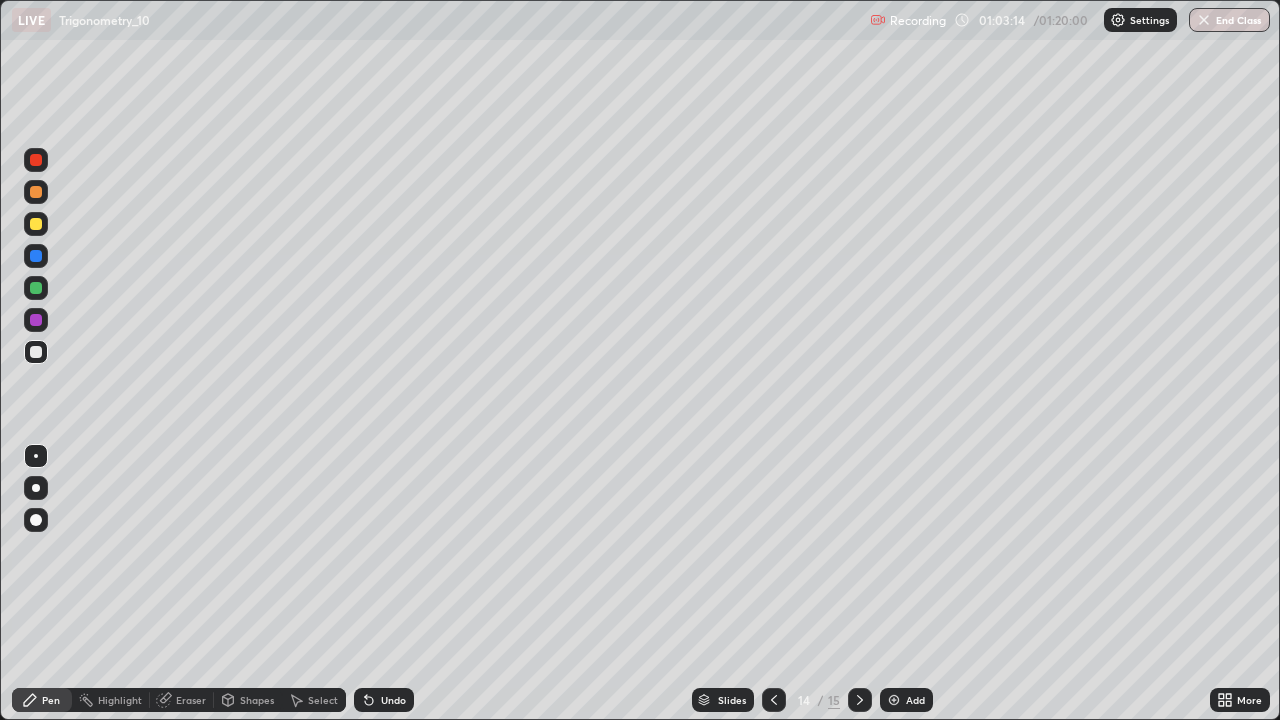 click at bounding box center [860, 700] 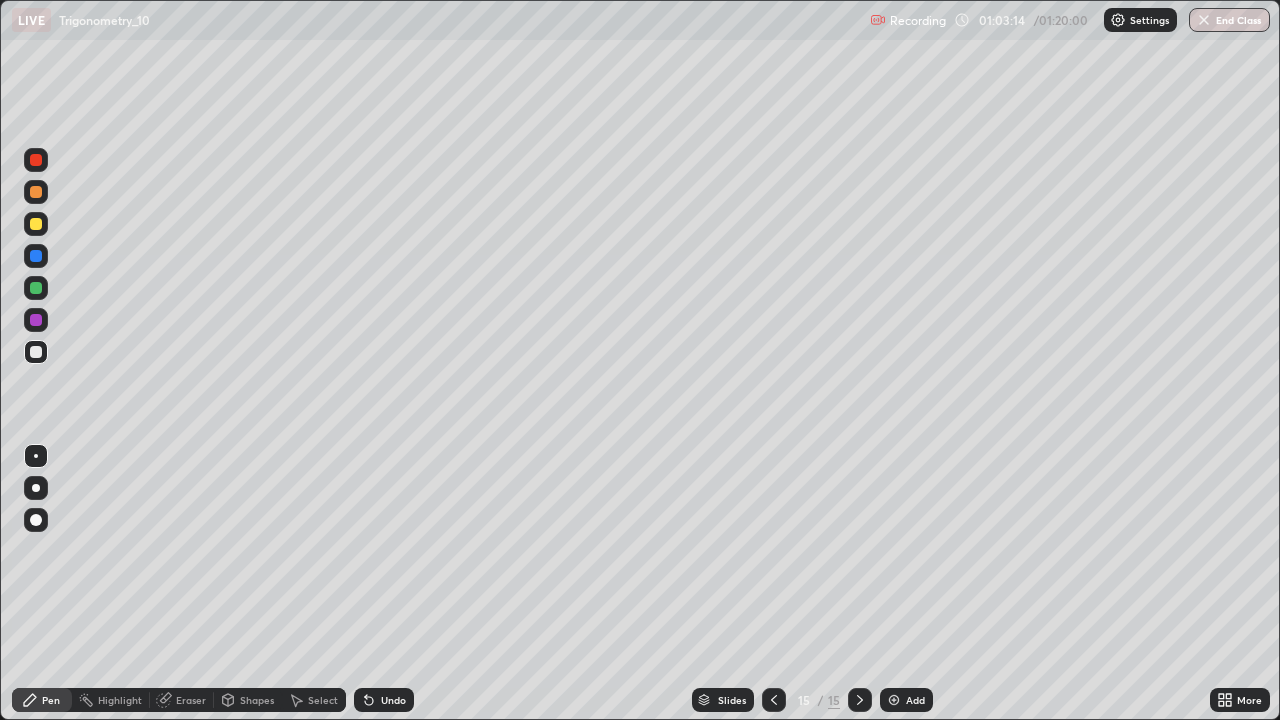 click 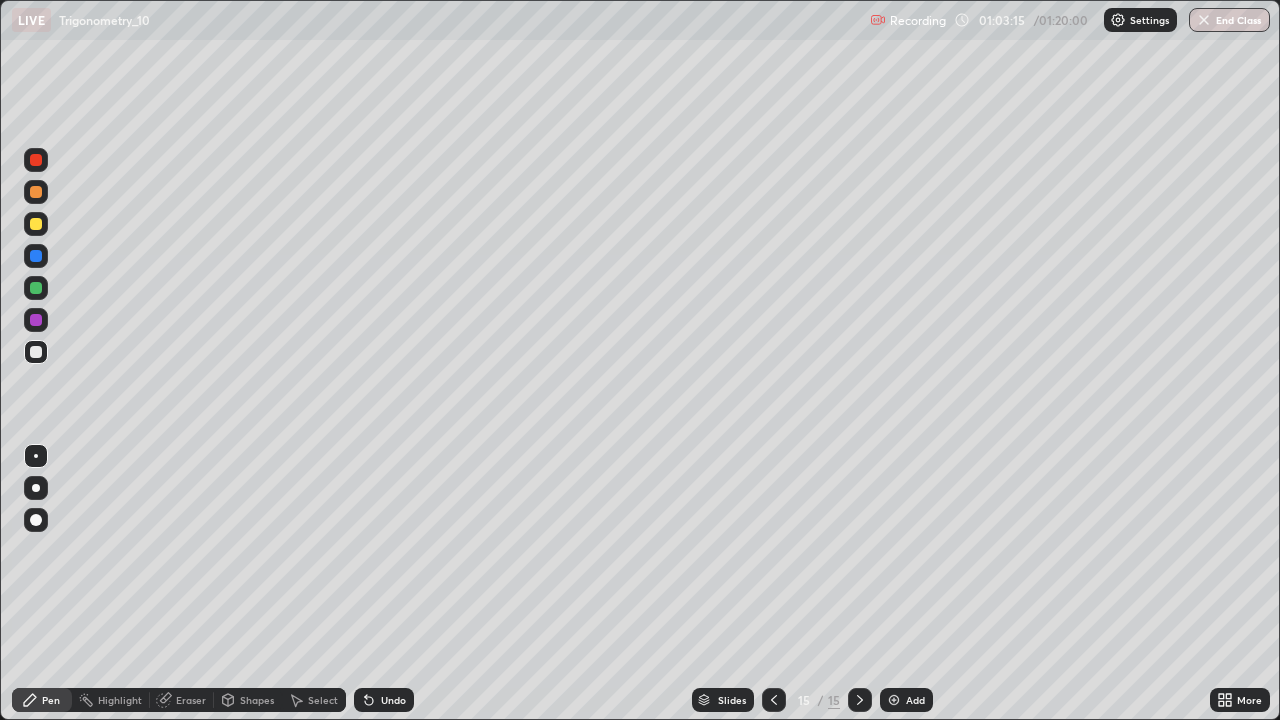 click on "Add" at bounding box center (906, 700) 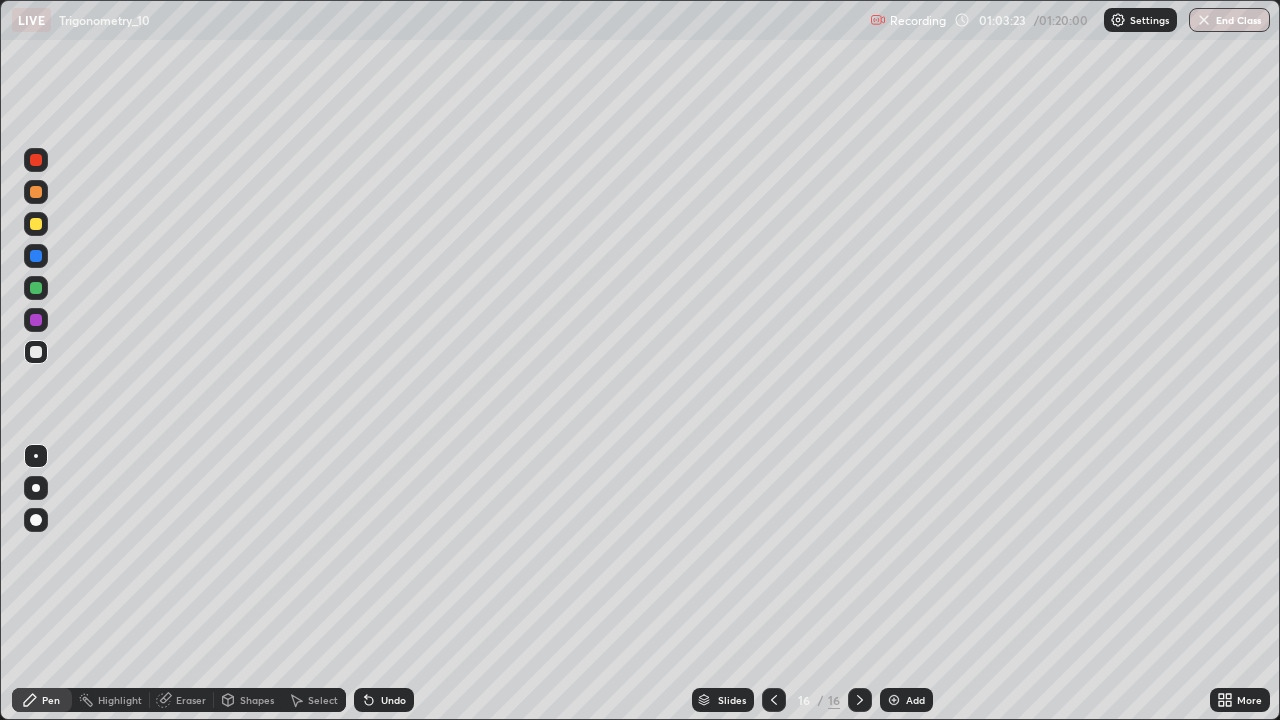 click at bounding box center [36, 288] 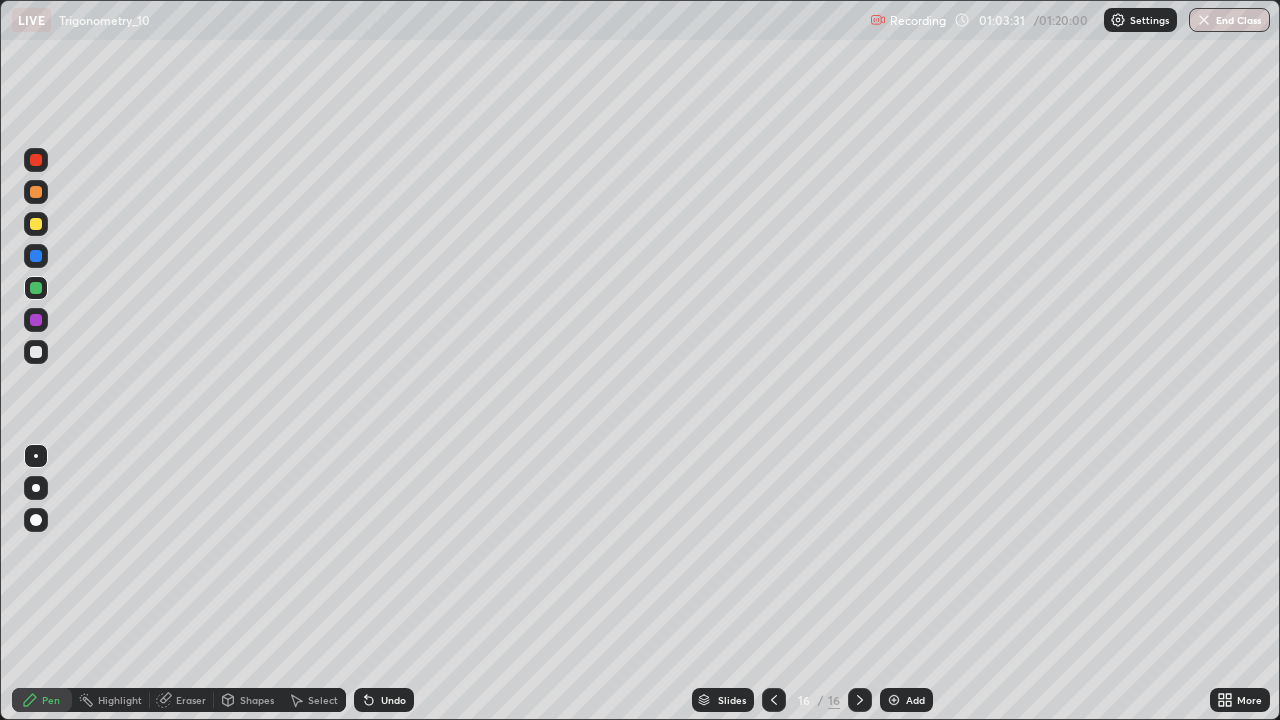 click at bounding box center [36, 352] 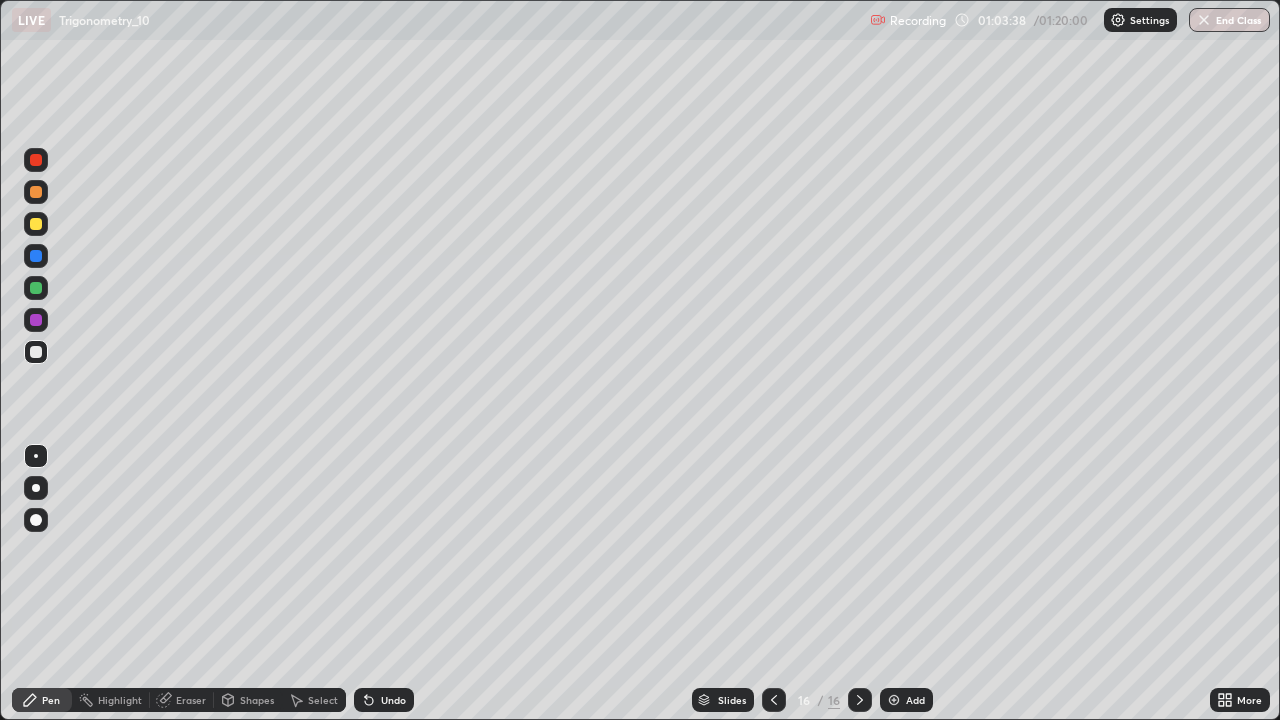 click on "Undo" at bounding box center (393, 700) 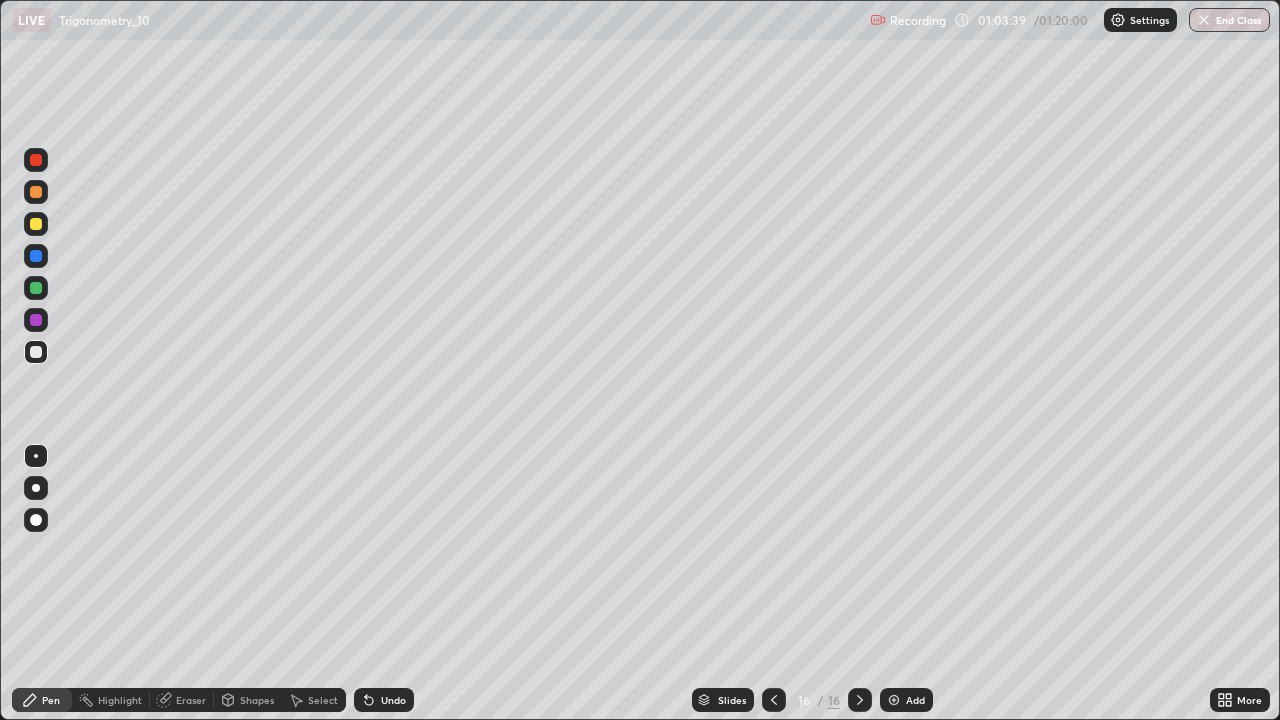 click 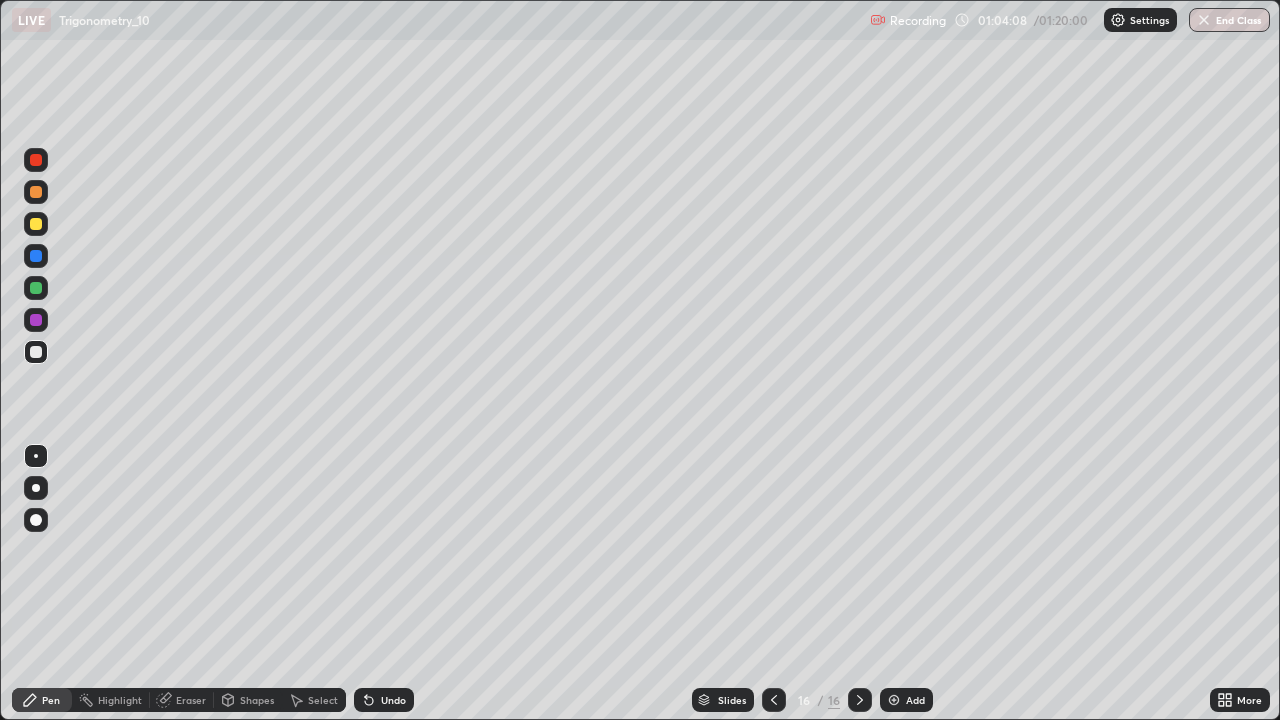 click at bounding box center [36, 256] 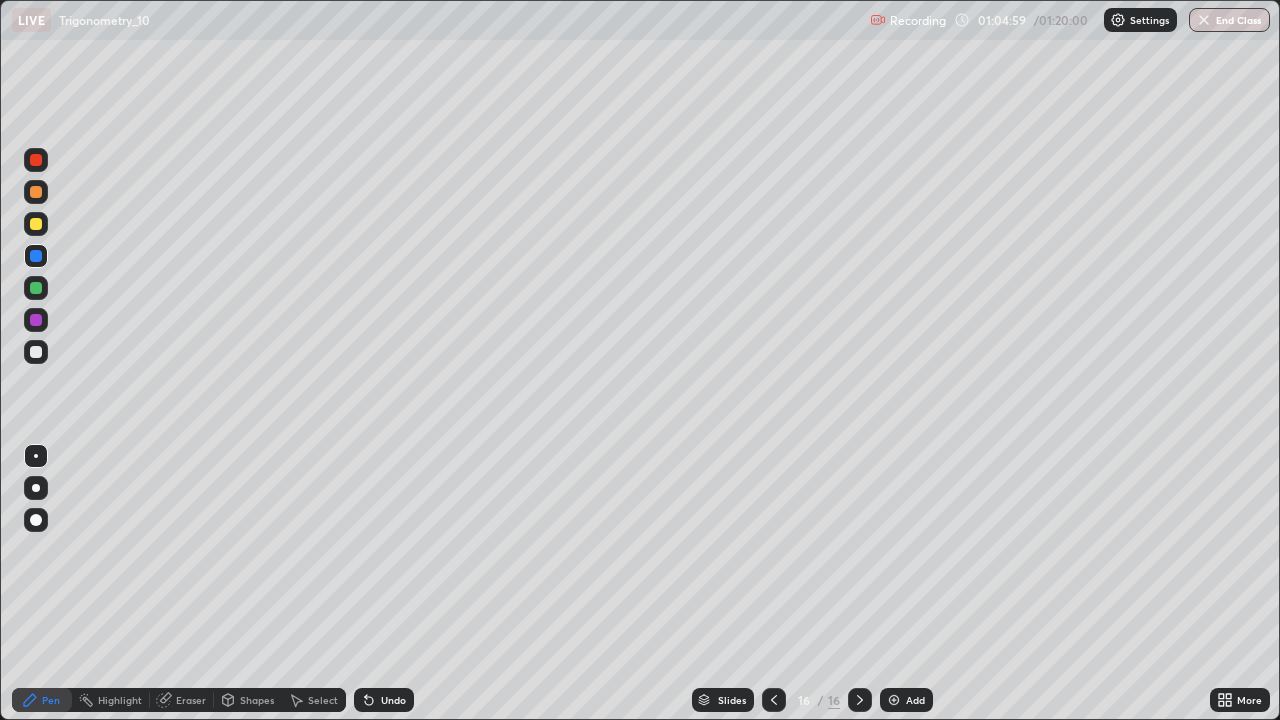 click at bounding box center [36, 192] 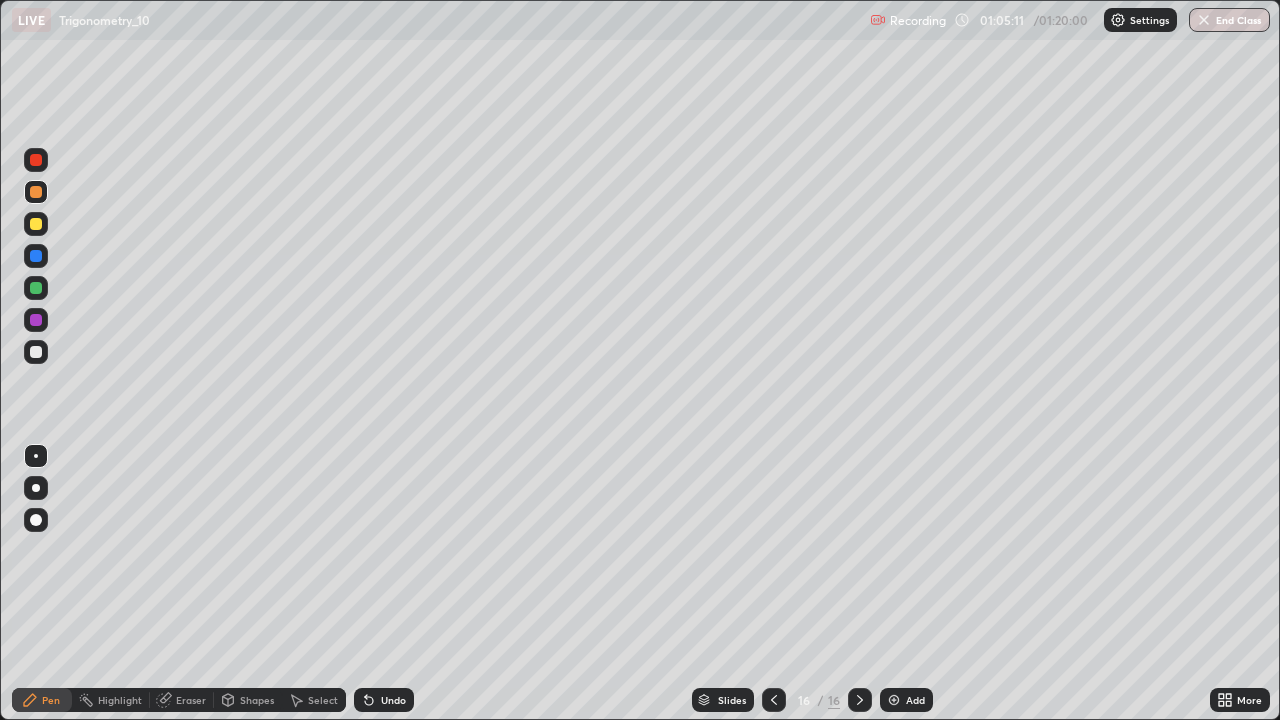 click on "Undo" at bounding box center (393, 700) 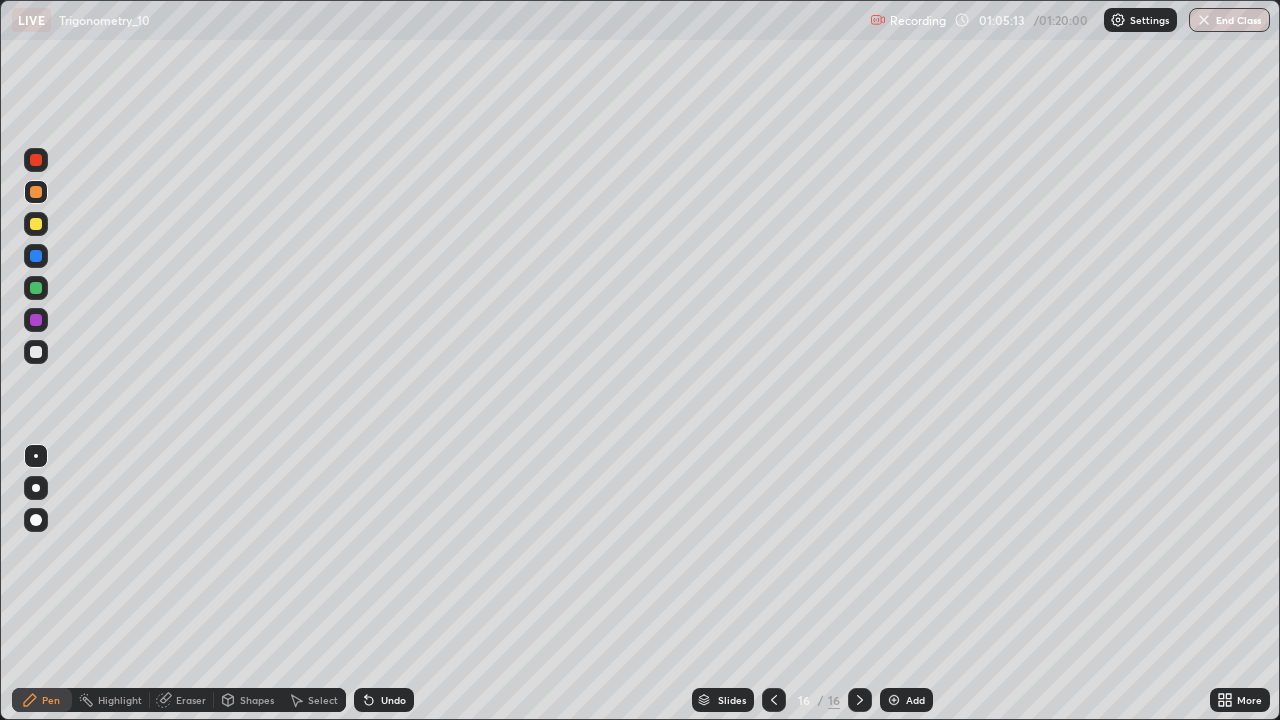 click on "Undo" at bounding box center (384, 700) 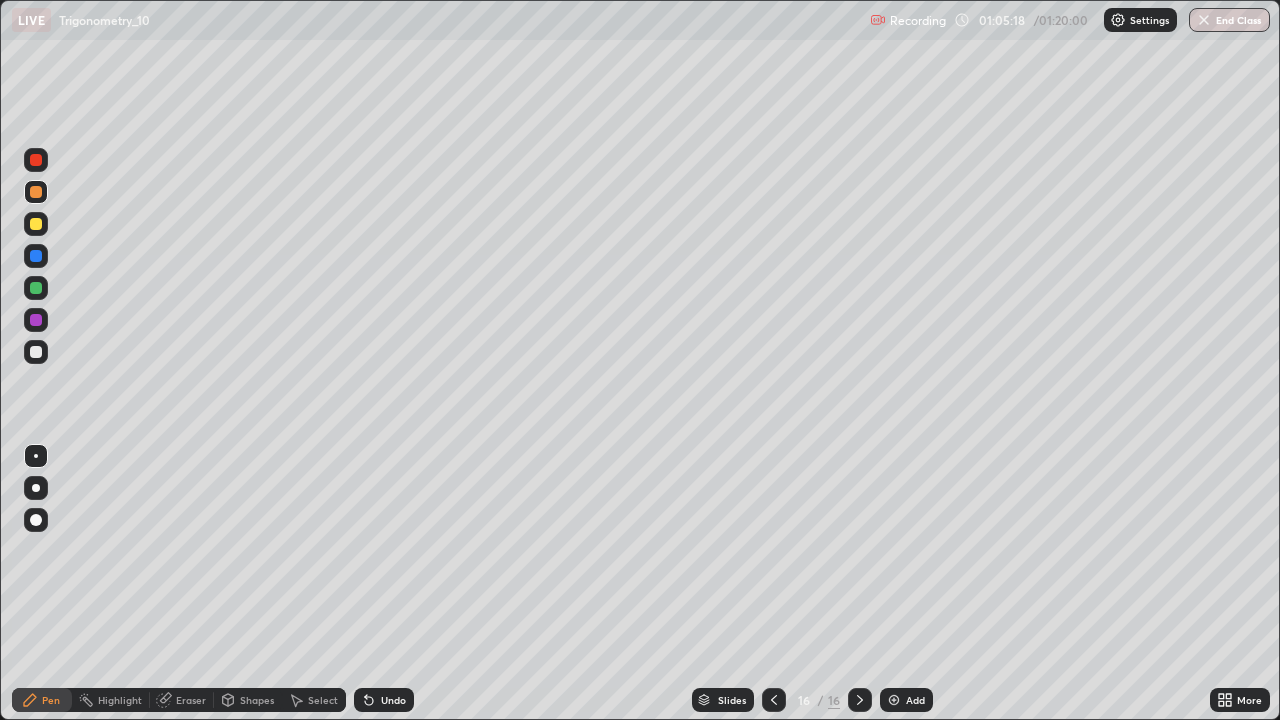 click at bounding box center [36, 352] 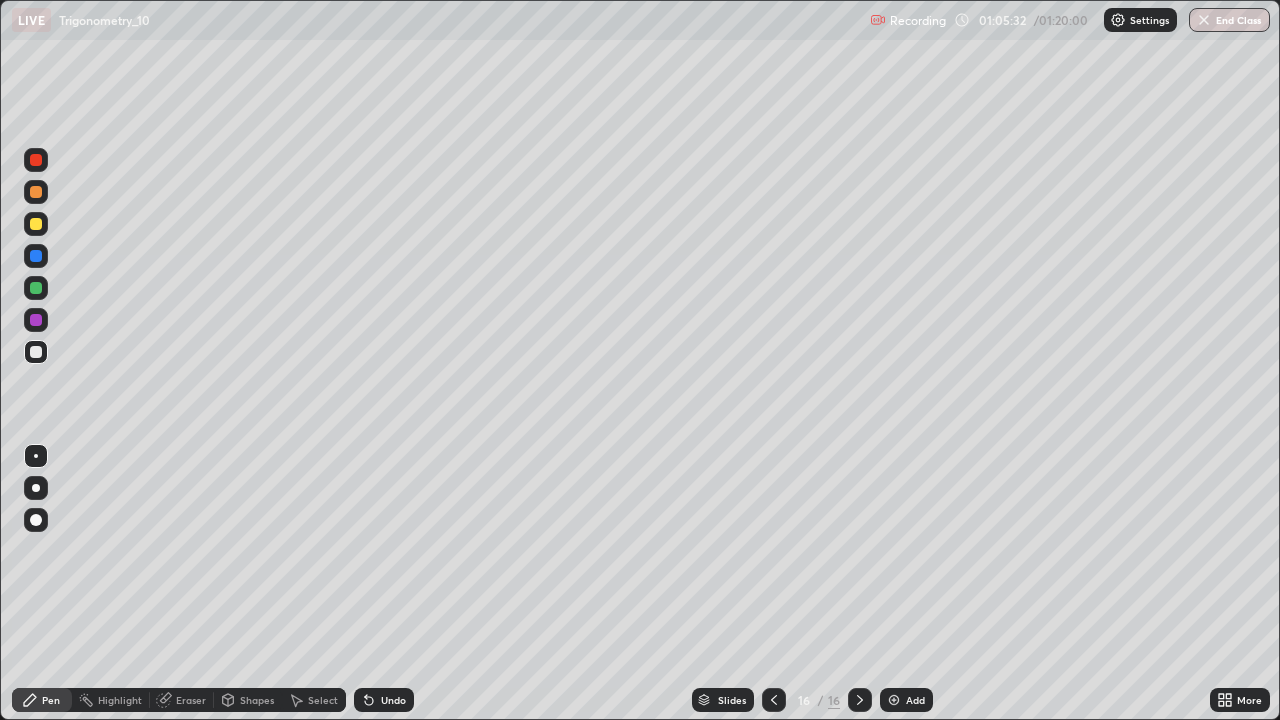 click at bounding box center (36, 352) 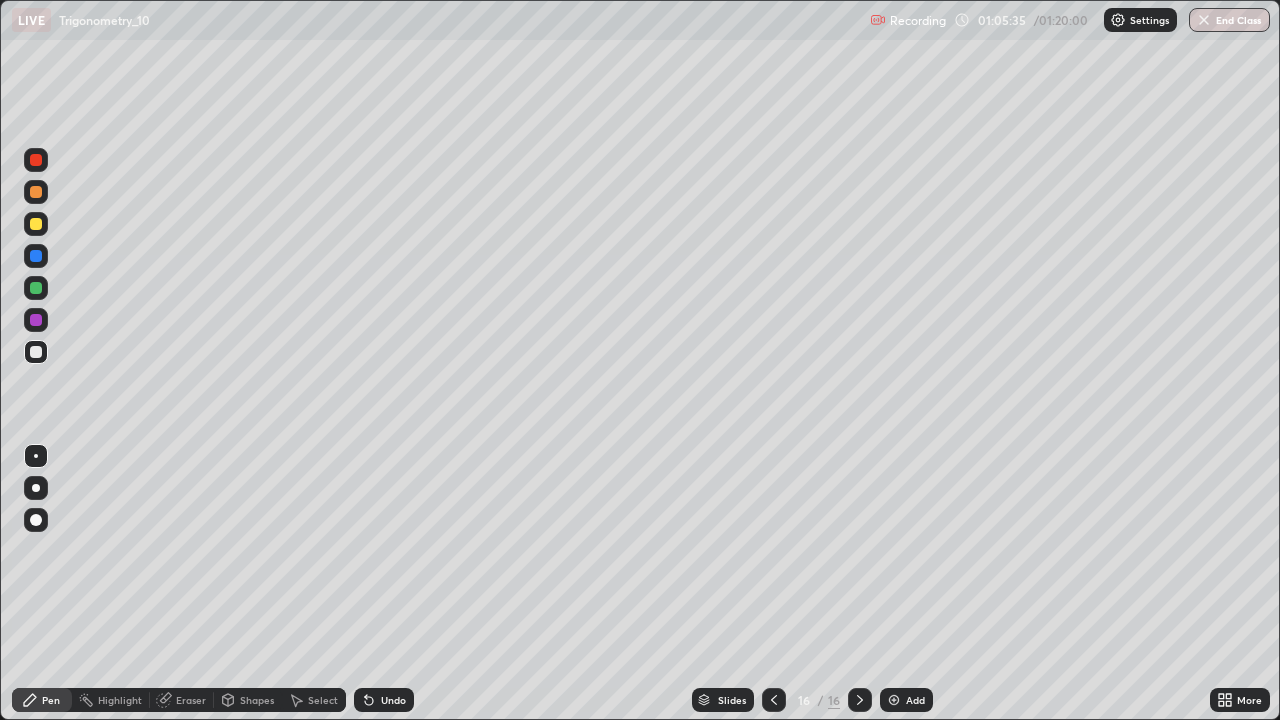 click at bounding box center (36, 352) 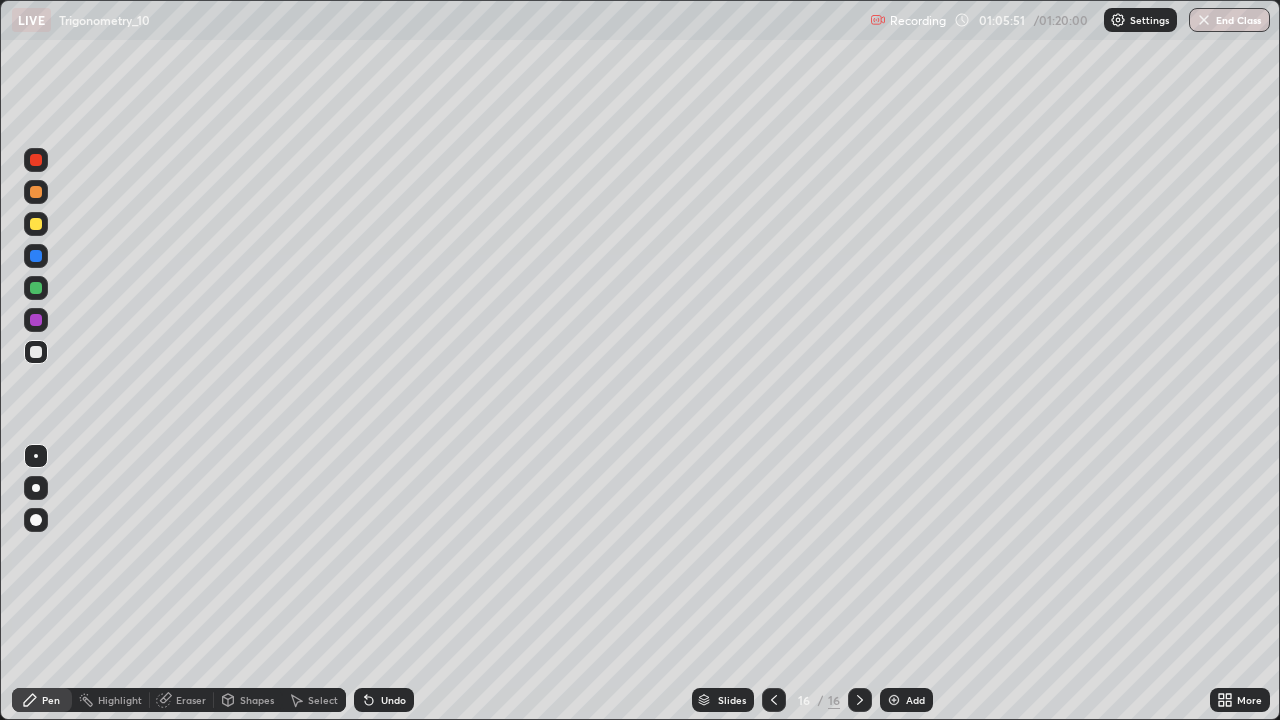 click on "Undo" at bounding box center (384, 700) 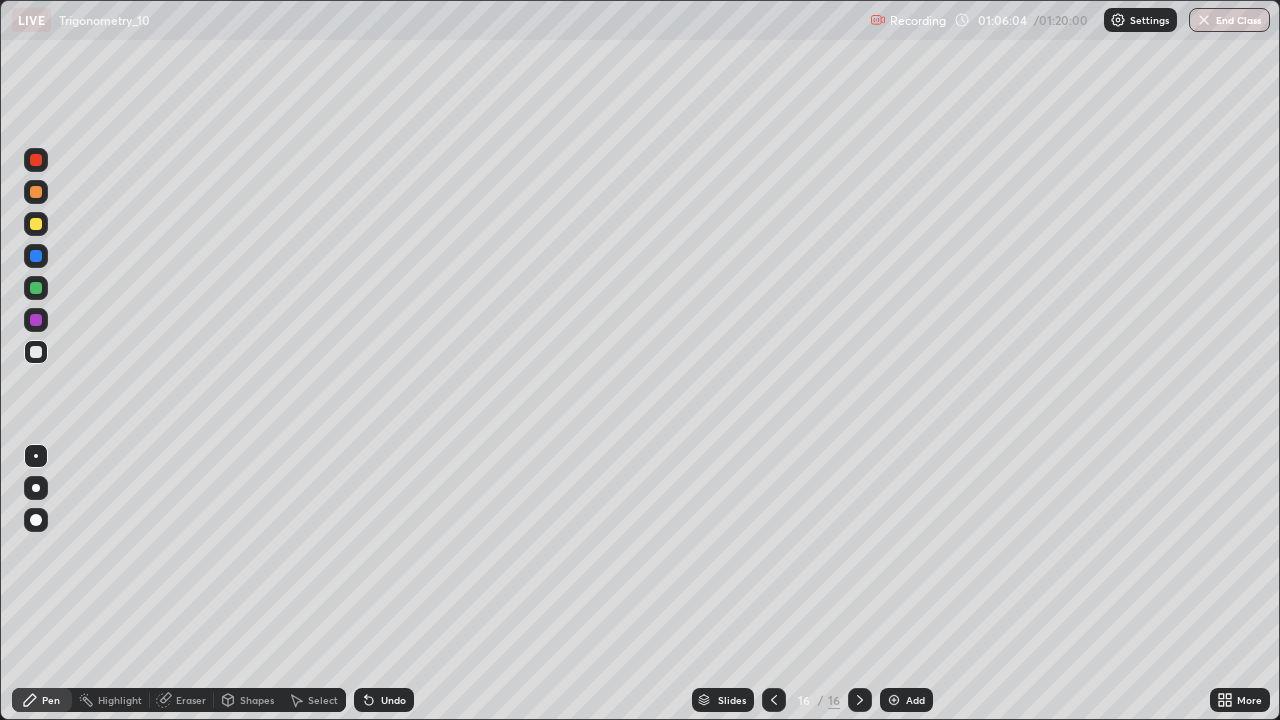 click on "Undo" at bounding box center [380, 700] 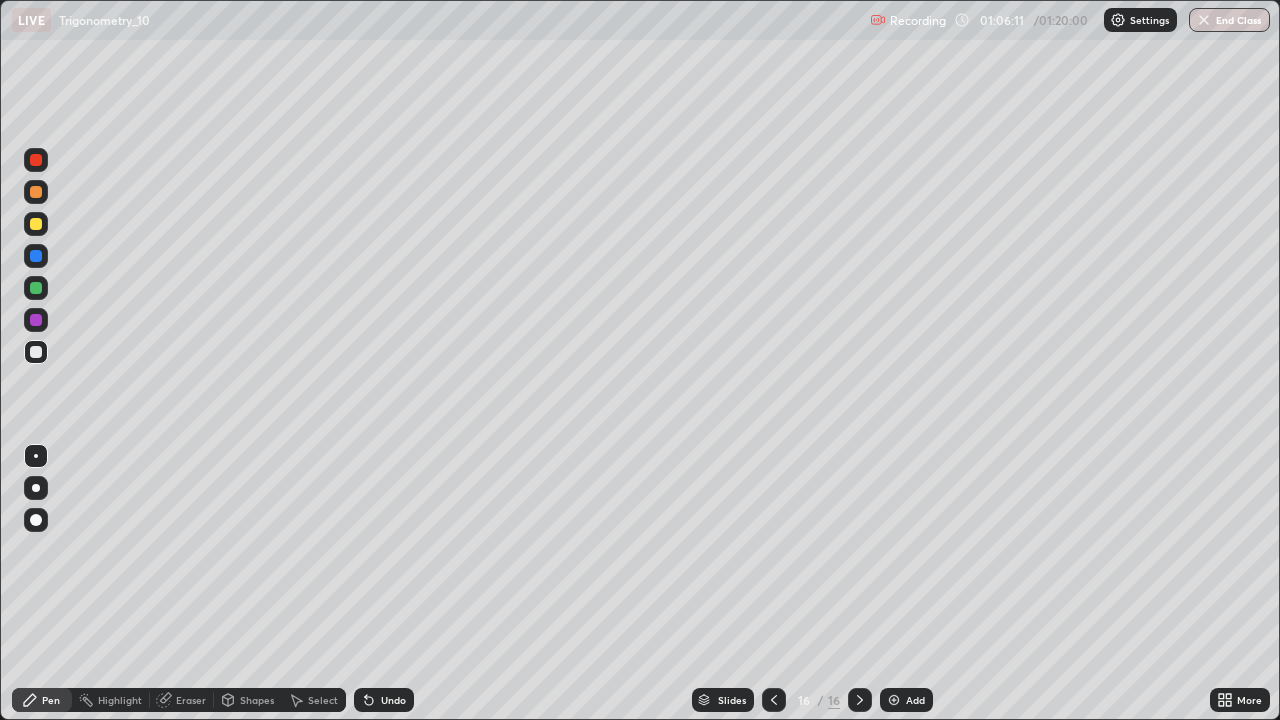 click on "Undo" at bounding box center [393, 700] 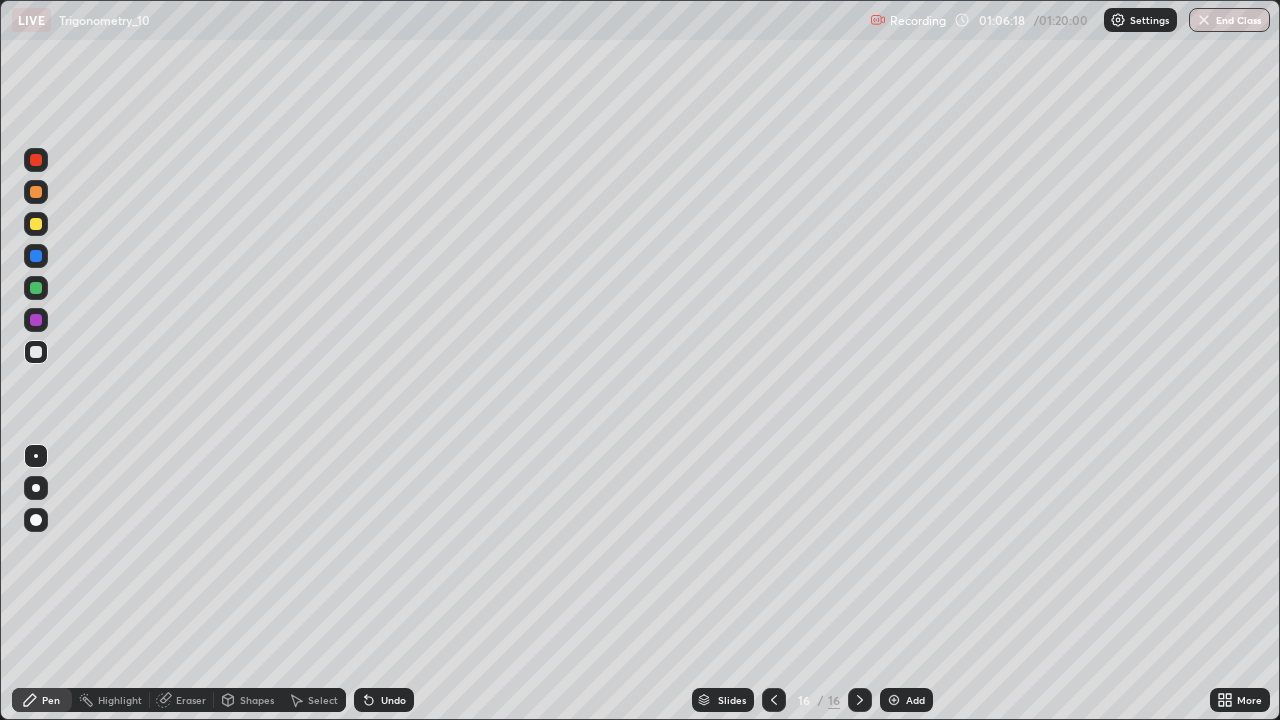 click at bounding box center (36, 288) 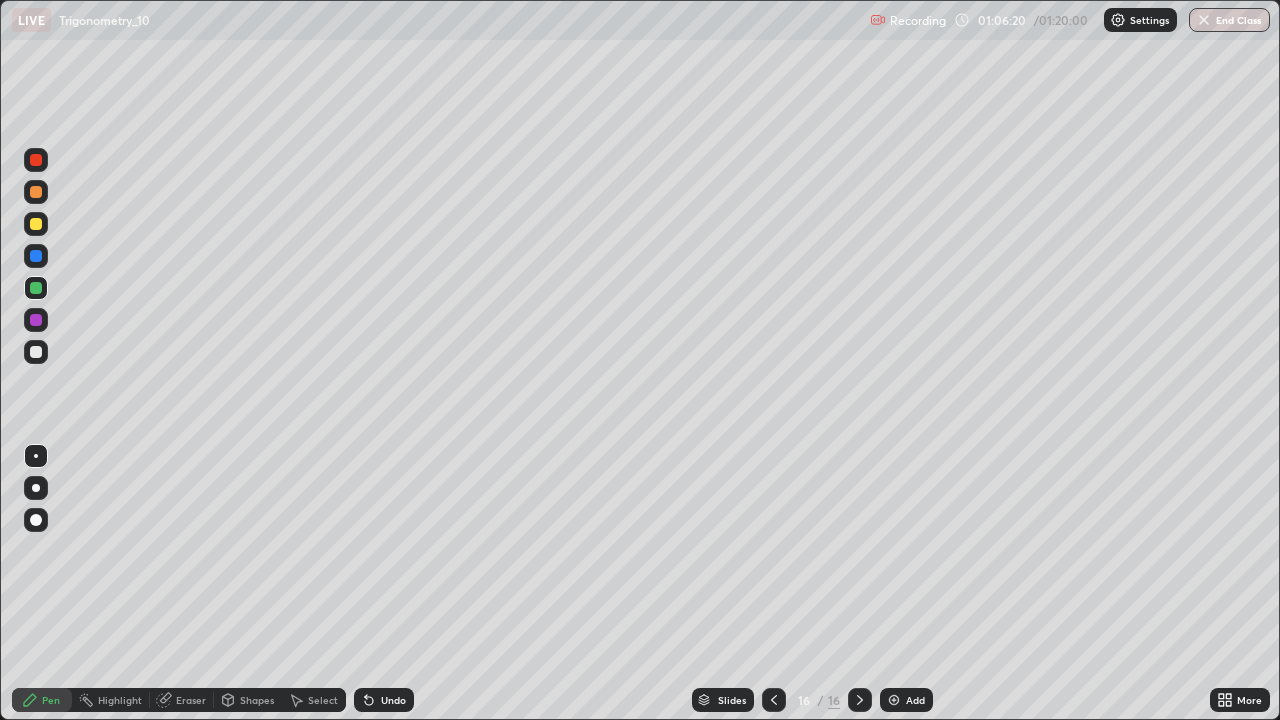 click at bounding box center (36, 256) 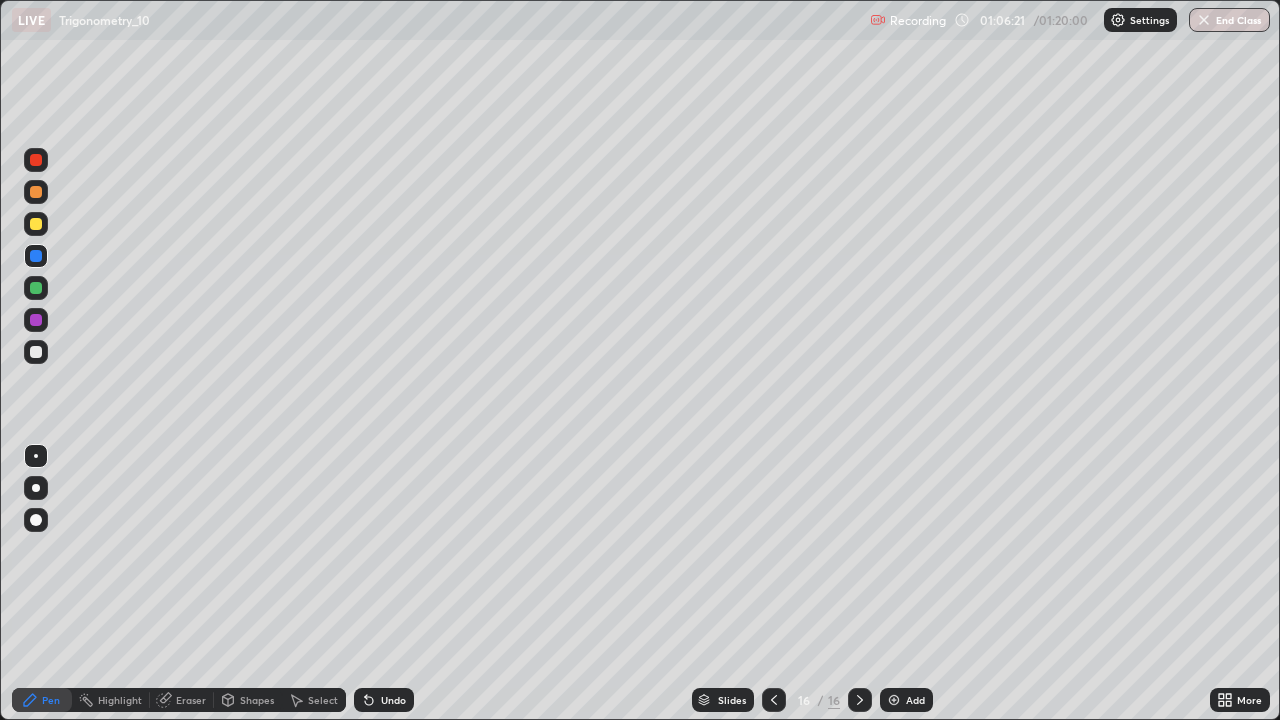 click at bounding box center (36, 320) 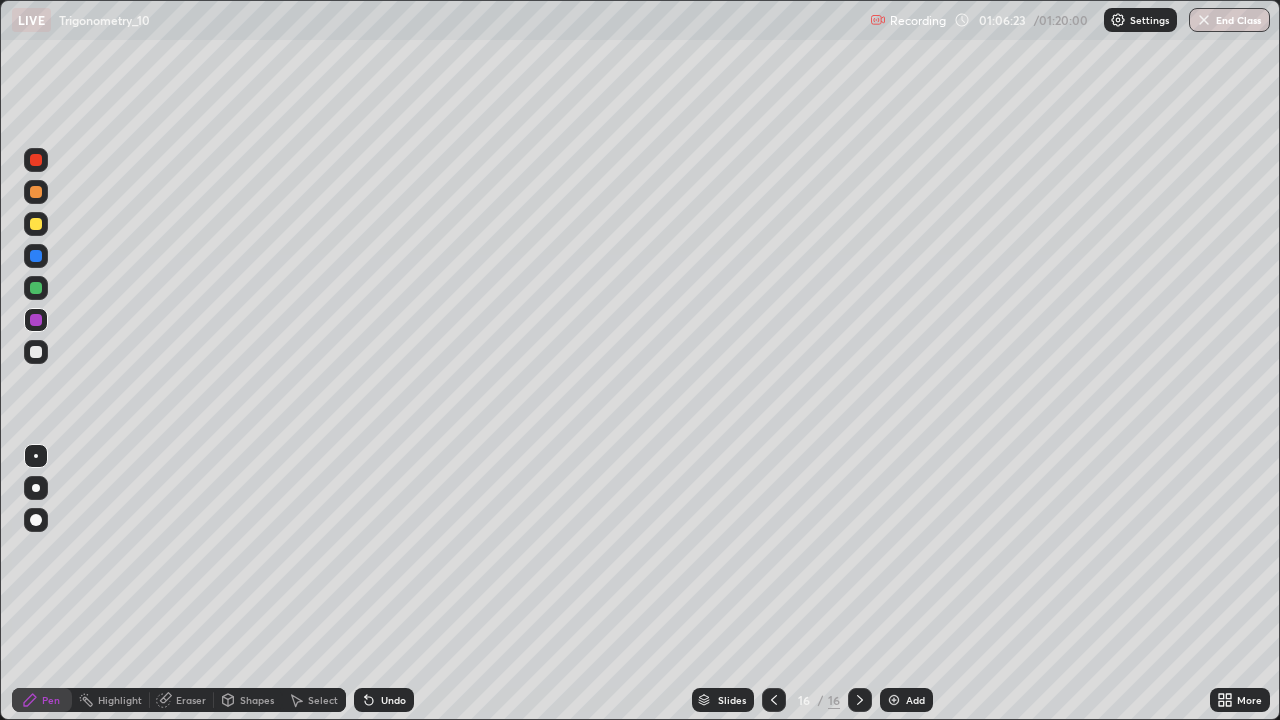 click at bounding box center [36, 352] 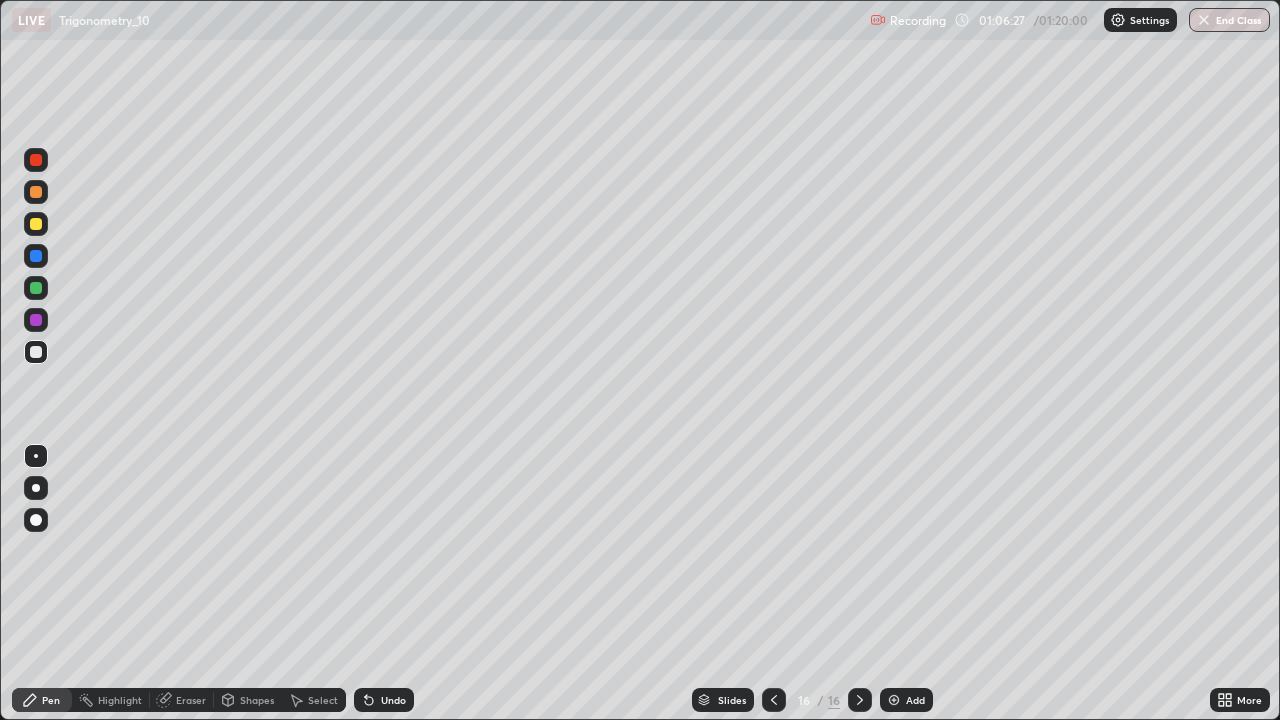 click on "Undo" at bounding box center [384, 700] 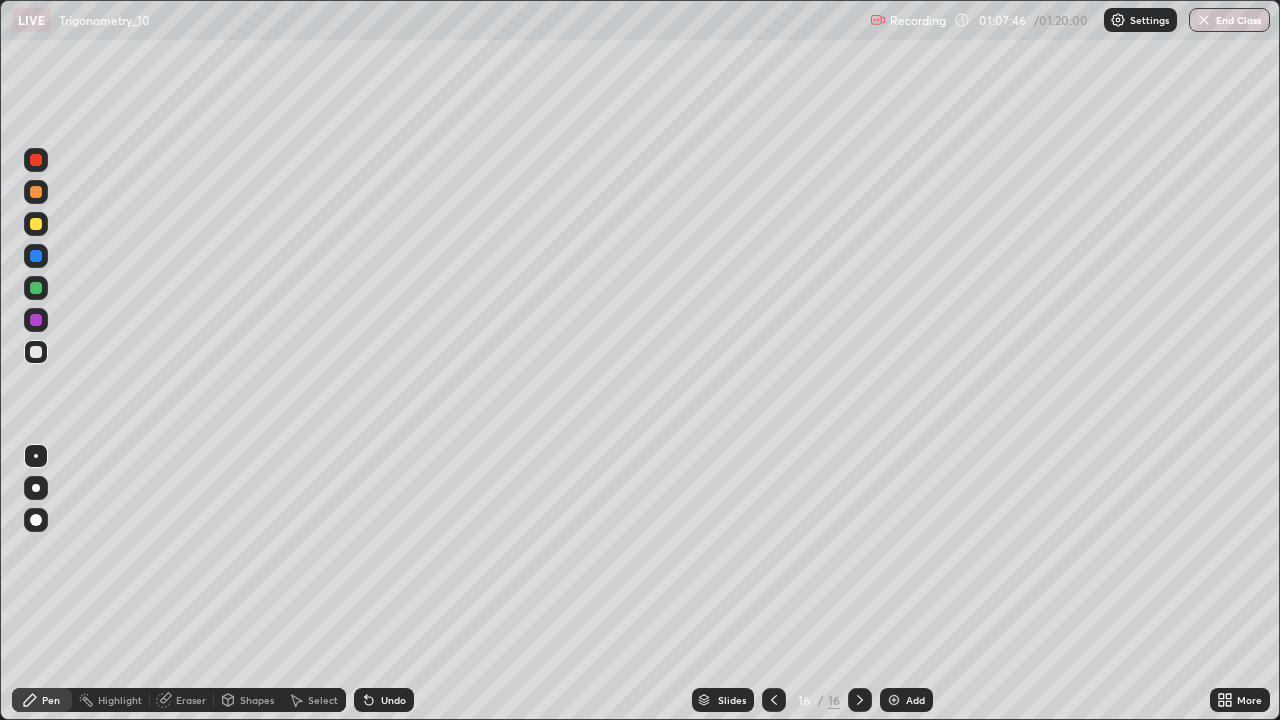click on "Add" at bounding box center [915, 700] 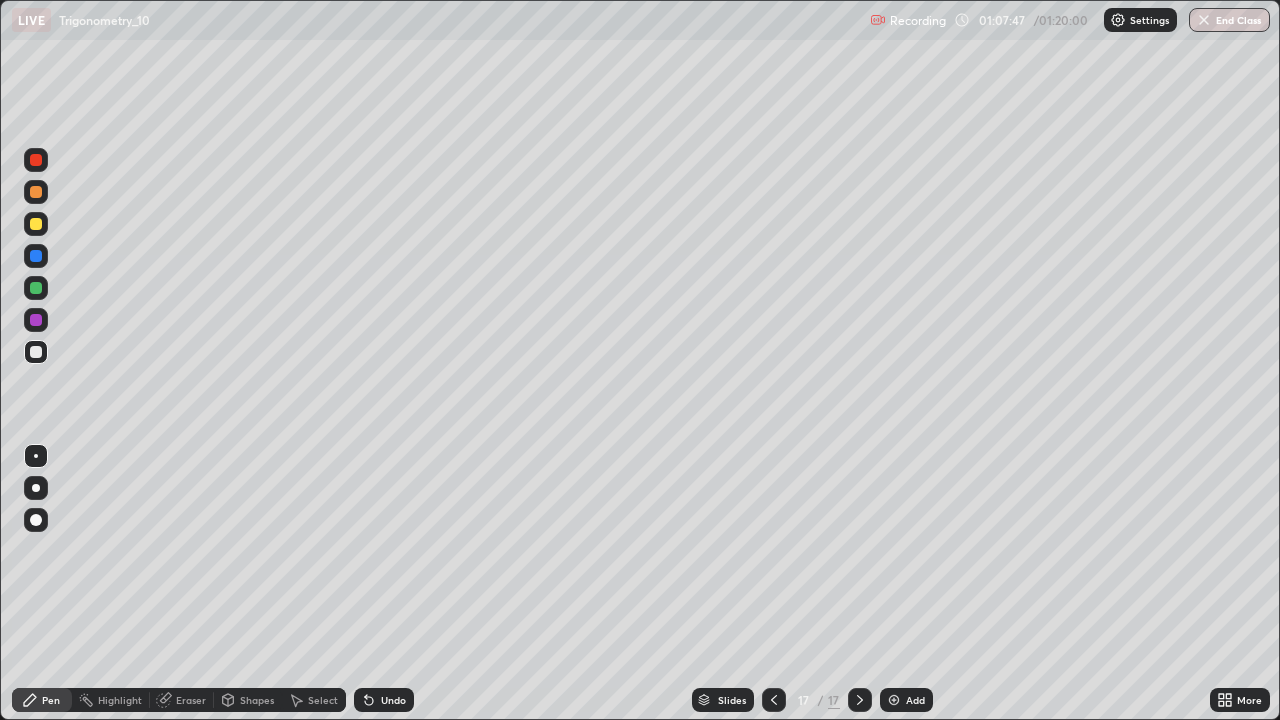 click at bounding box center [36, 224] 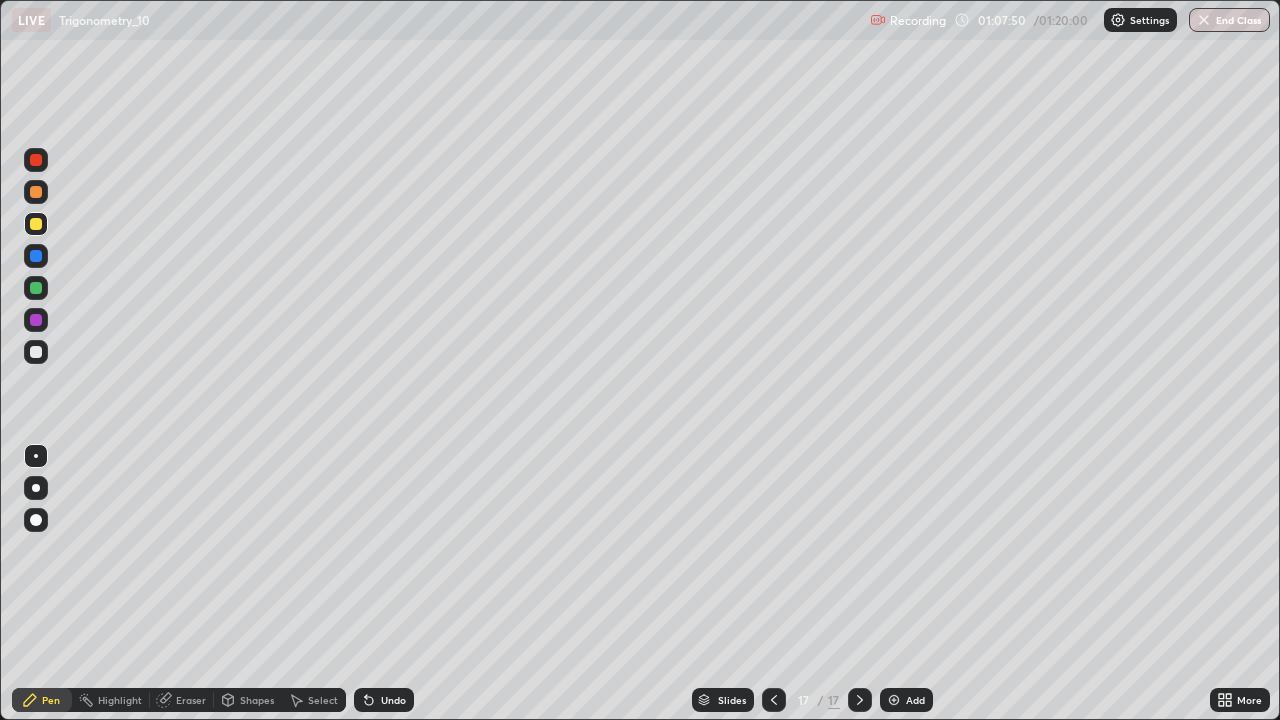 click on "Undo" at bounding box center (393, 700) 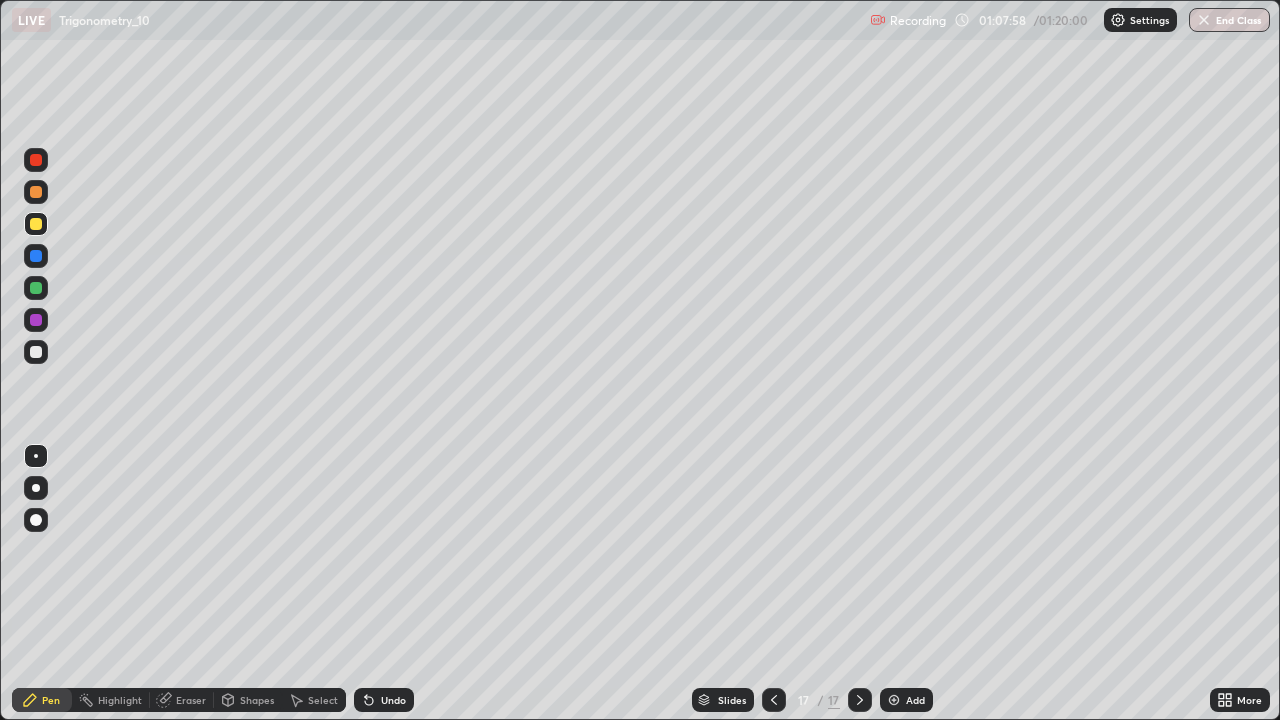 click at bounding box center (774, 700) 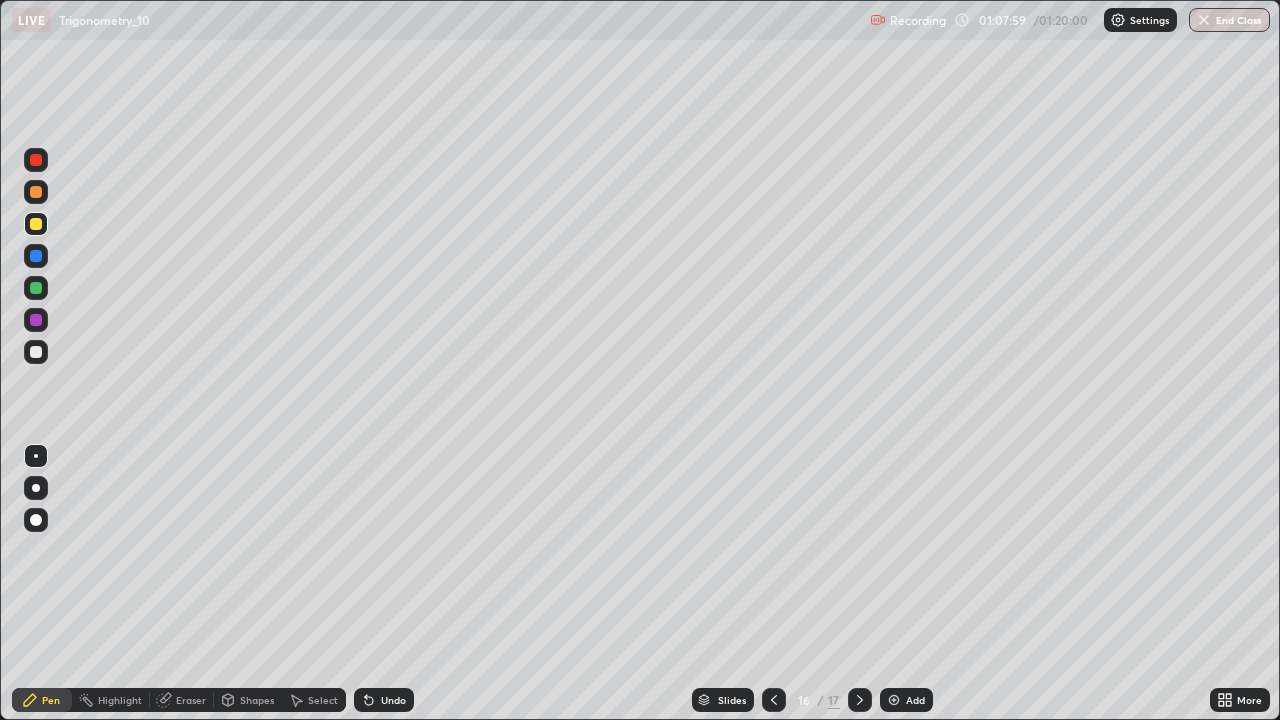 click at bounding box center [774, 700] 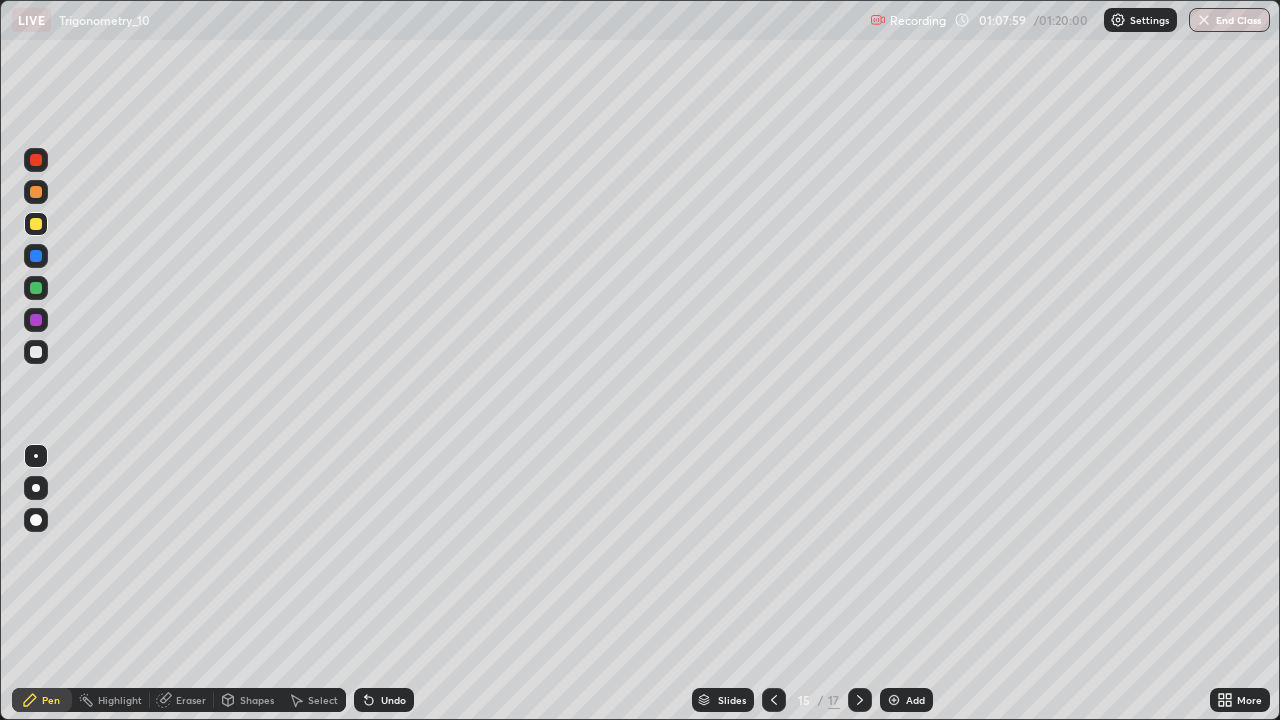 click at bounding box center (774, 700) 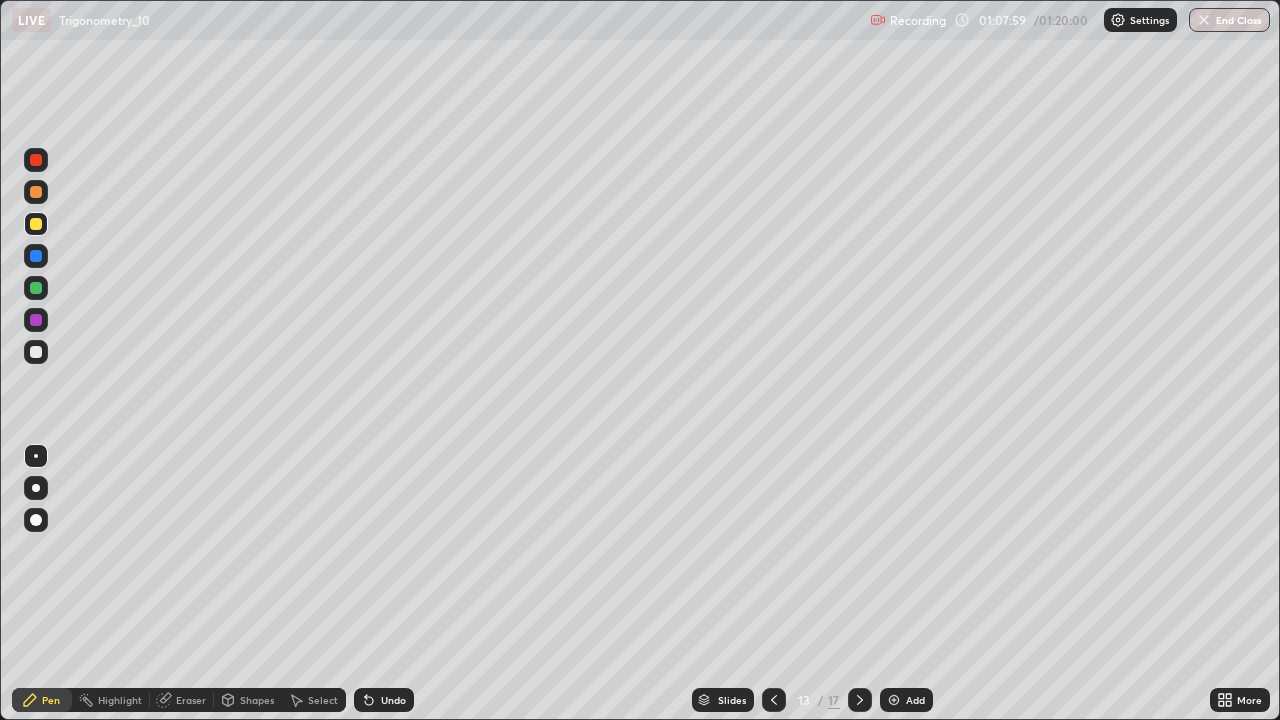 click 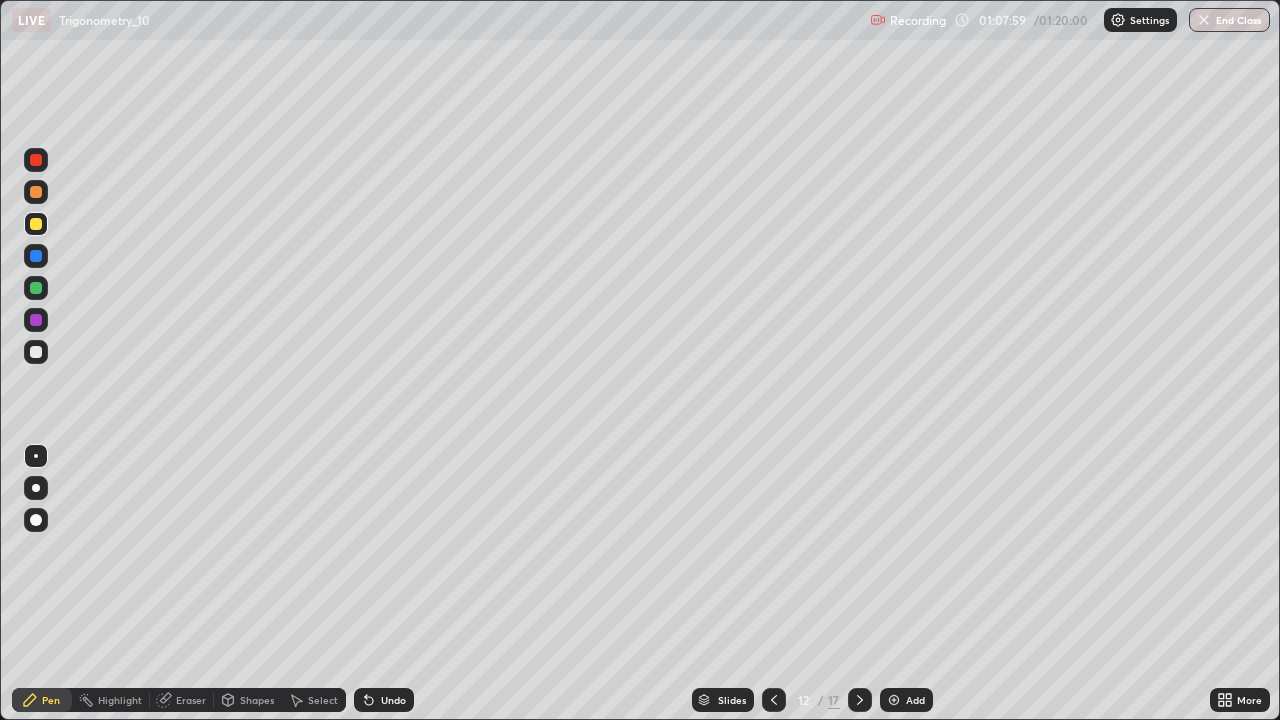click 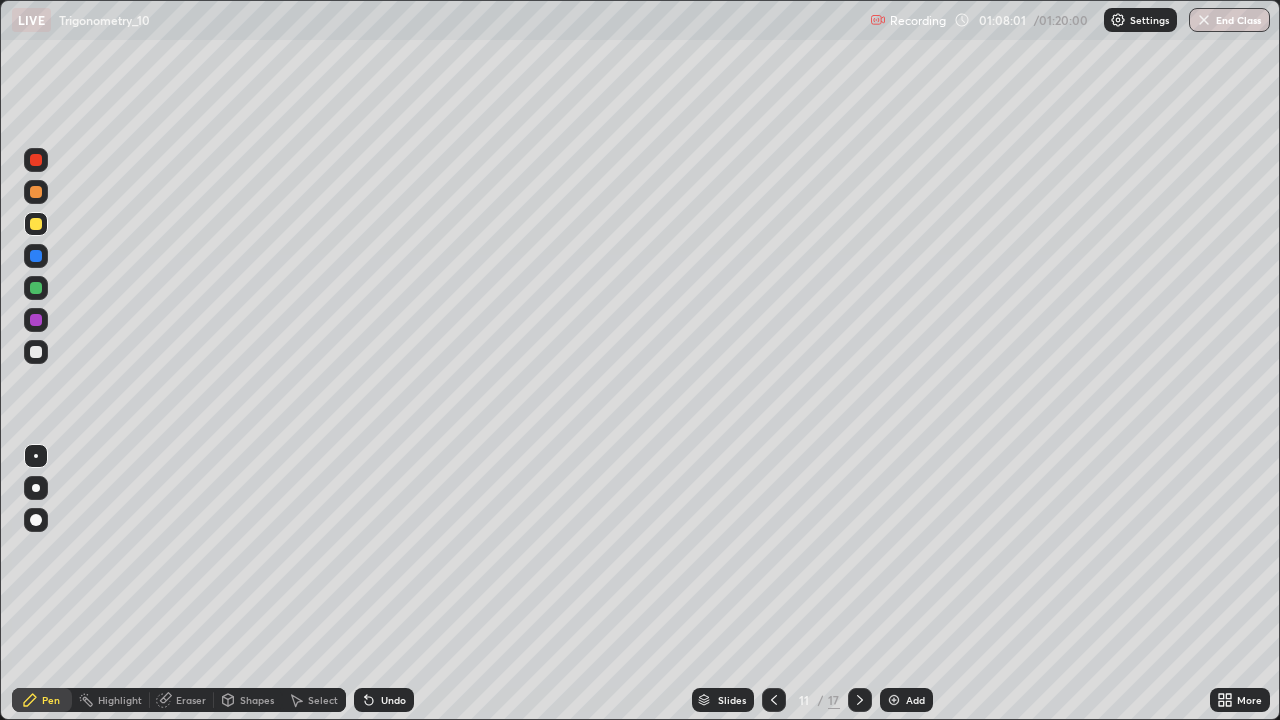 click at bounding box center [860, 700] 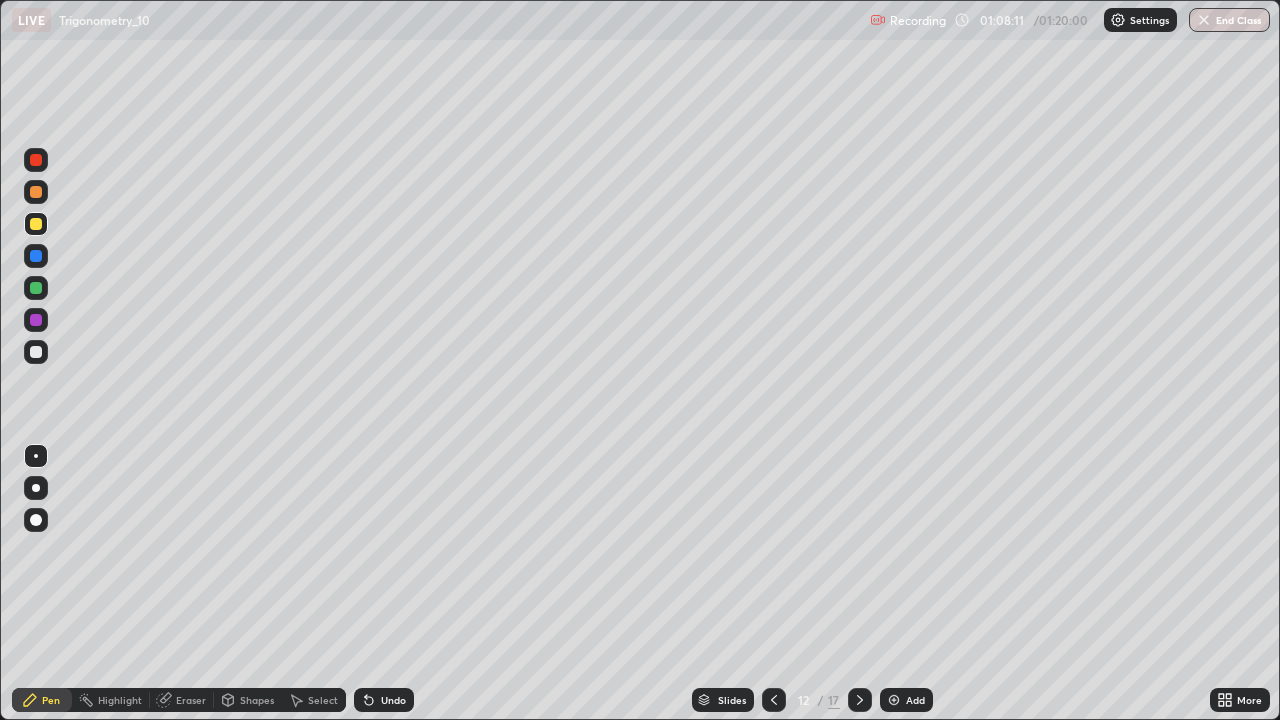 click on "Select" at bounding box center (314, 700) 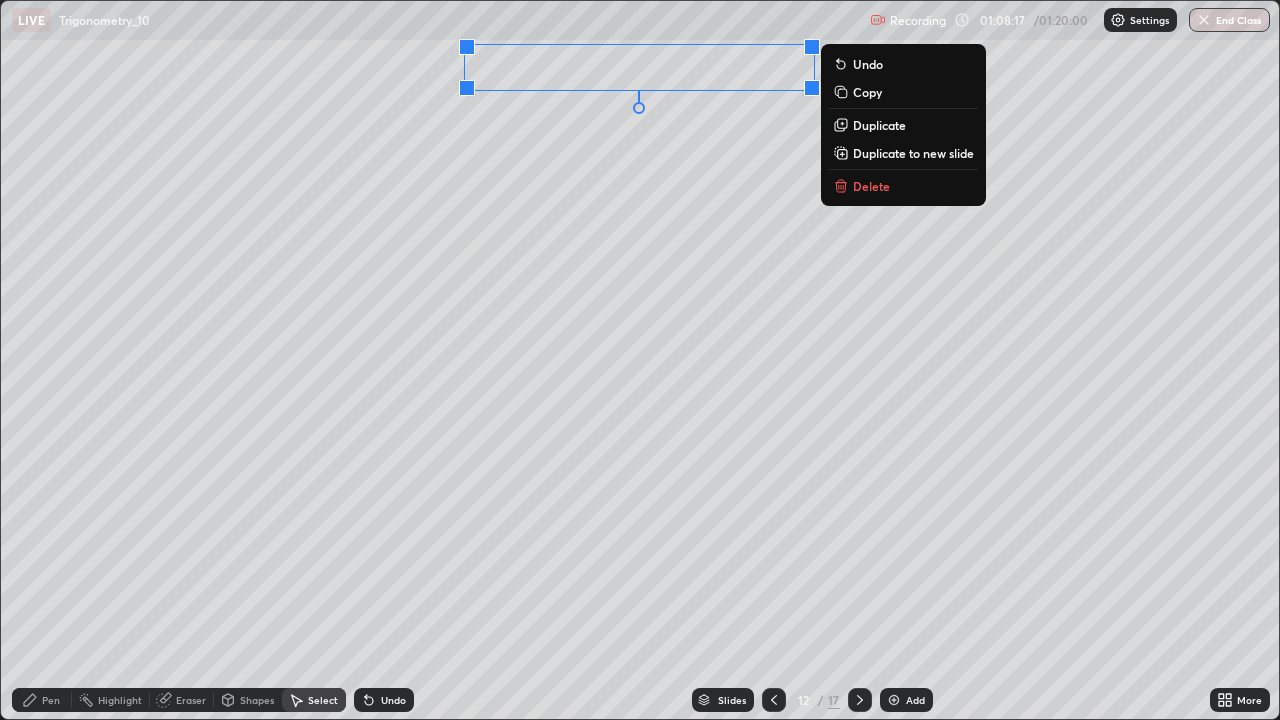 click on "Pen" at bounding box center [51, 700] 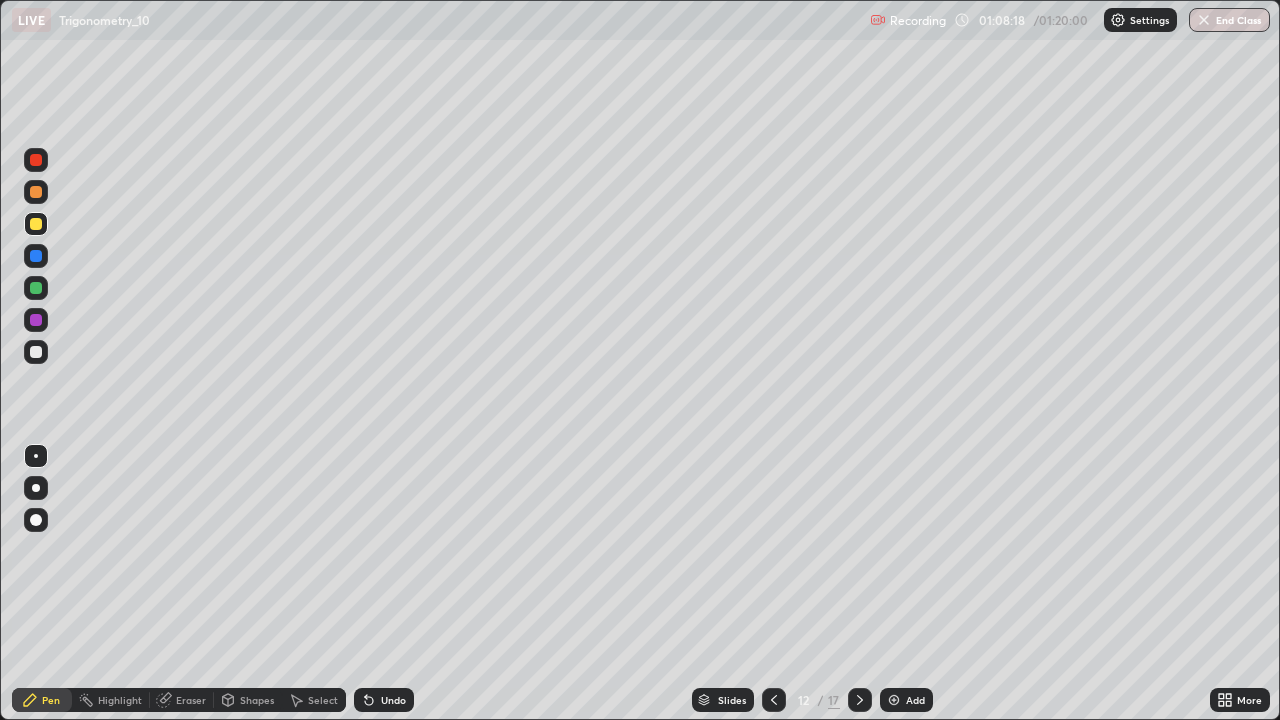 click at bounding box center [36, 352] 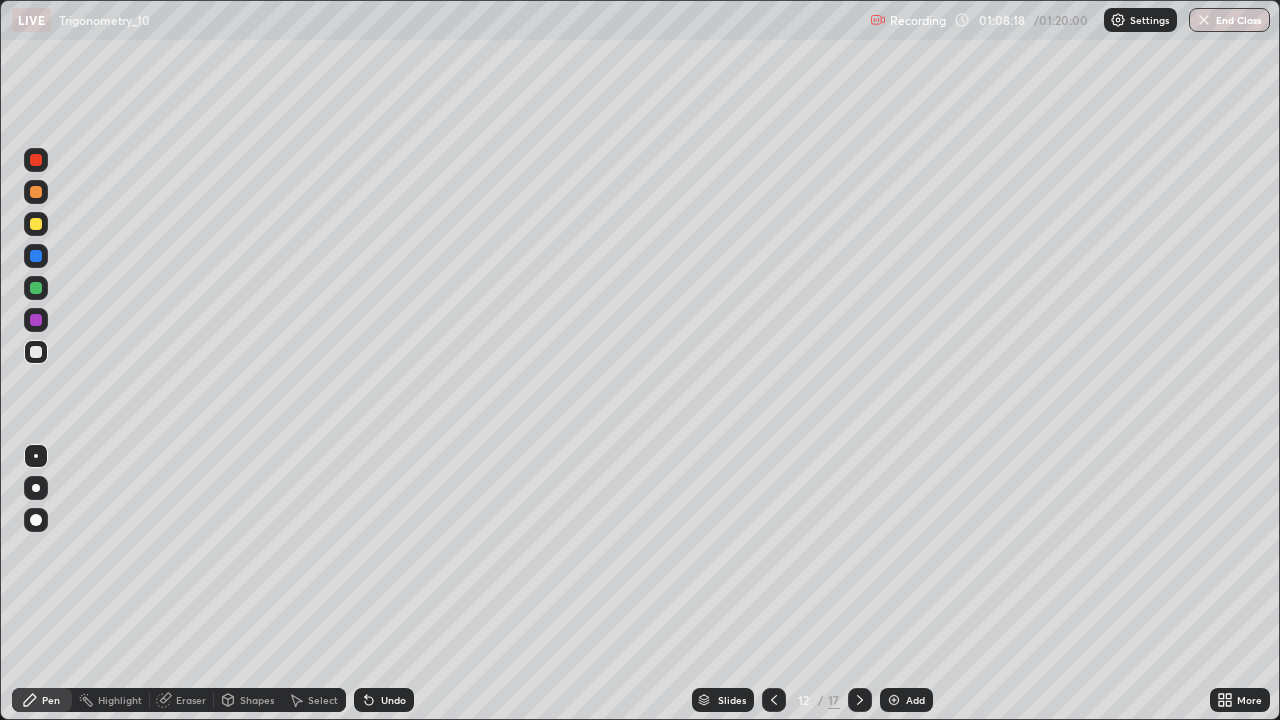 click at bounding box center (36, 256) 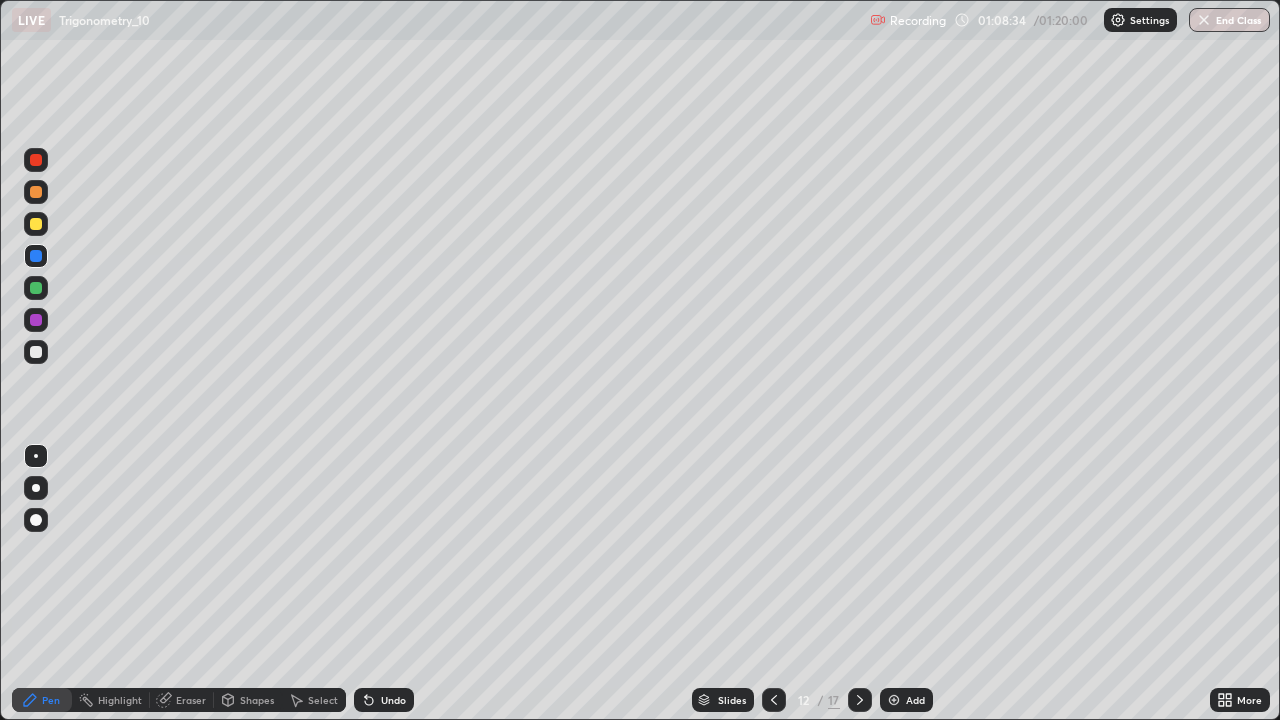 click on "17" at bounding box center [834, 700] 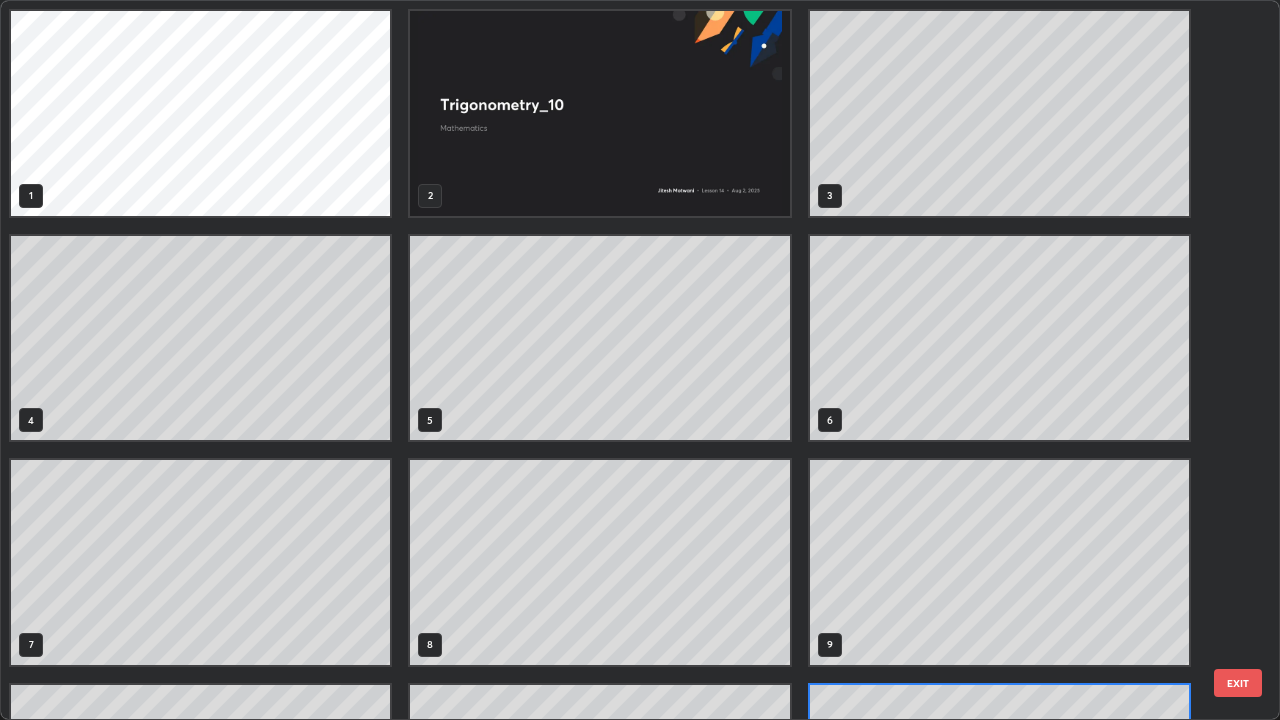 scroll, scrollTop: 180, scrollLeft: 0, axis: vertical 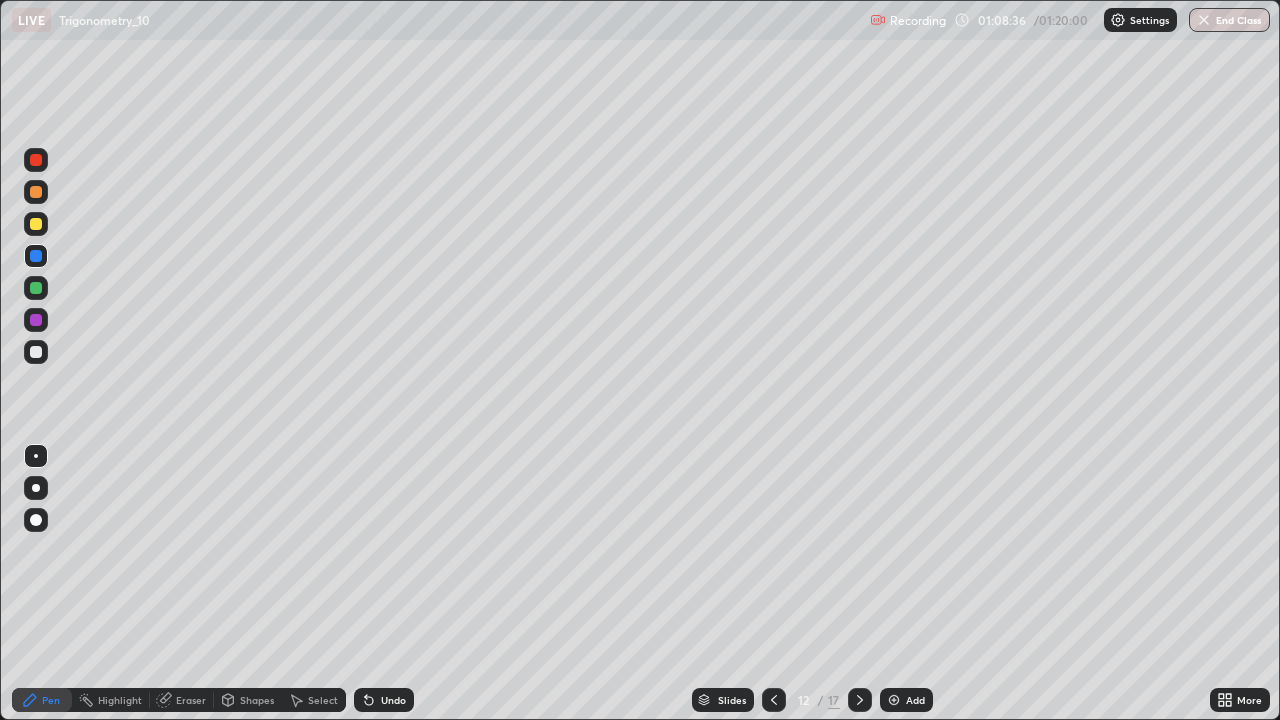 click 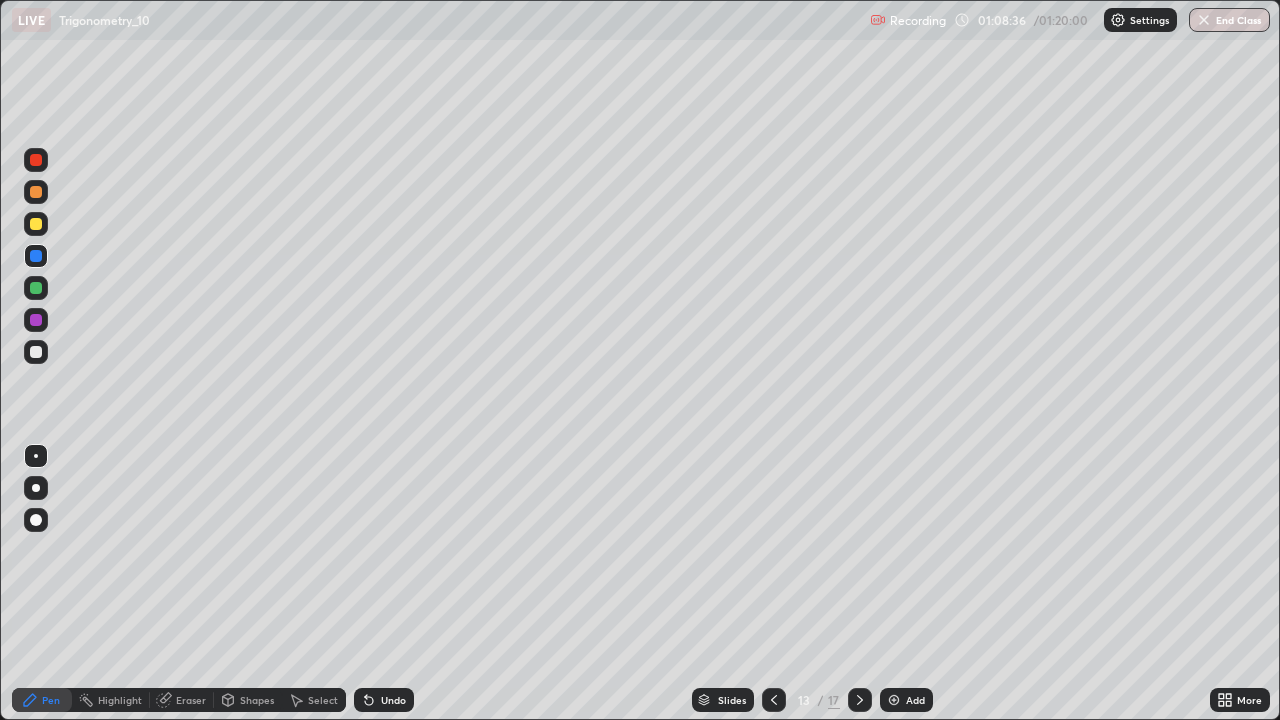 click 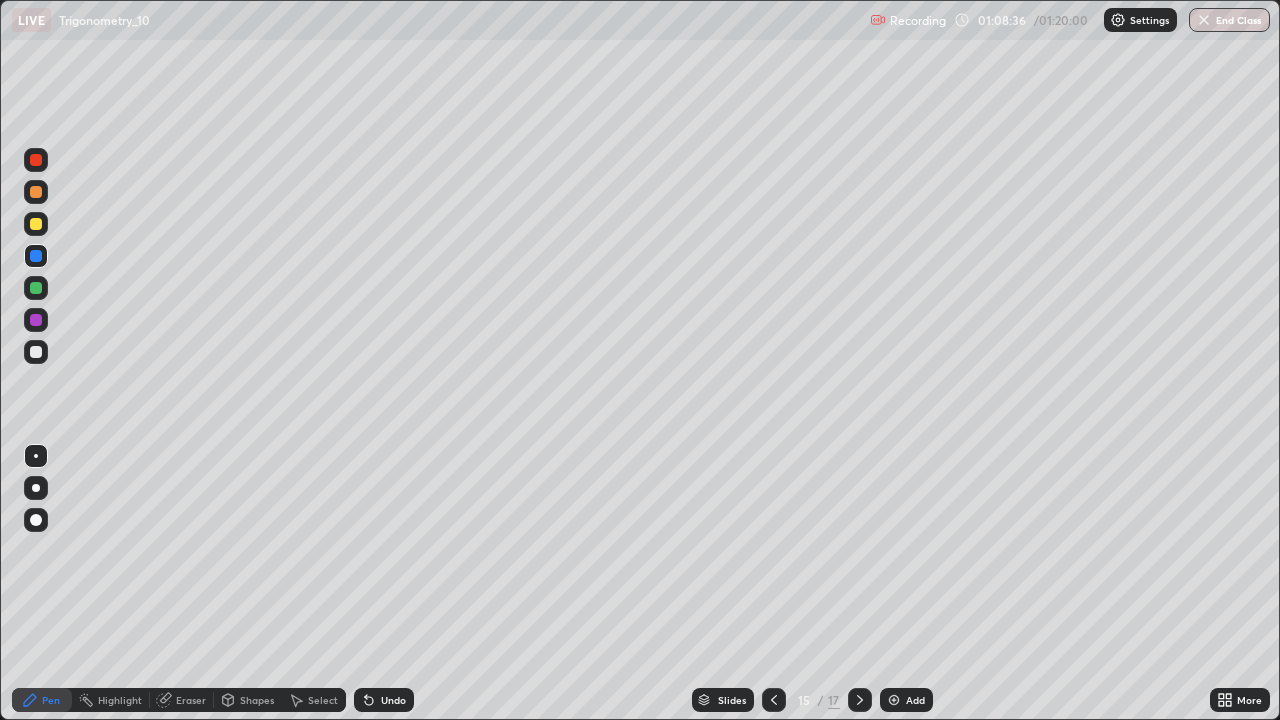 click at bounding box center [860, 700] 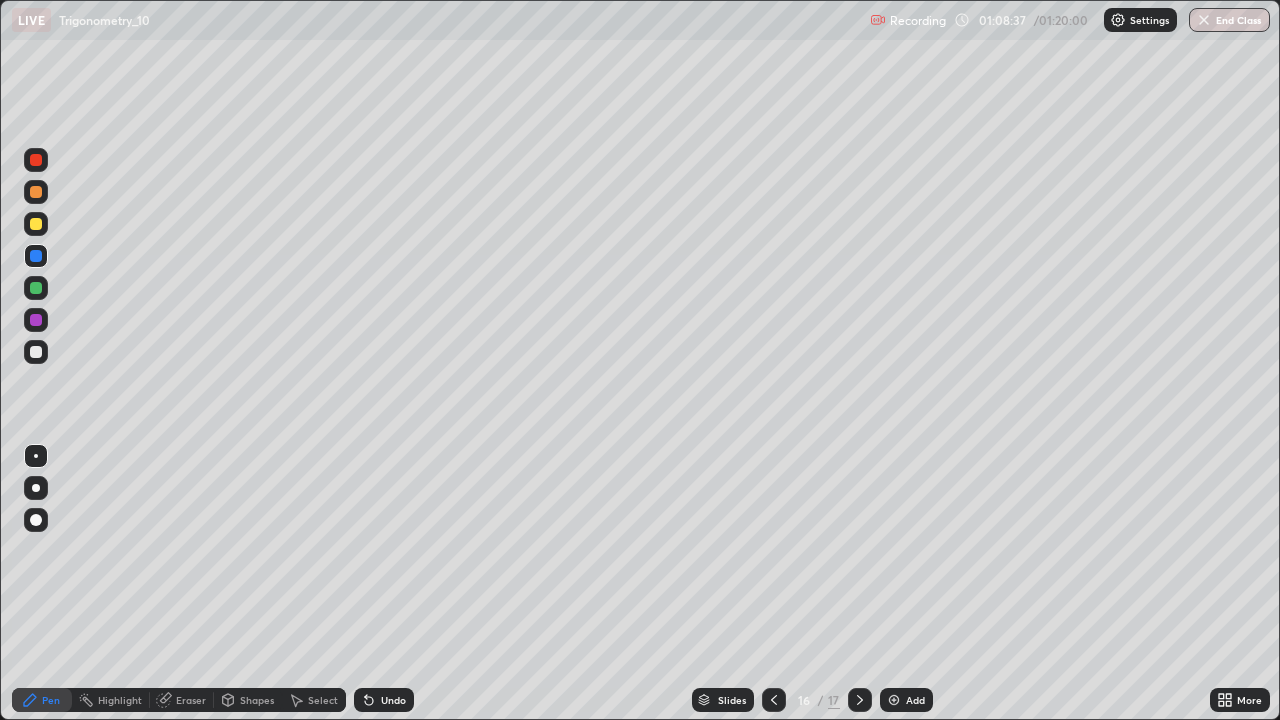 click at bounding box center [860, 700] 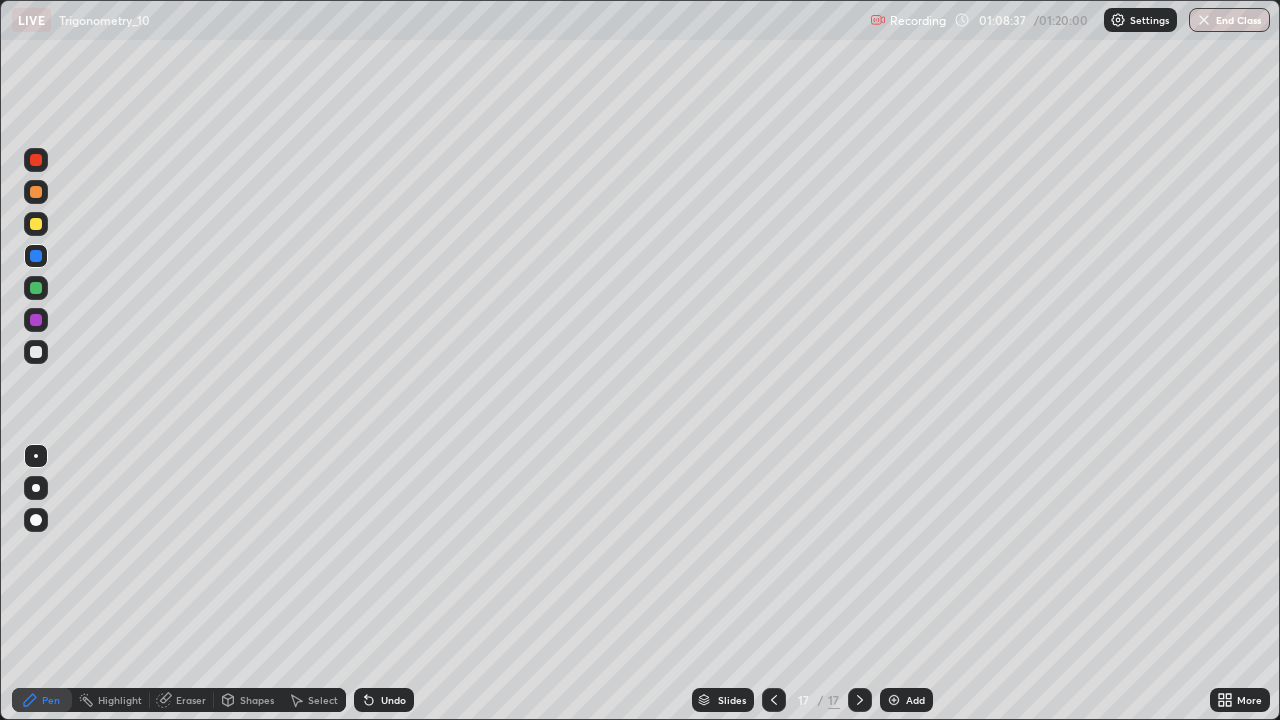 click at bounding box center (860, 700) 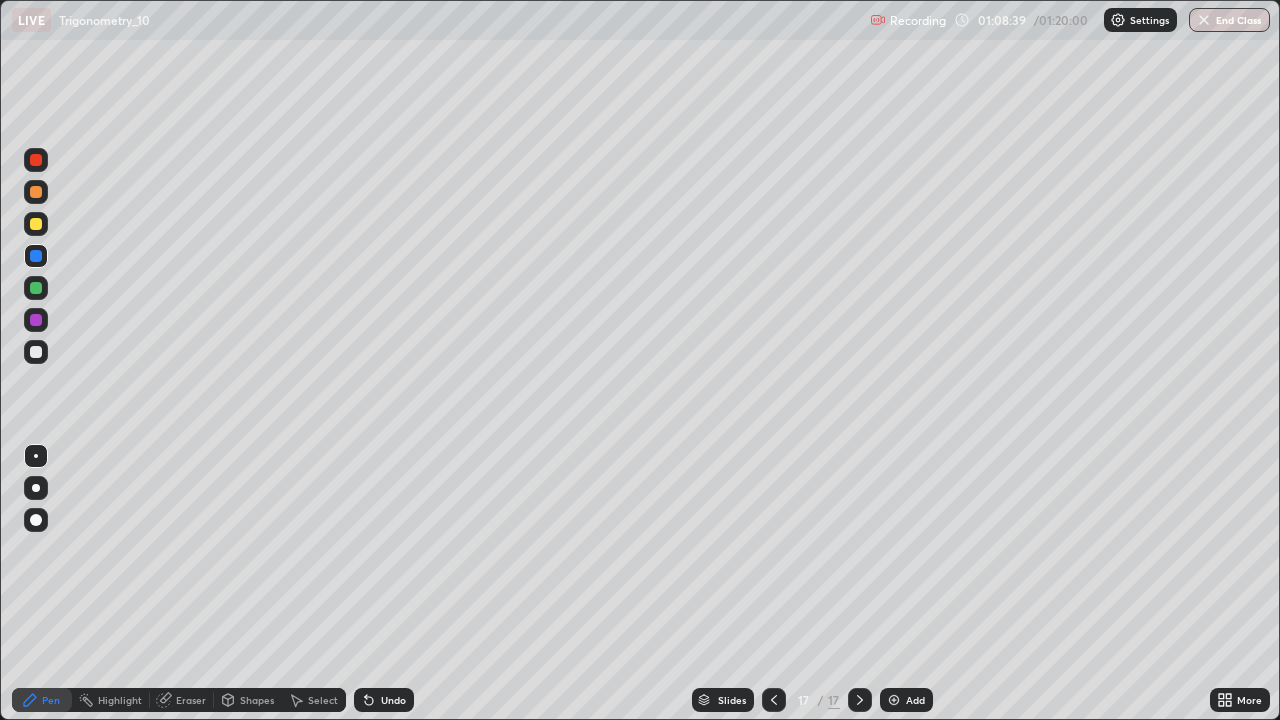click 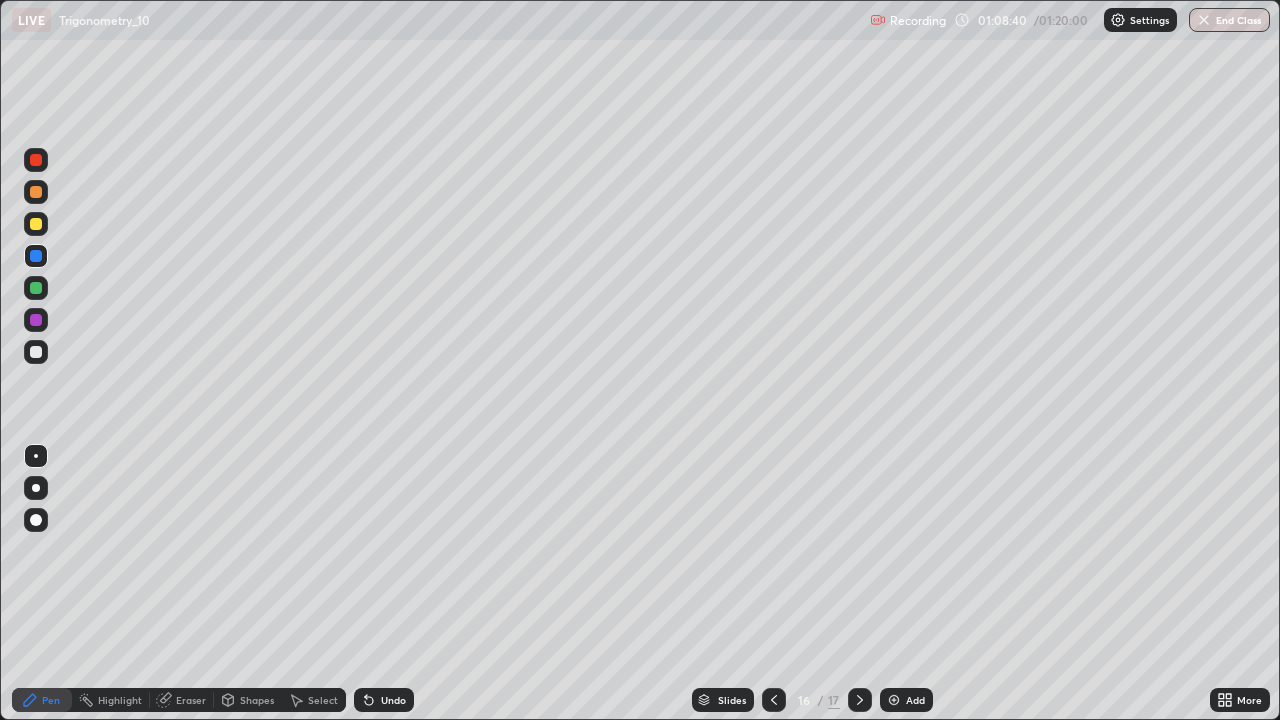 click 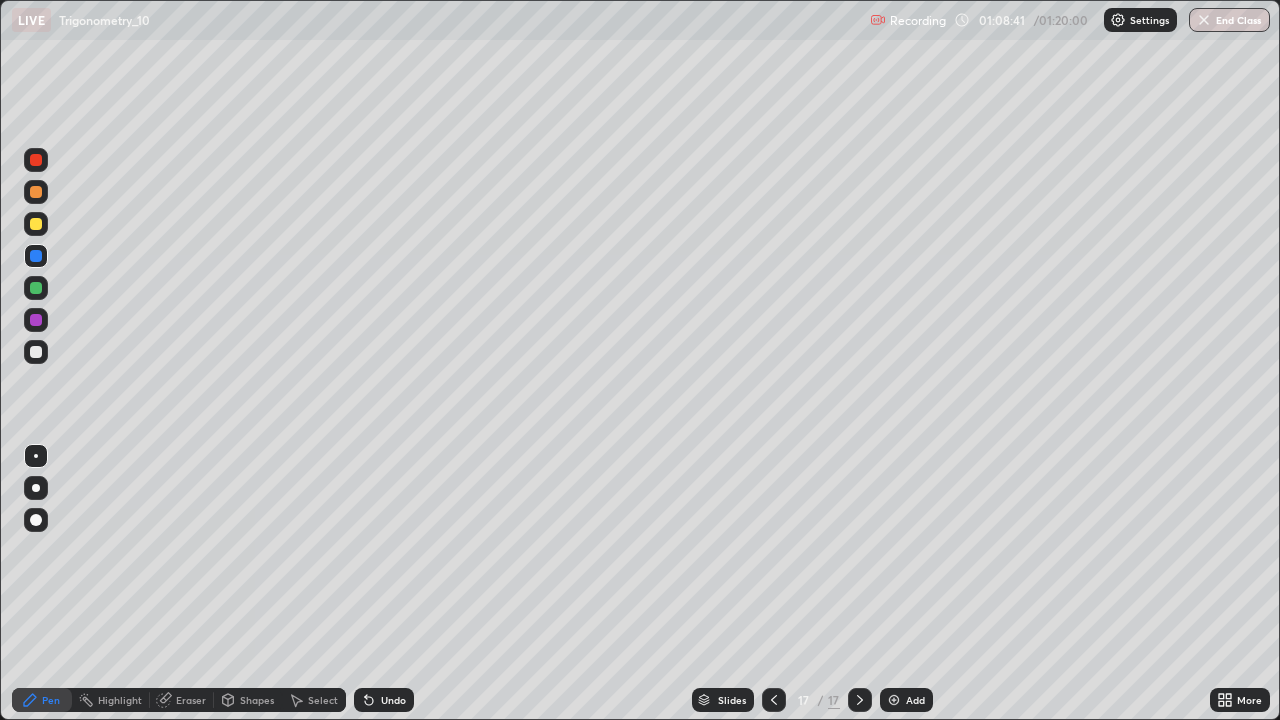 click at bounding box center (36, 224) 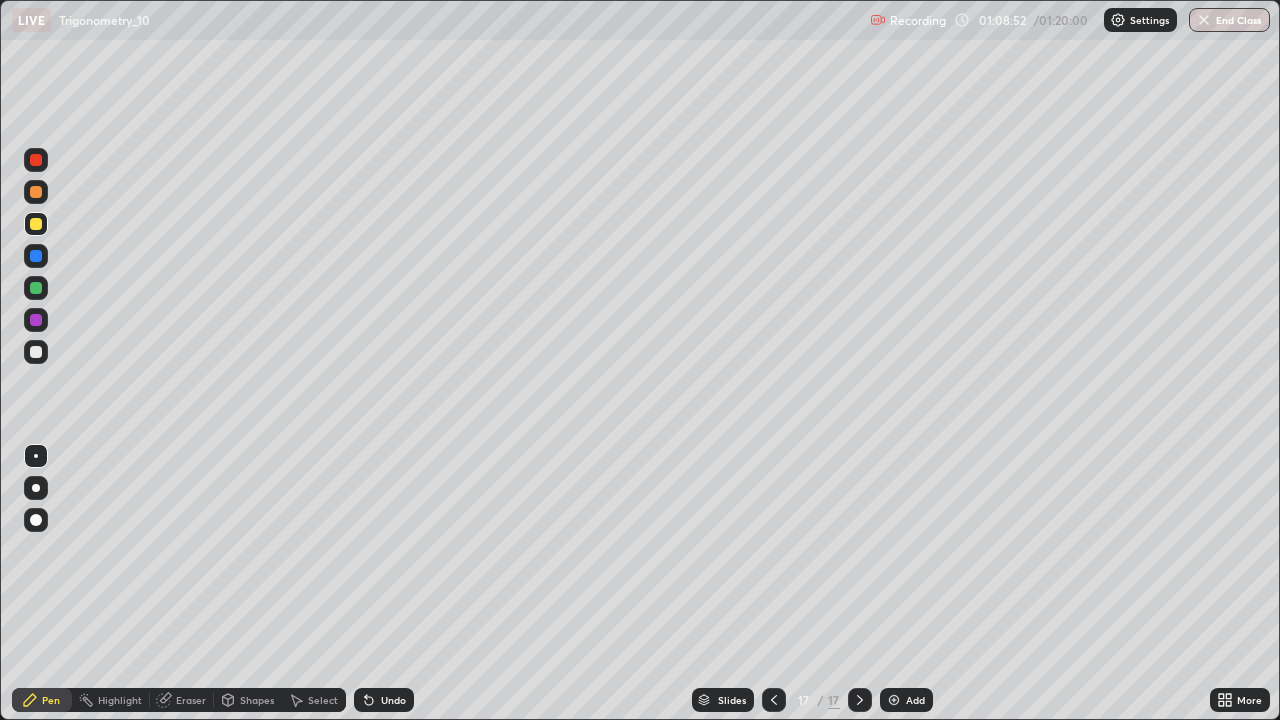 click on "Undo" at bounding box center [393, 700] 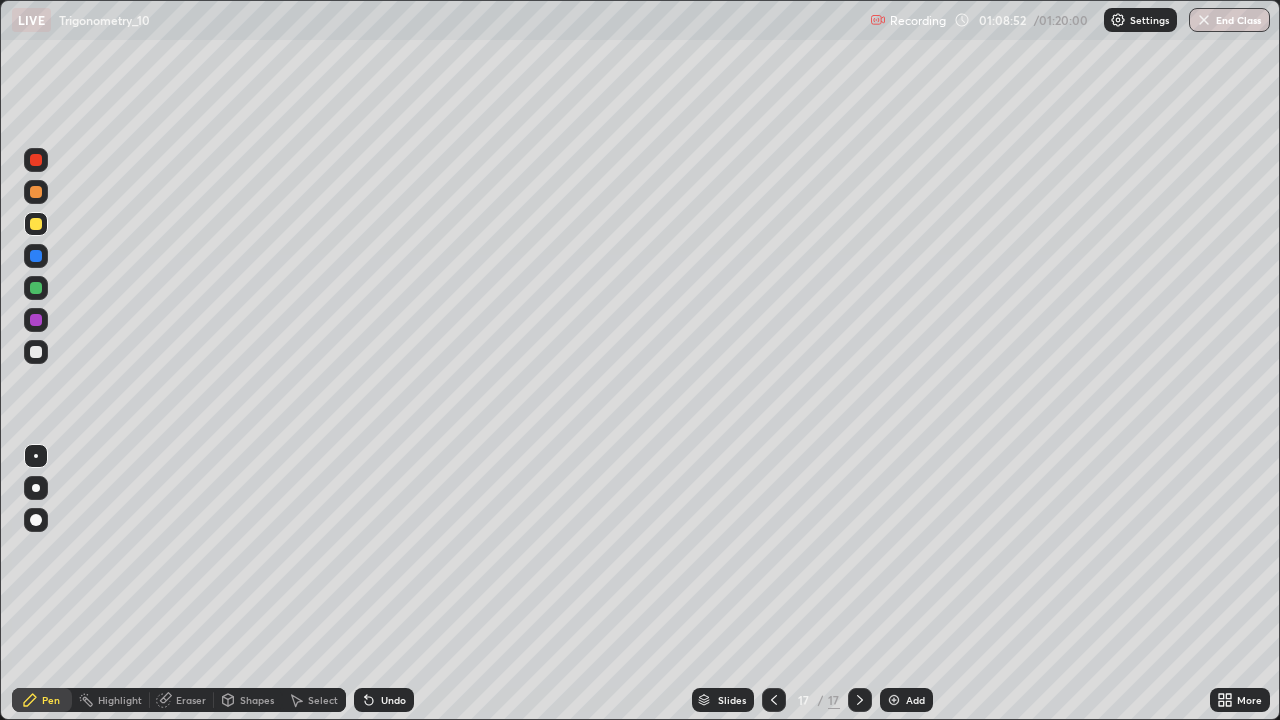 click on "Undo" at bounding box center (384, 700) 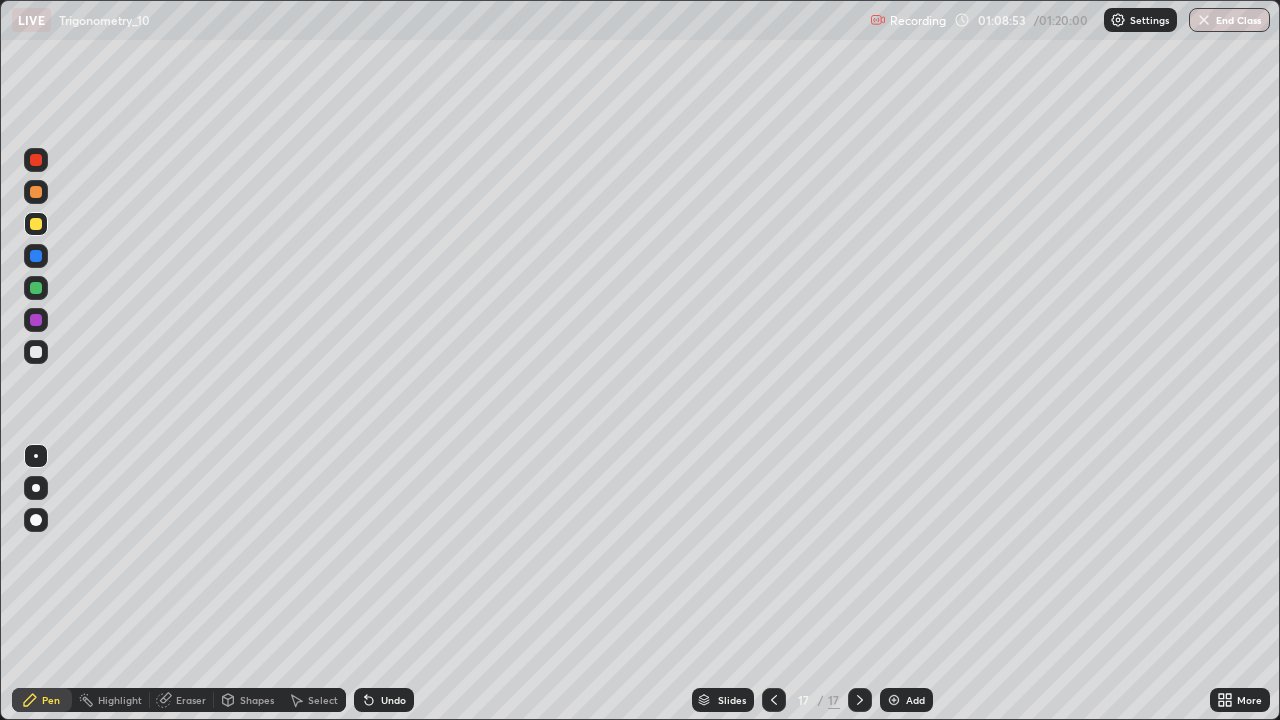 click on "Undo" at bounding box center [393, 700] 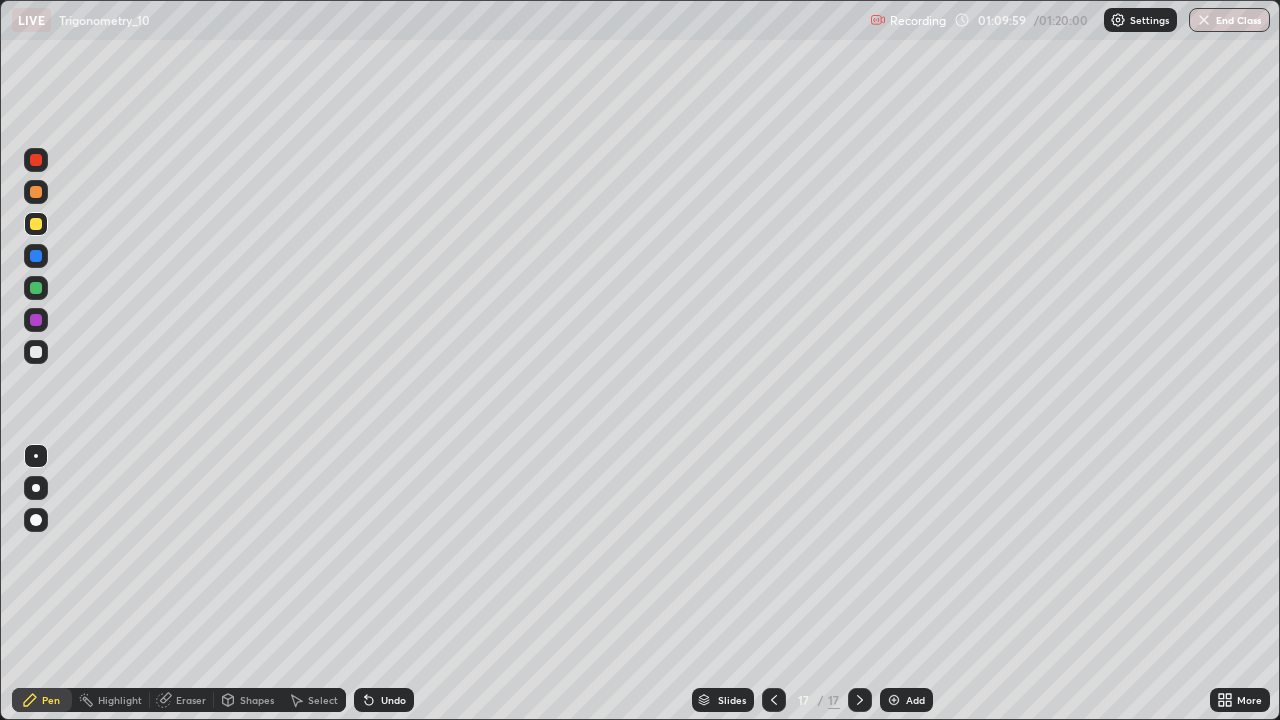 click at bounding box center [36, 352] 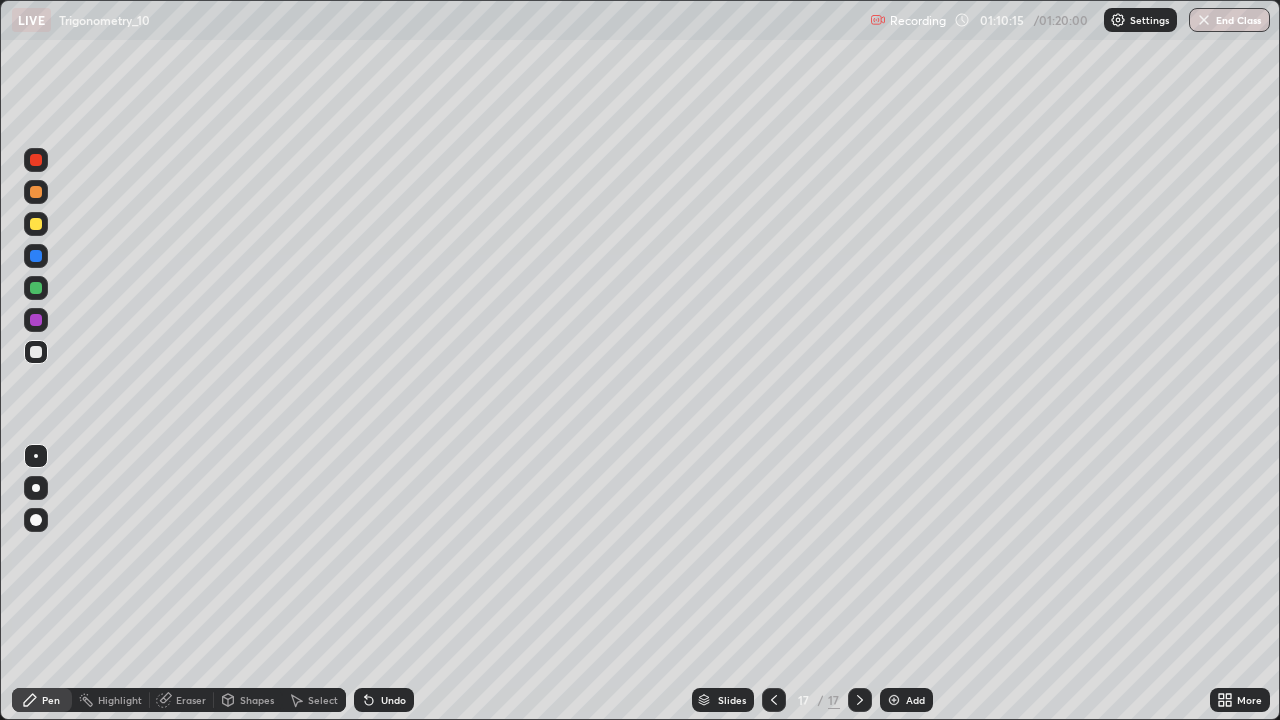 click at bounding box center [36, 224] 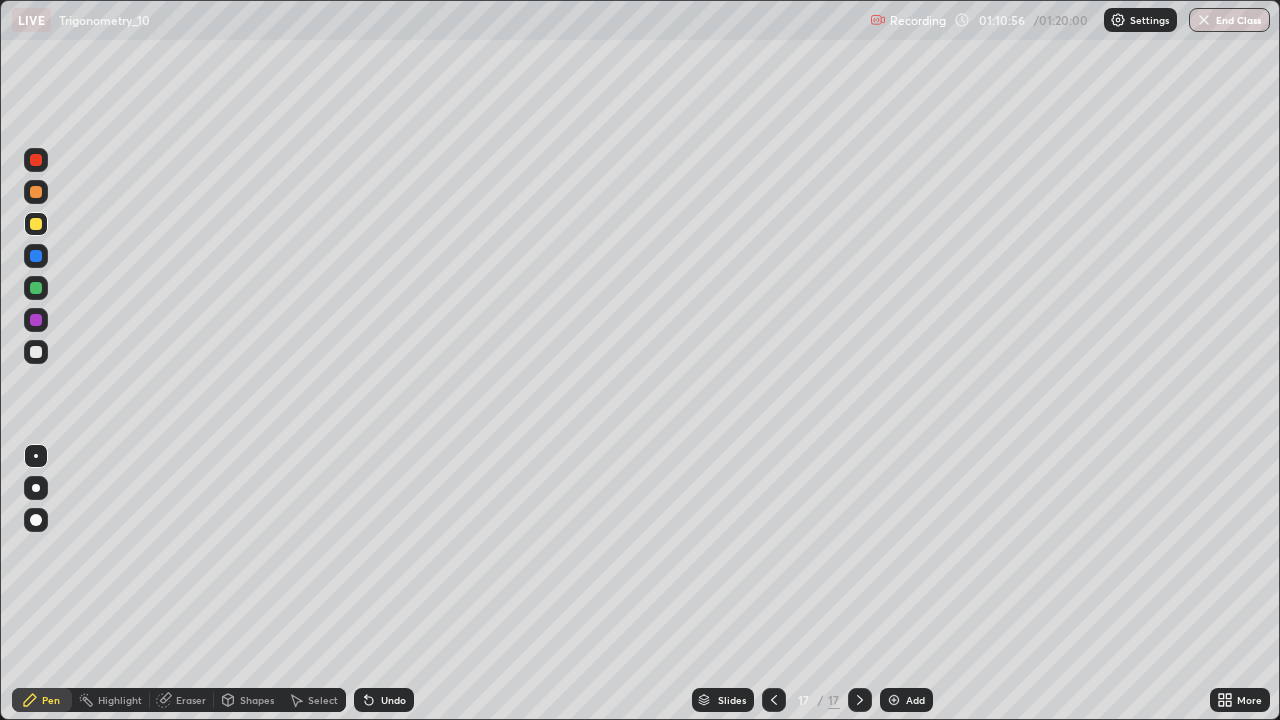 click on "Undo" at bounding box center [384, 700] 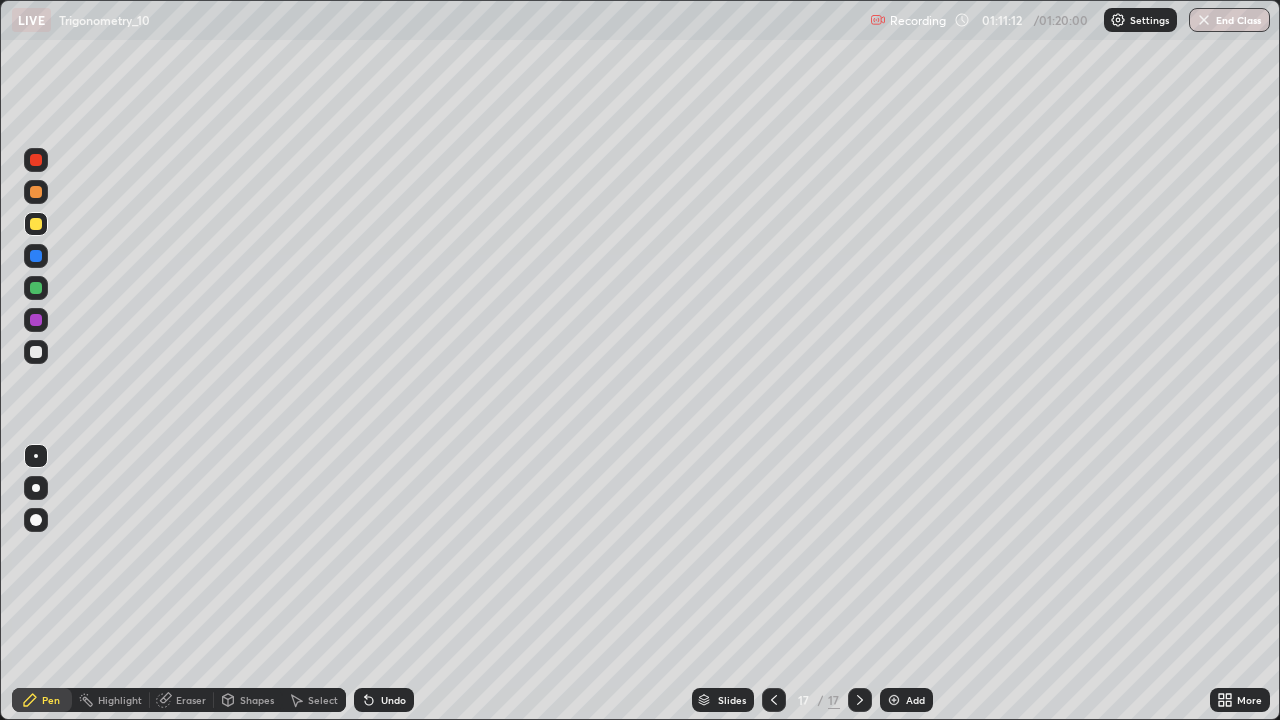 click on "Add" at bounding box center [915, 700] 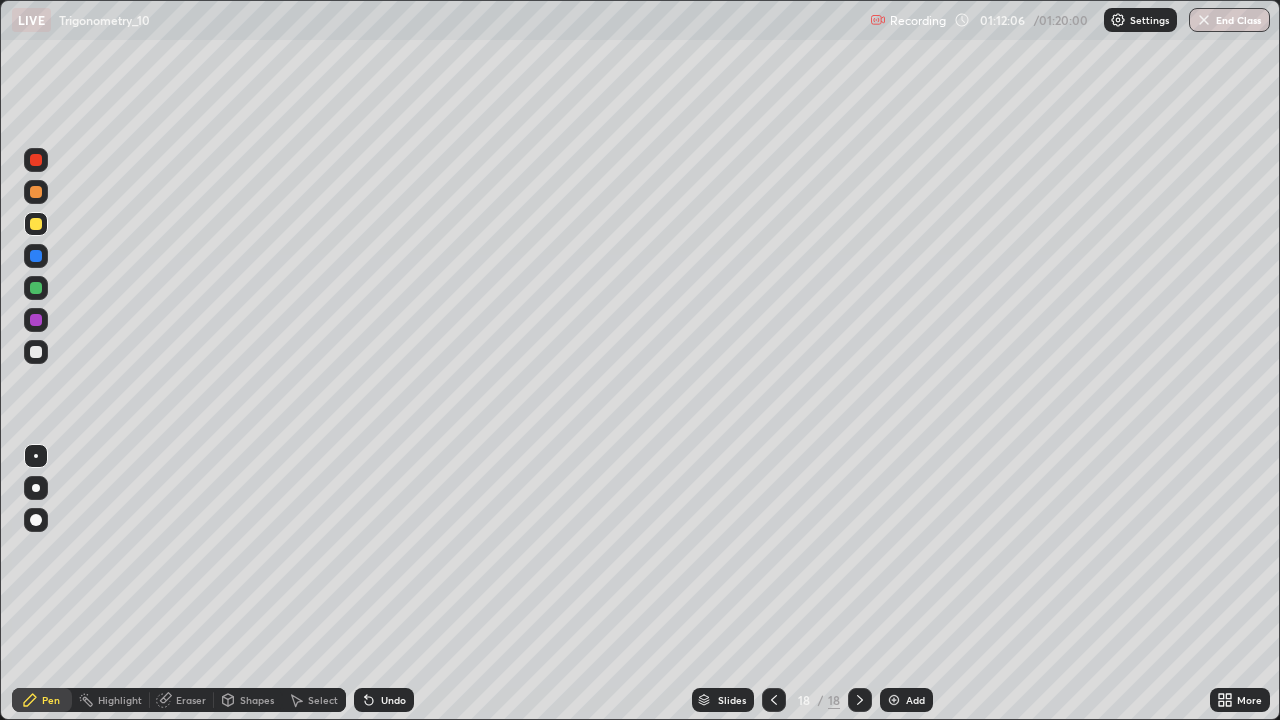 click on "Eraser" at bounding box center (191, 700) 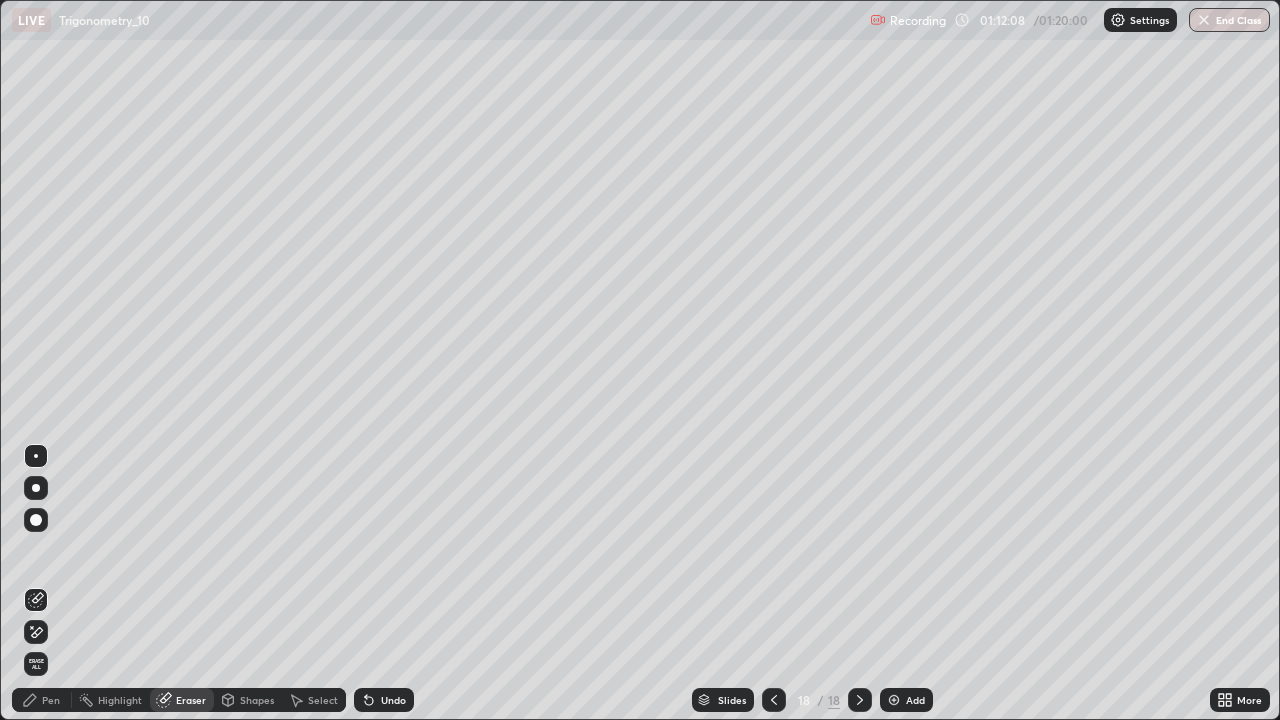 click on "Pen" at bounding box center [51, 700] 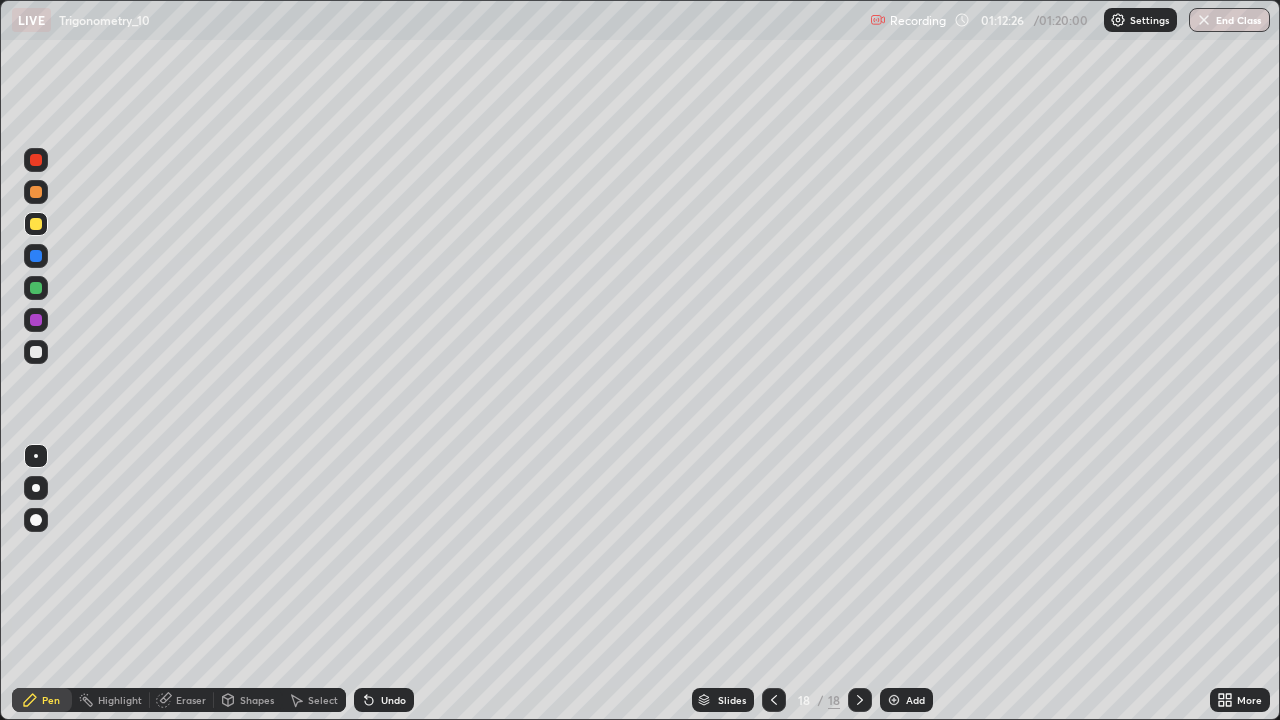 click at bounding box center [774, 700] 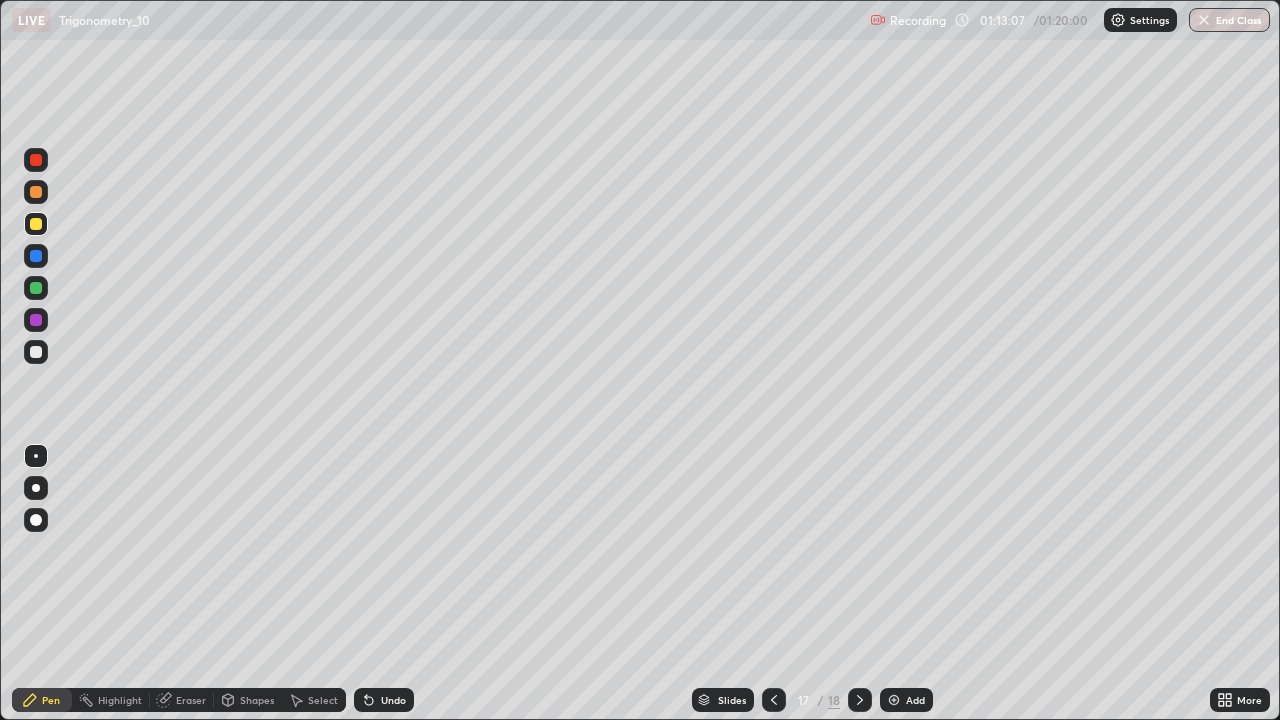 click 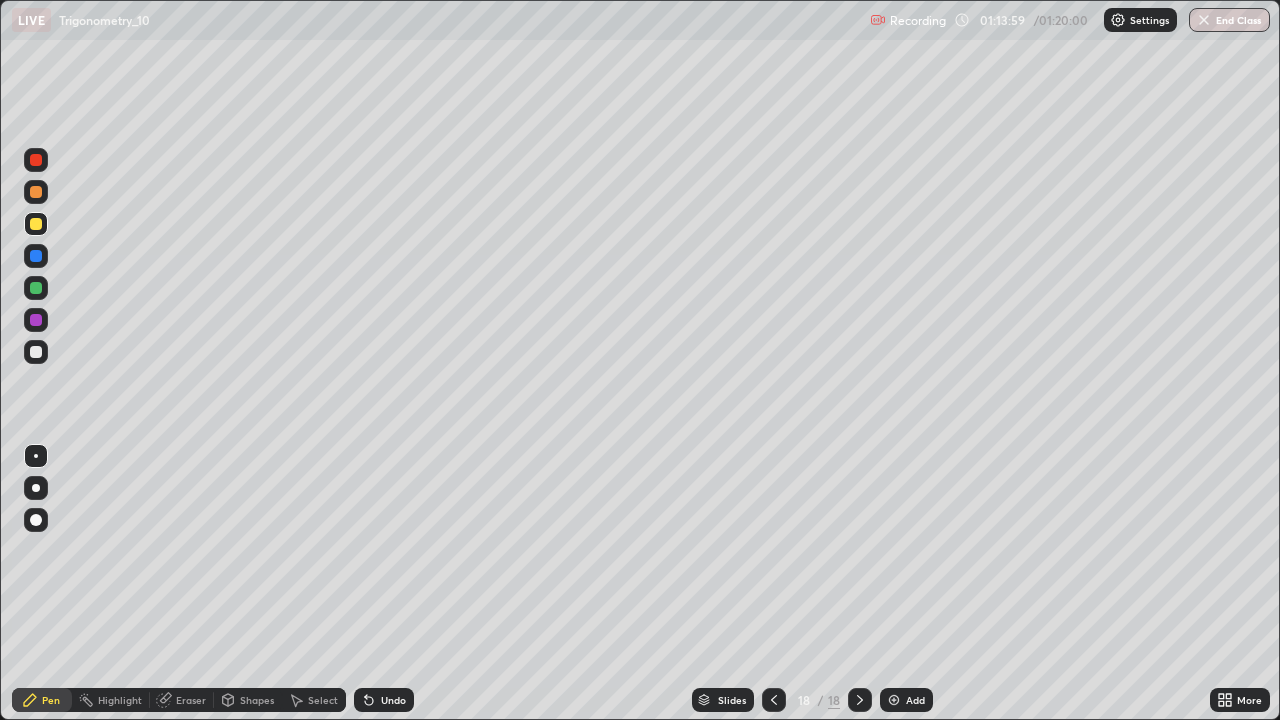 click 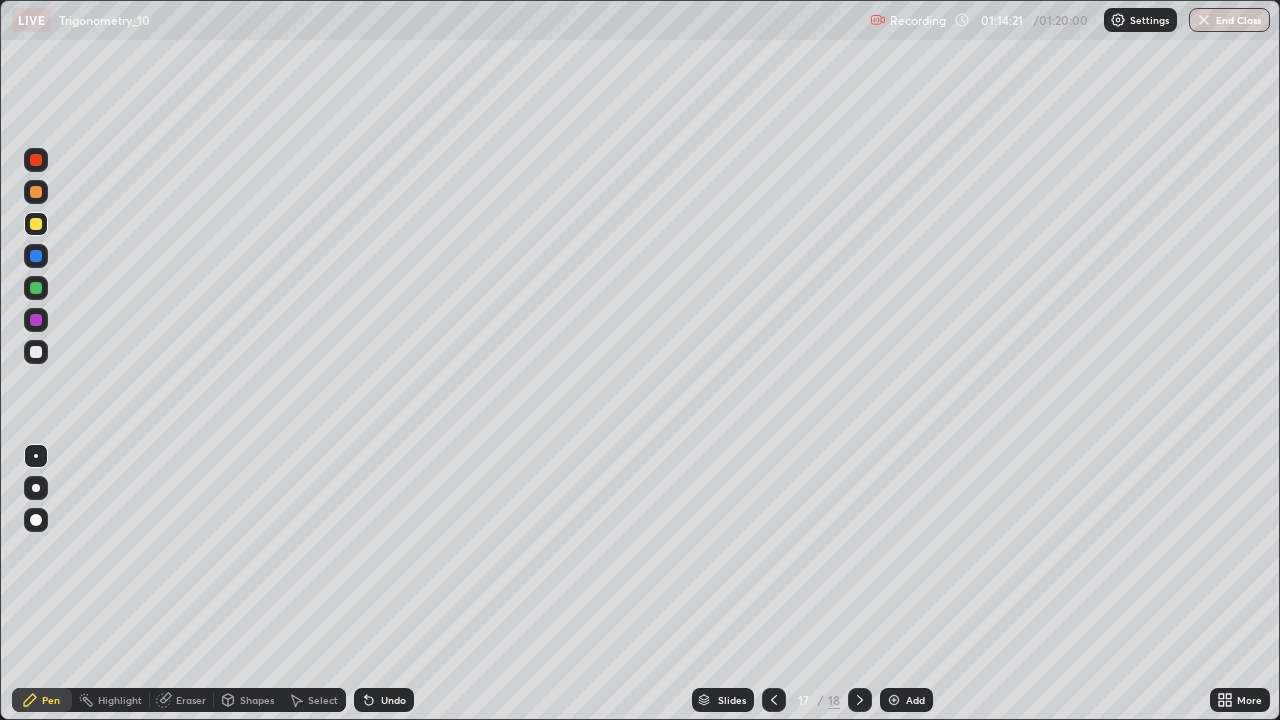 click at bounding box center (36, 352) 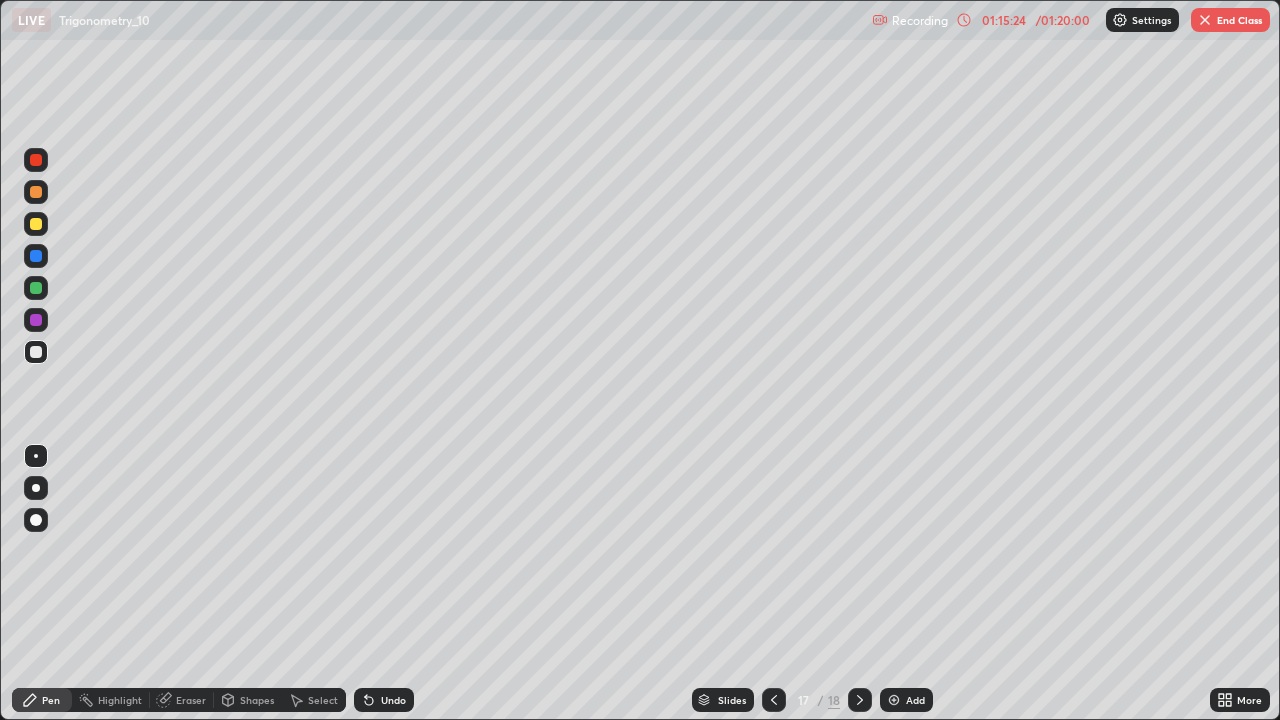 click on "Undo" at bounding box center [384, 700] 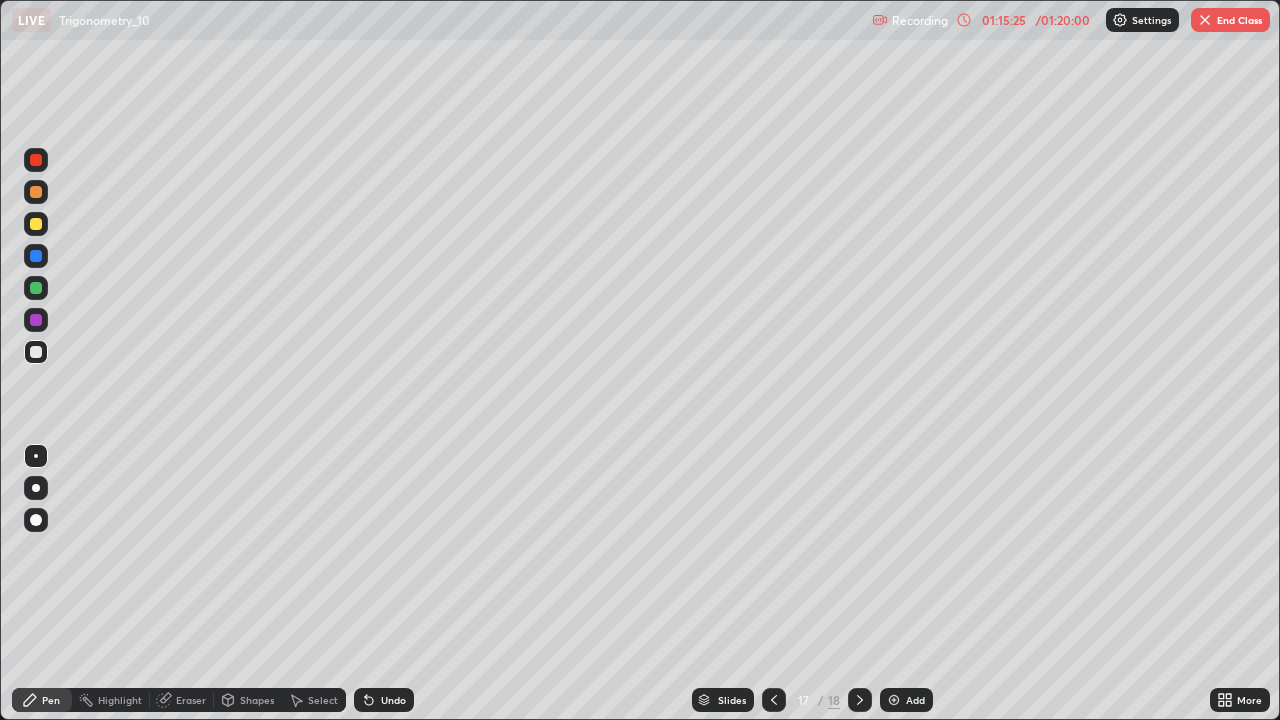 click on "Undo" at bounding box center [384, 700] 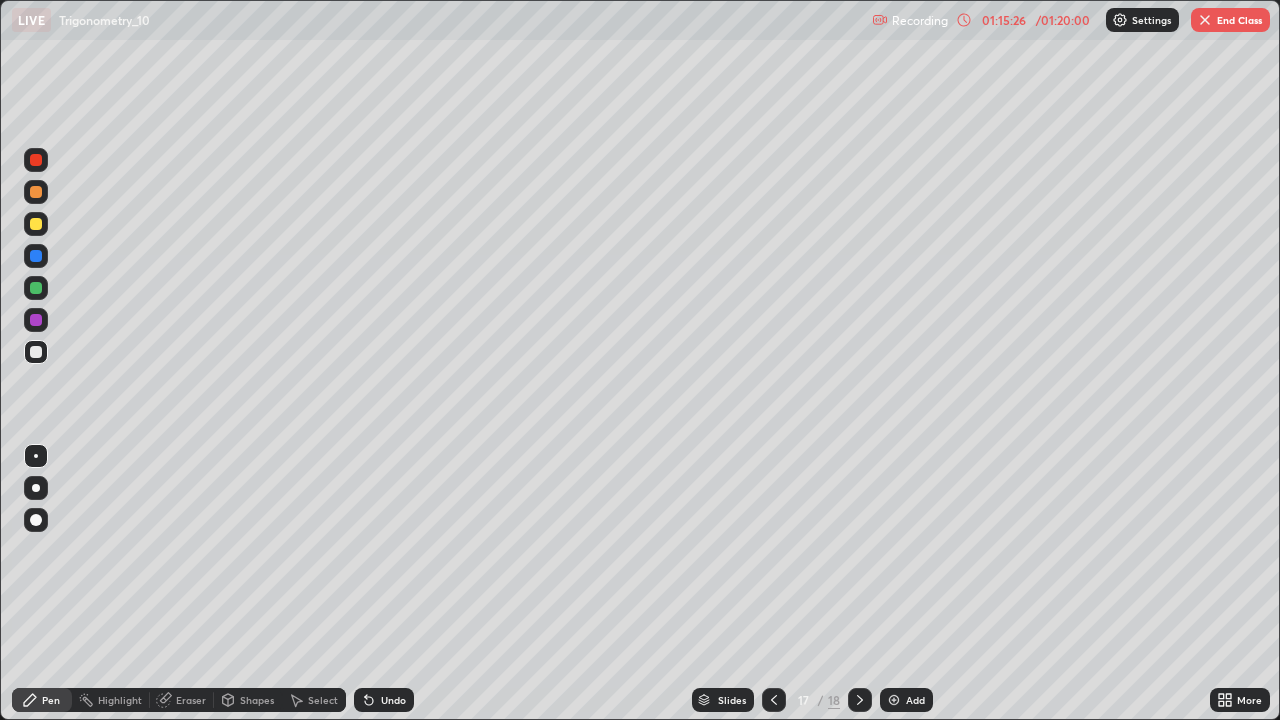 click at bounding box center [36, 288] 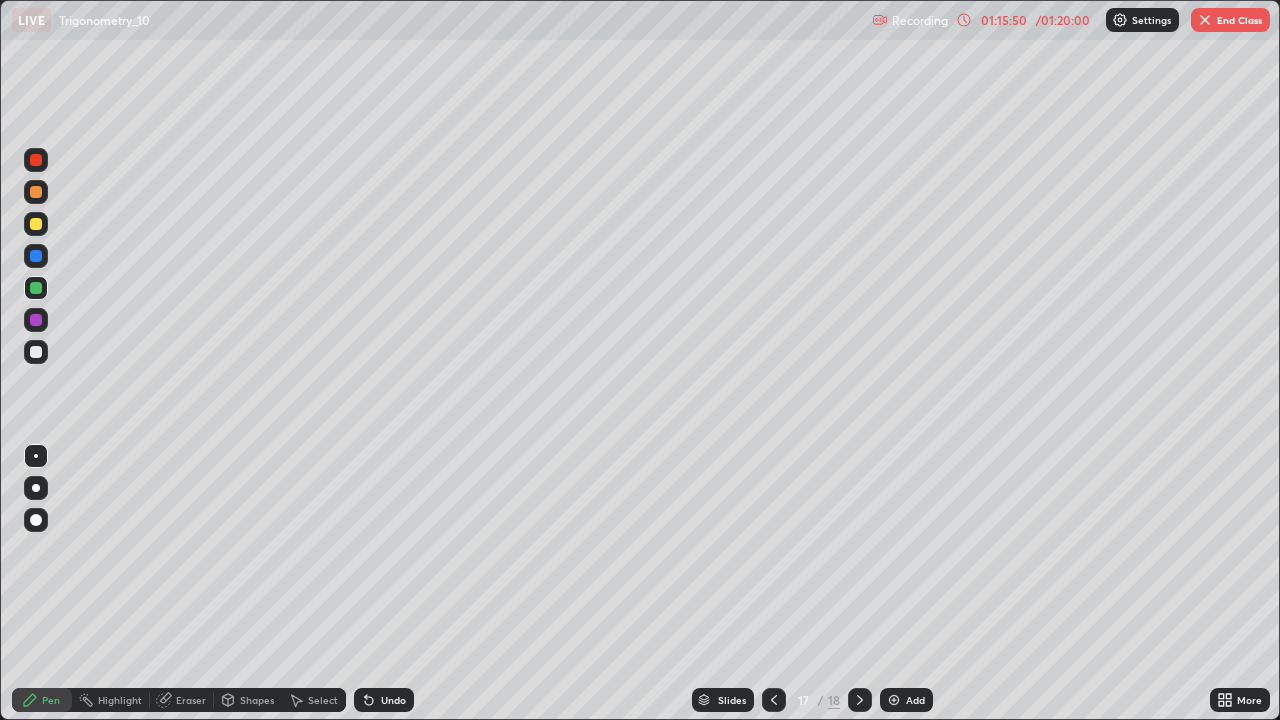 click at bounding box center (36, 256) 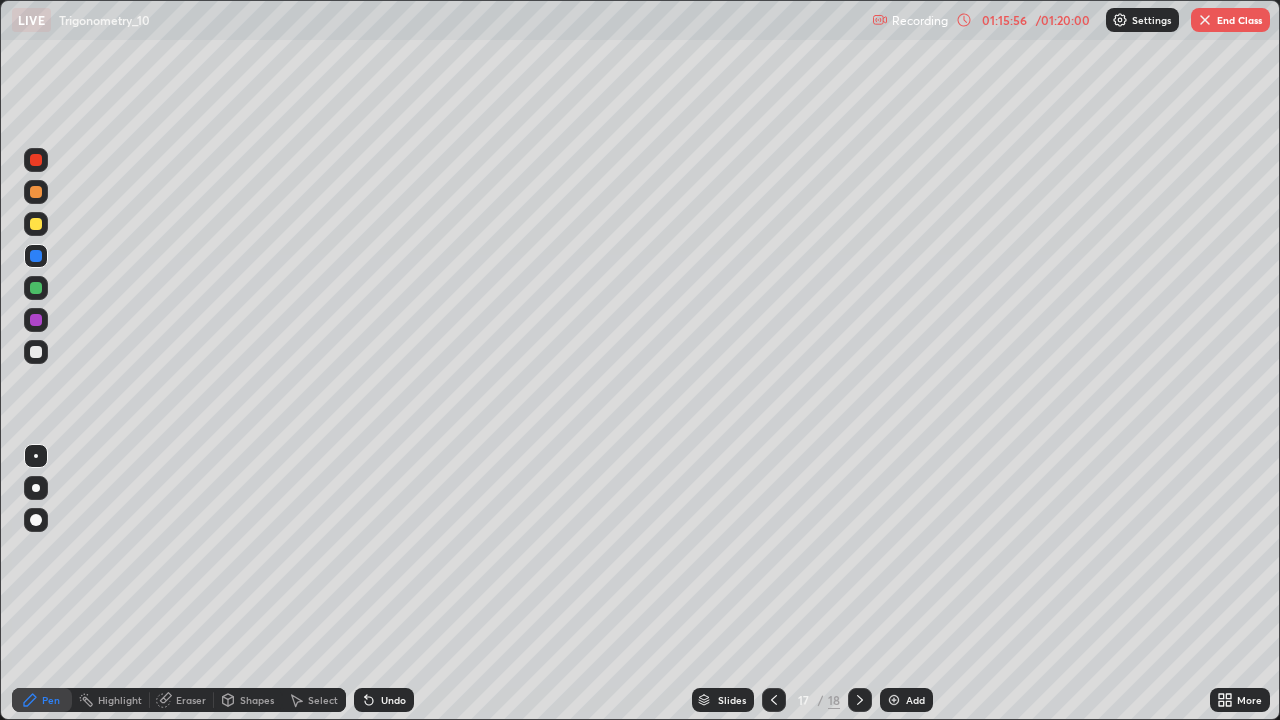 click on "Undo" at bounding box center (384, 700) 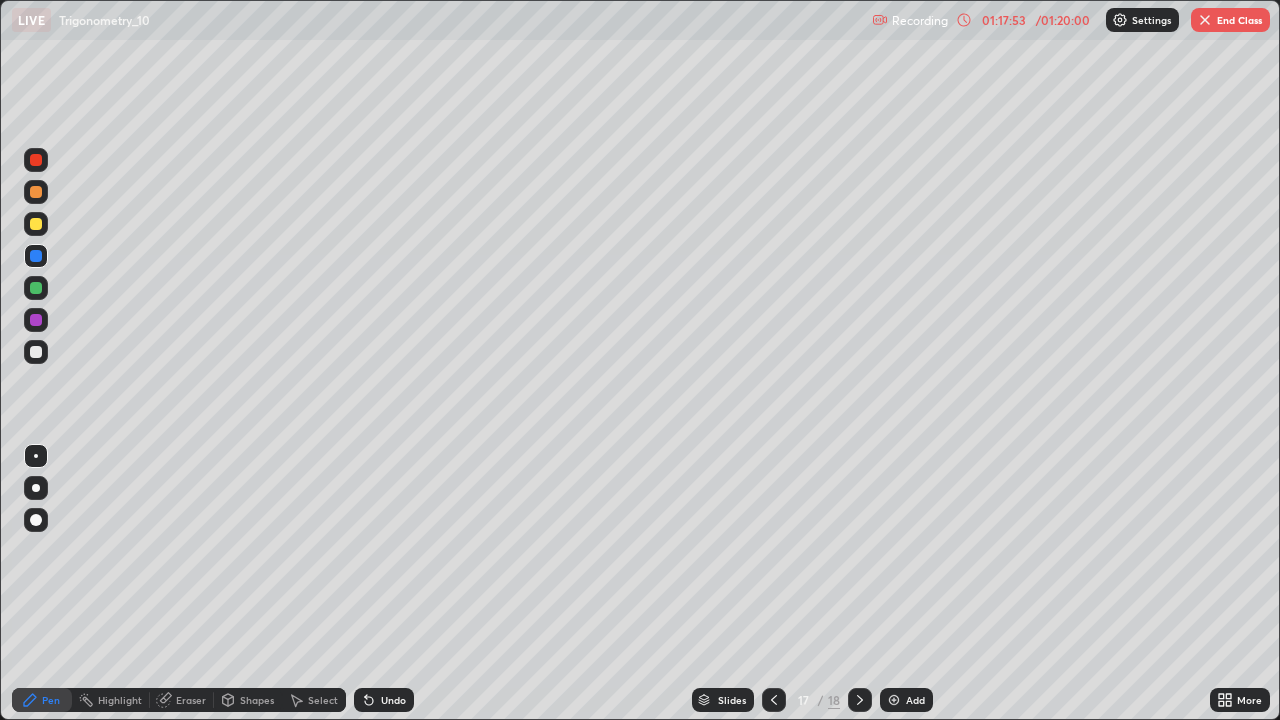 click 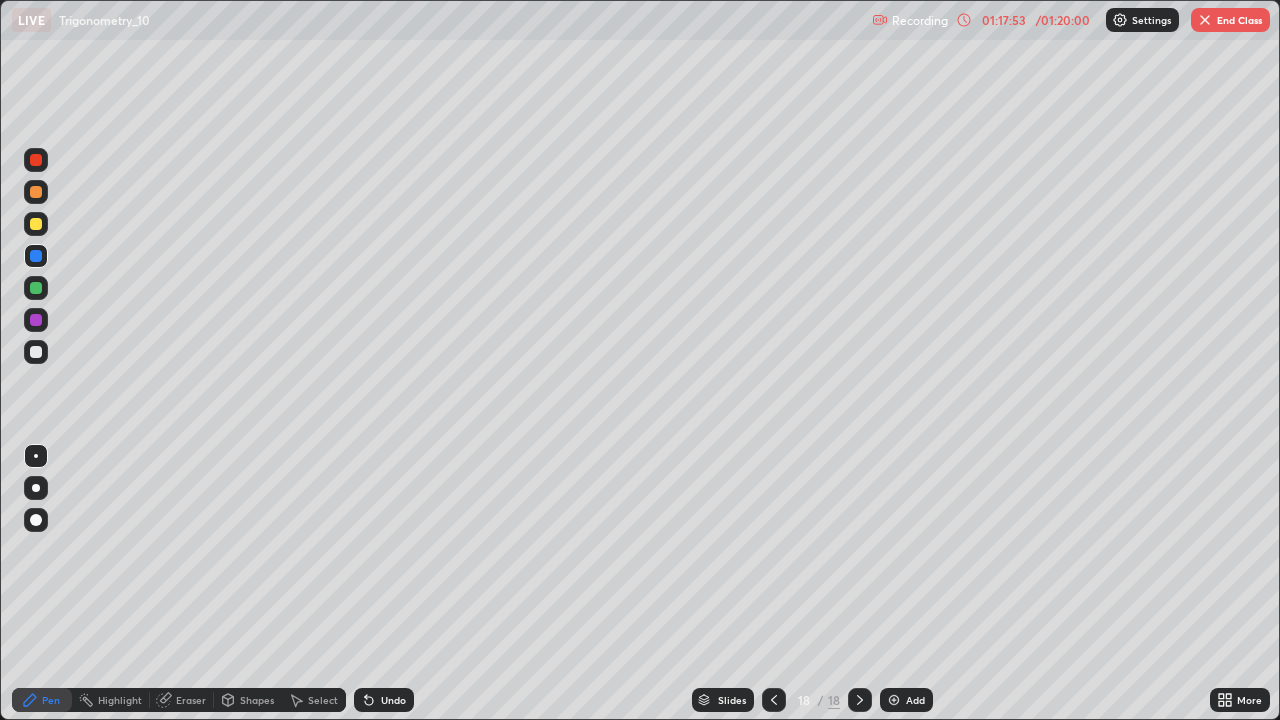 click 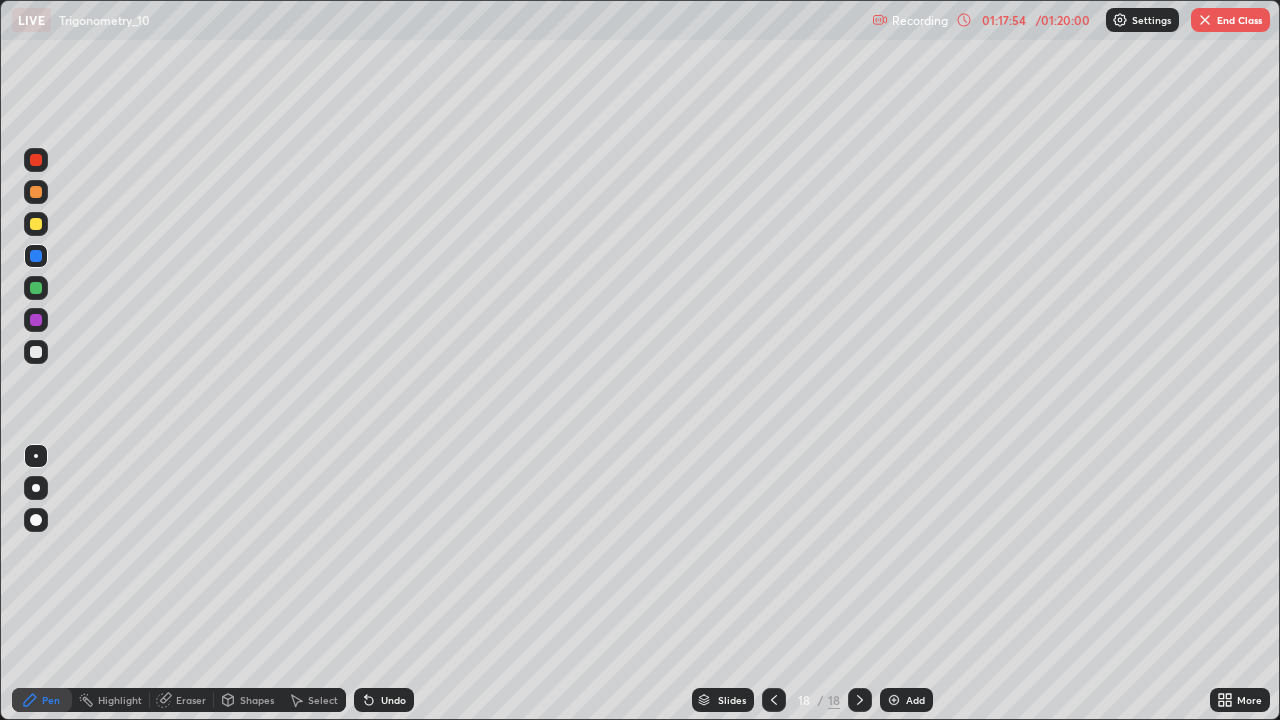 click 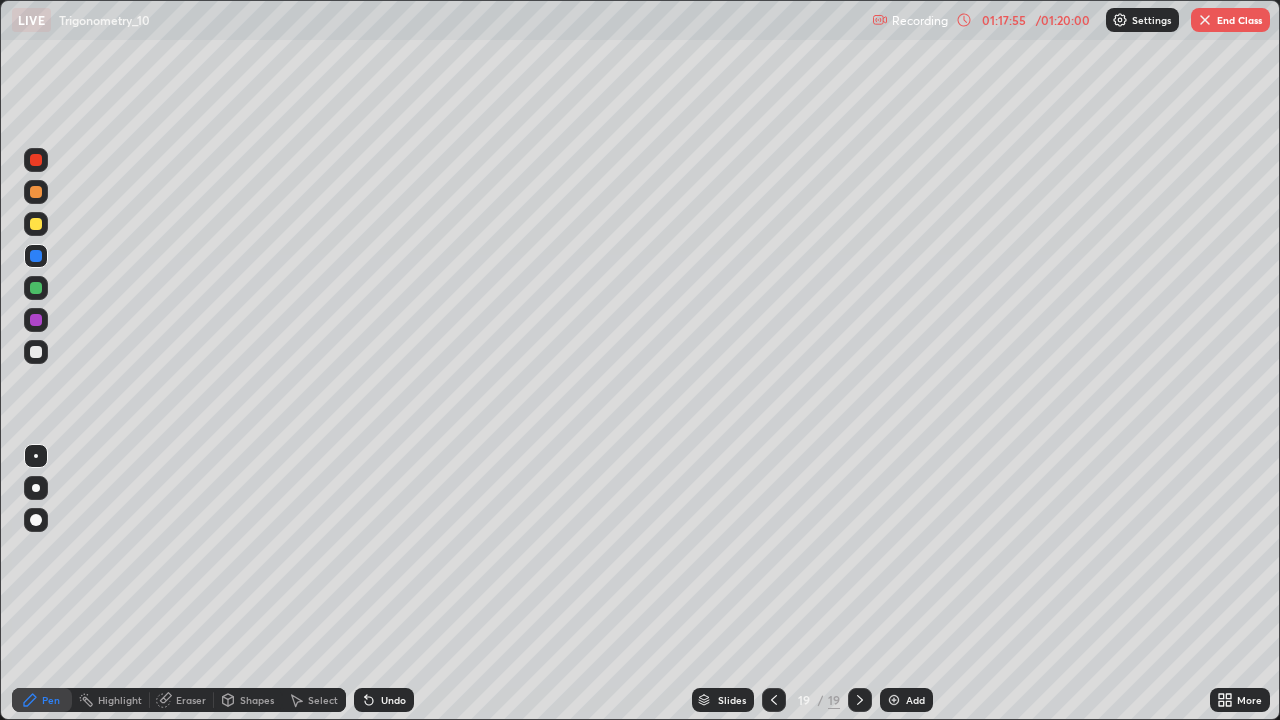click at bounding box center (36, 224) 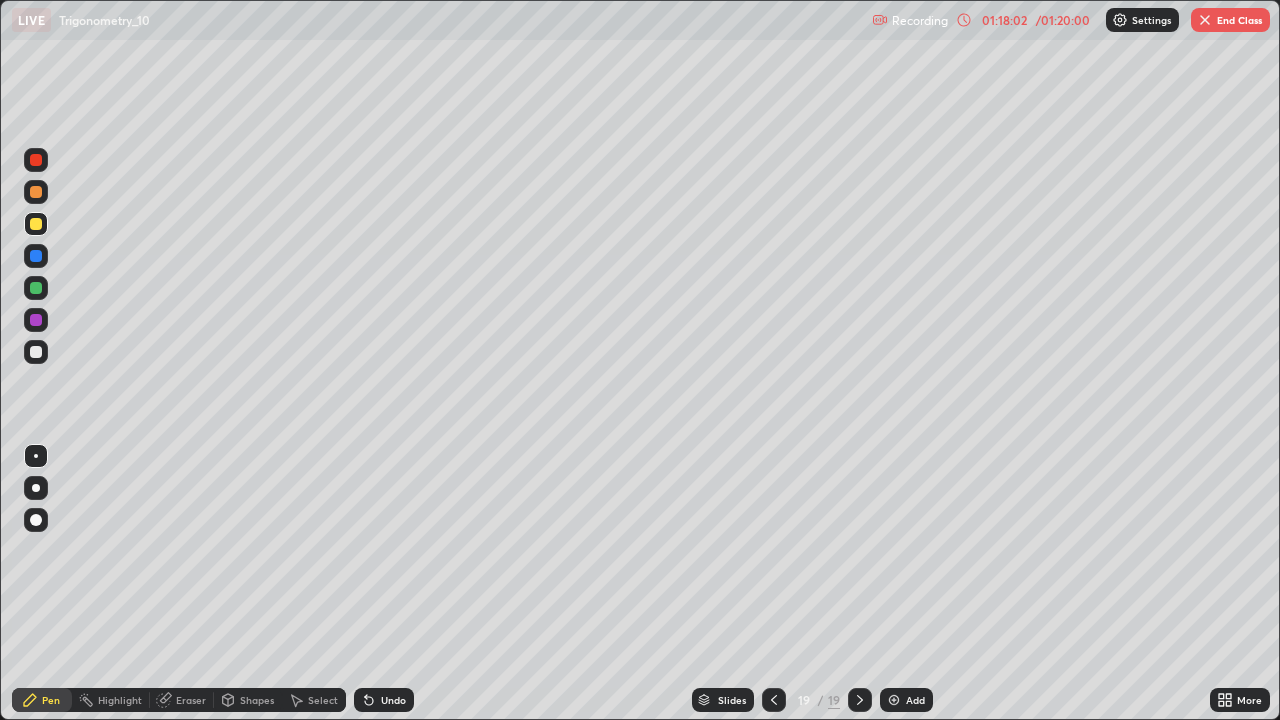 click 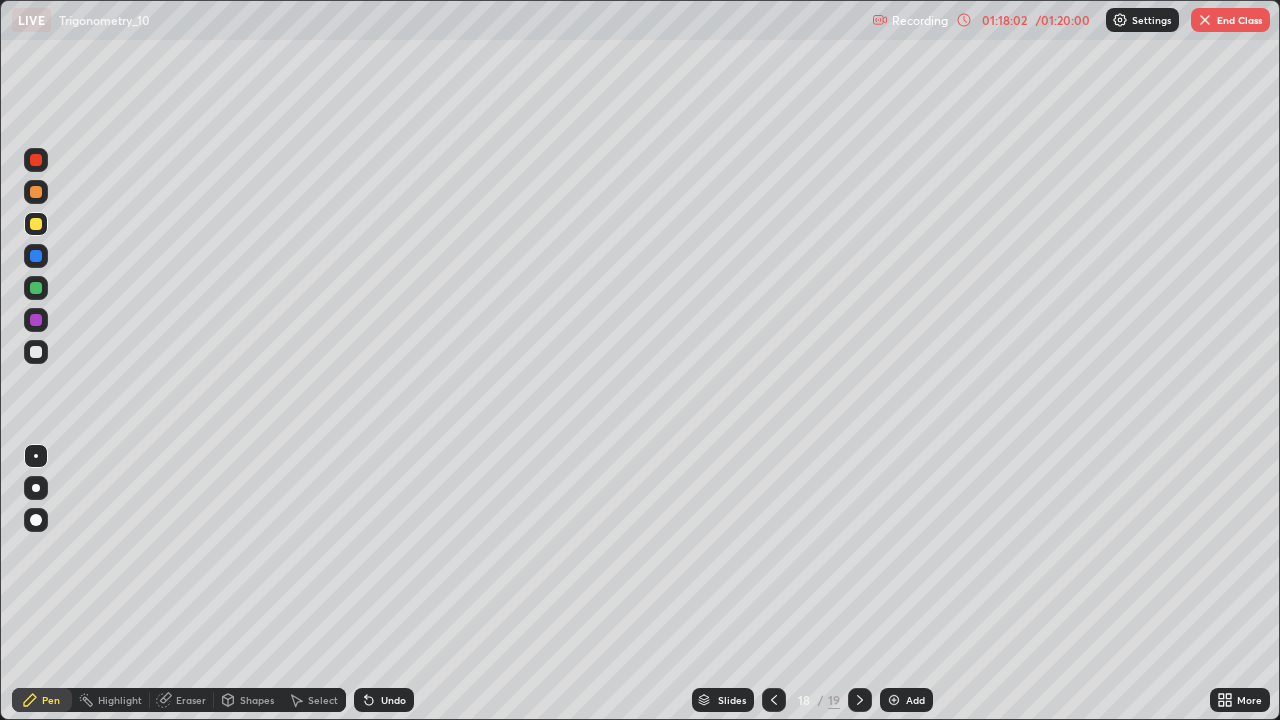 click 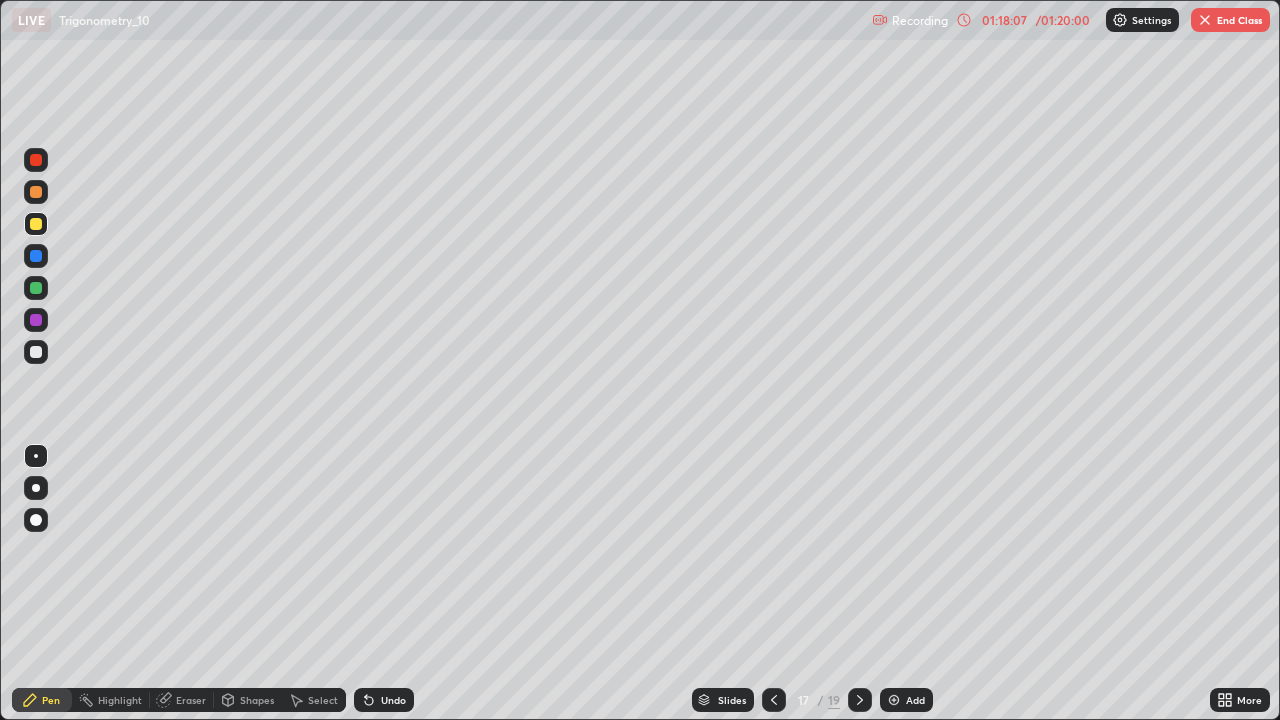 click 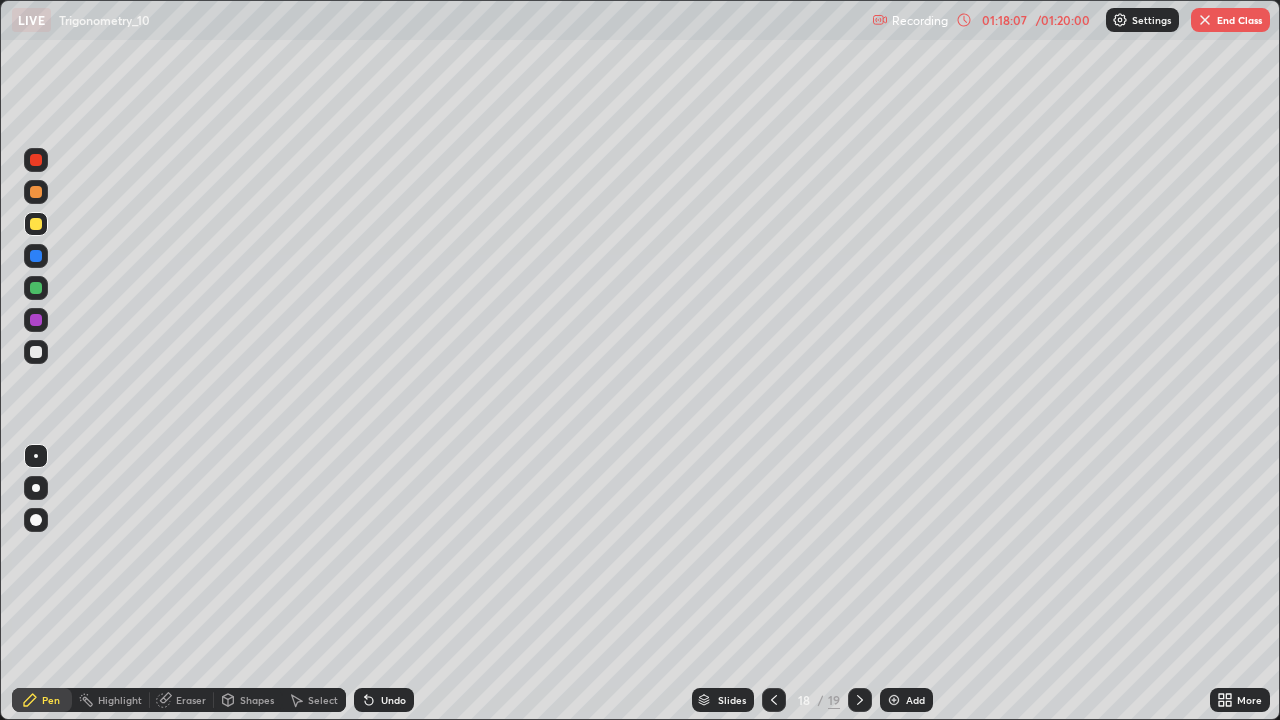 click at bounding box center [860, 700] 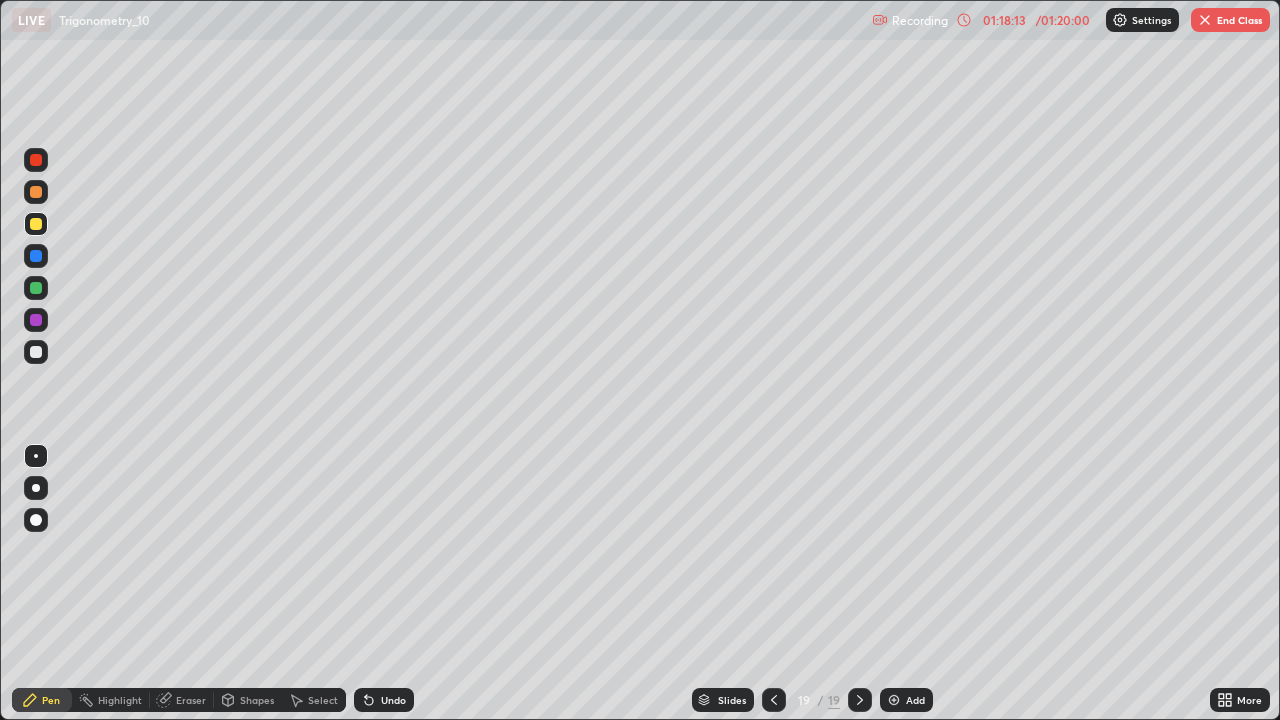 click 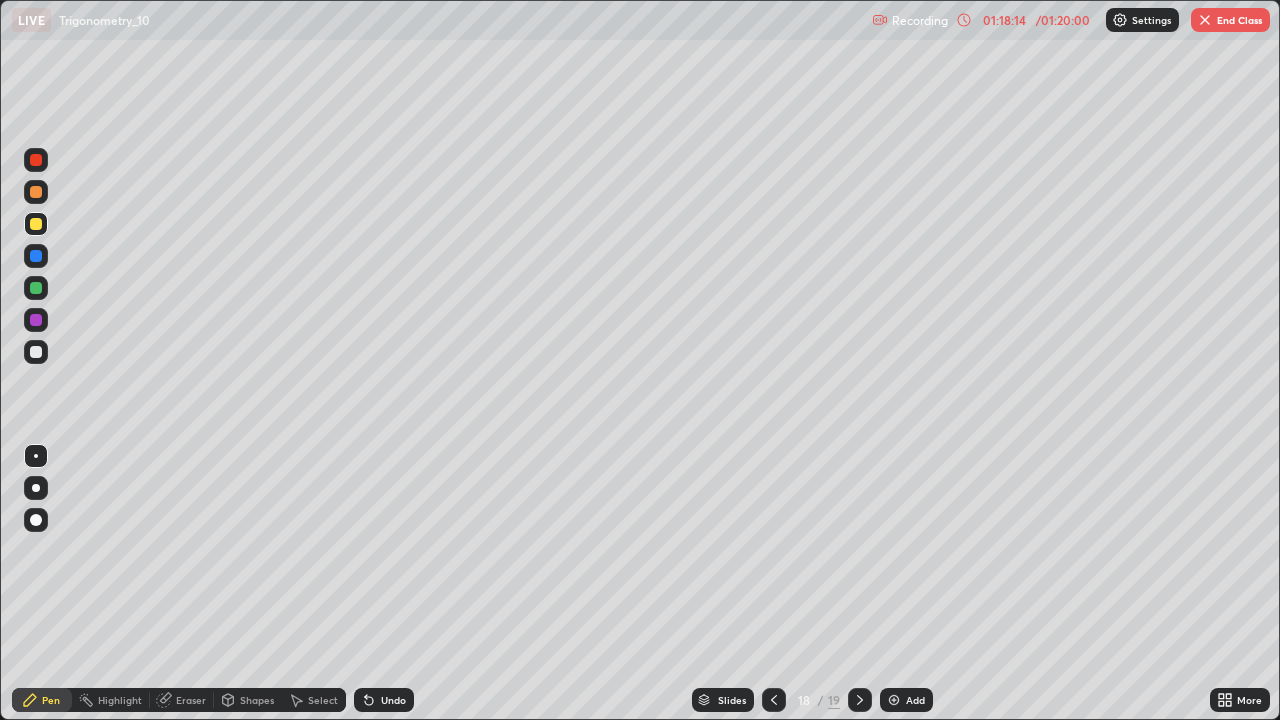 click 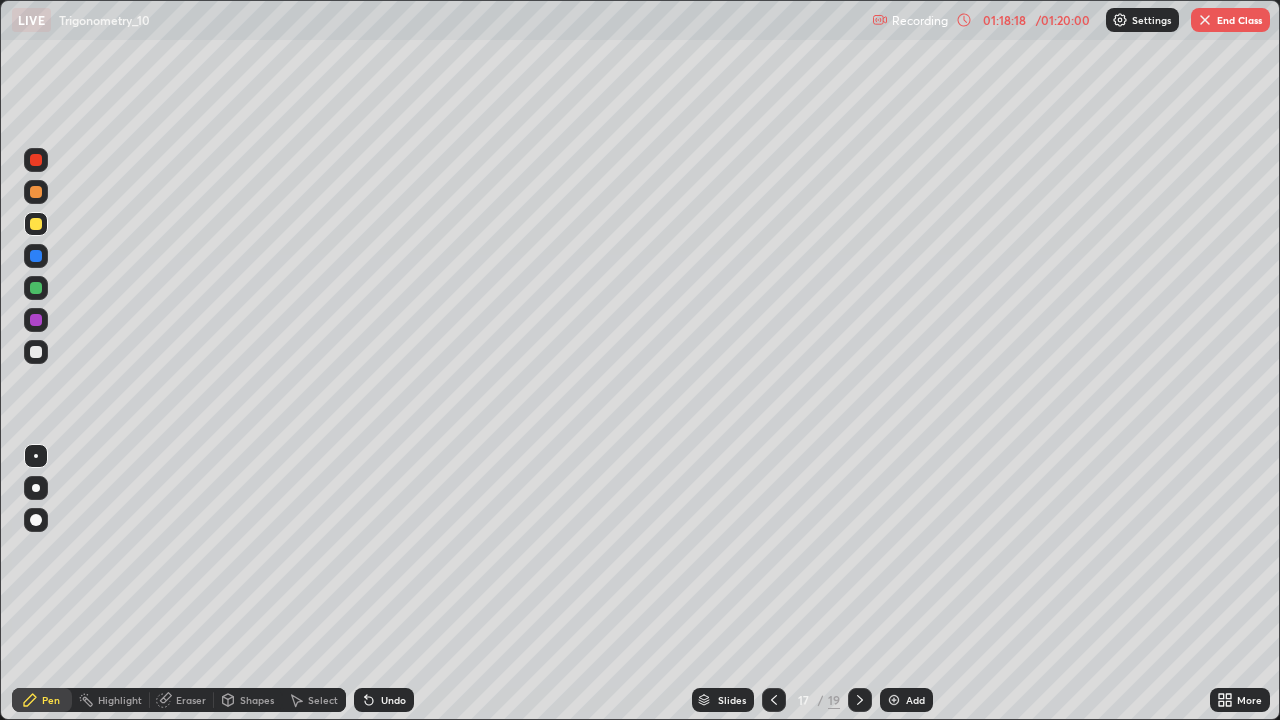 click at bounding box center [860, 700] 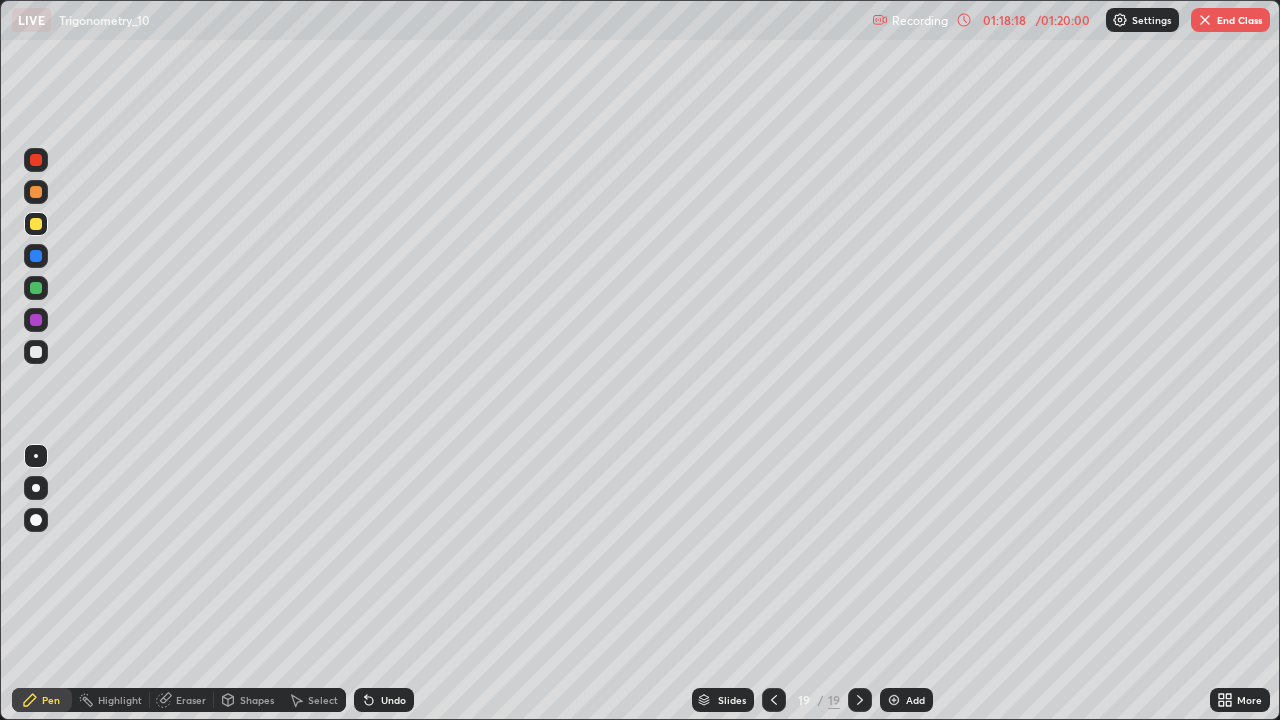 click 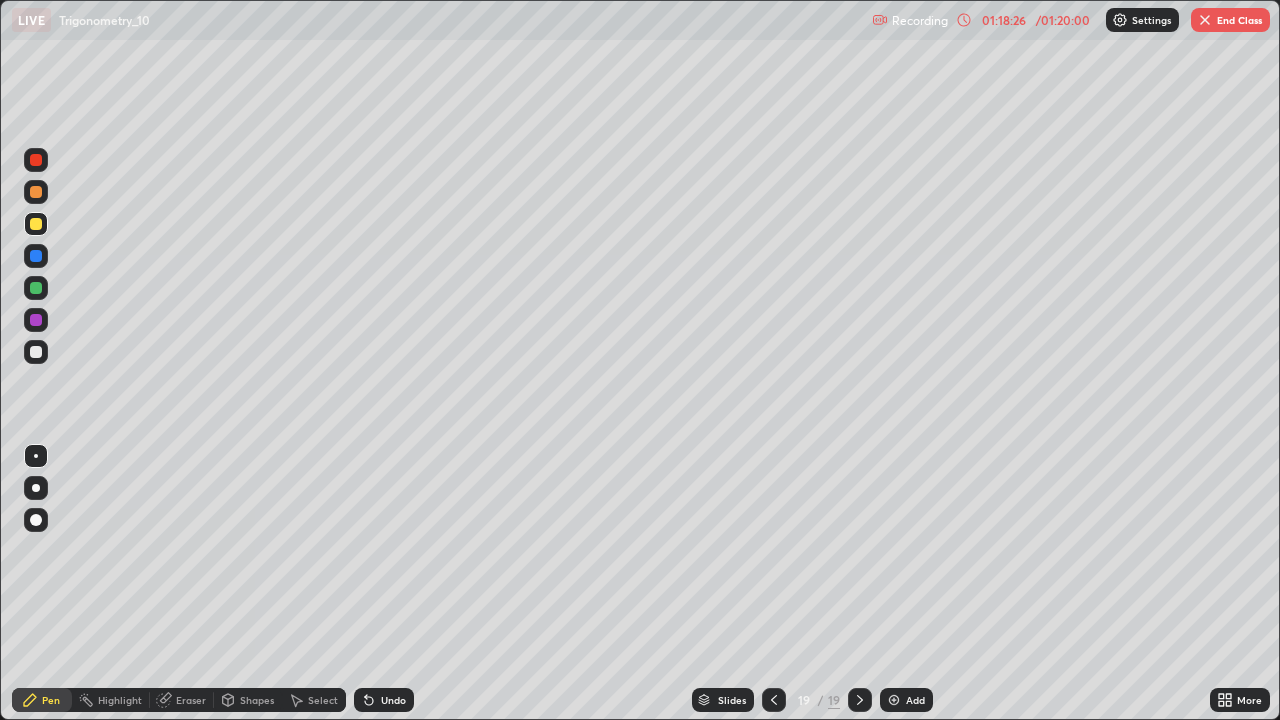 click at bounding box center (36, 352) 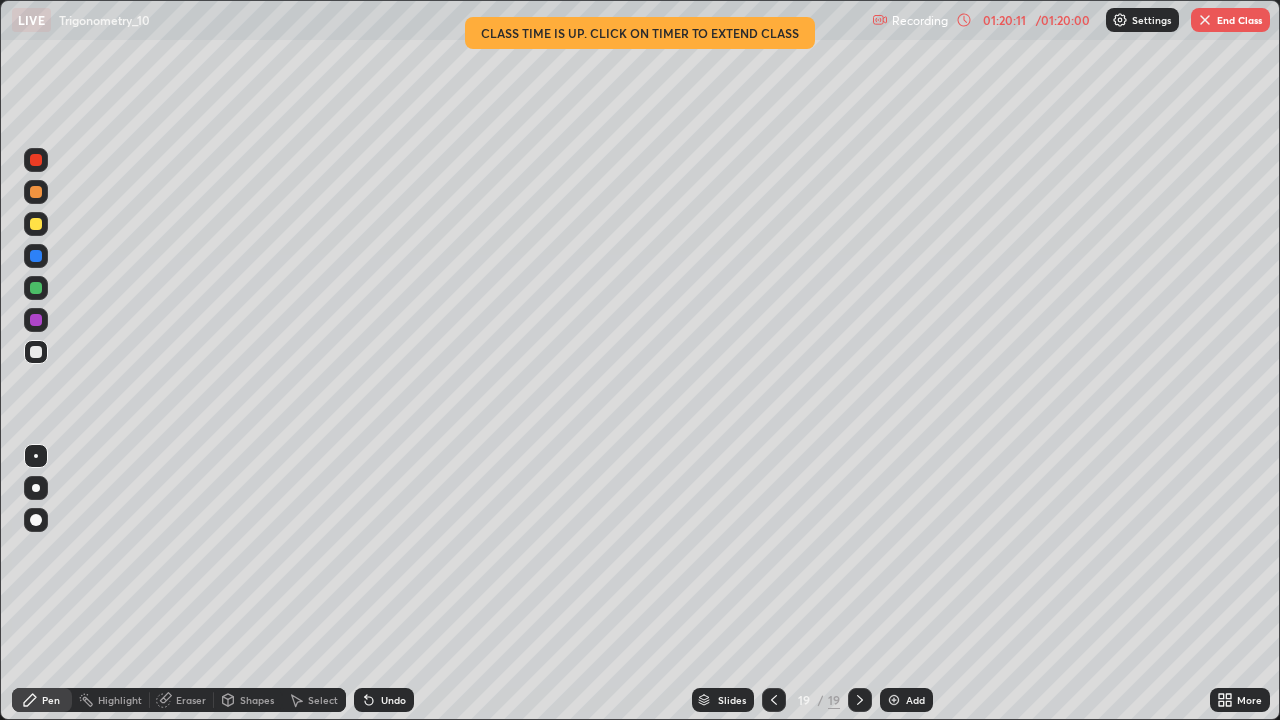 scroll, scrollTop: 0, scrollLeft: 0, axis: both 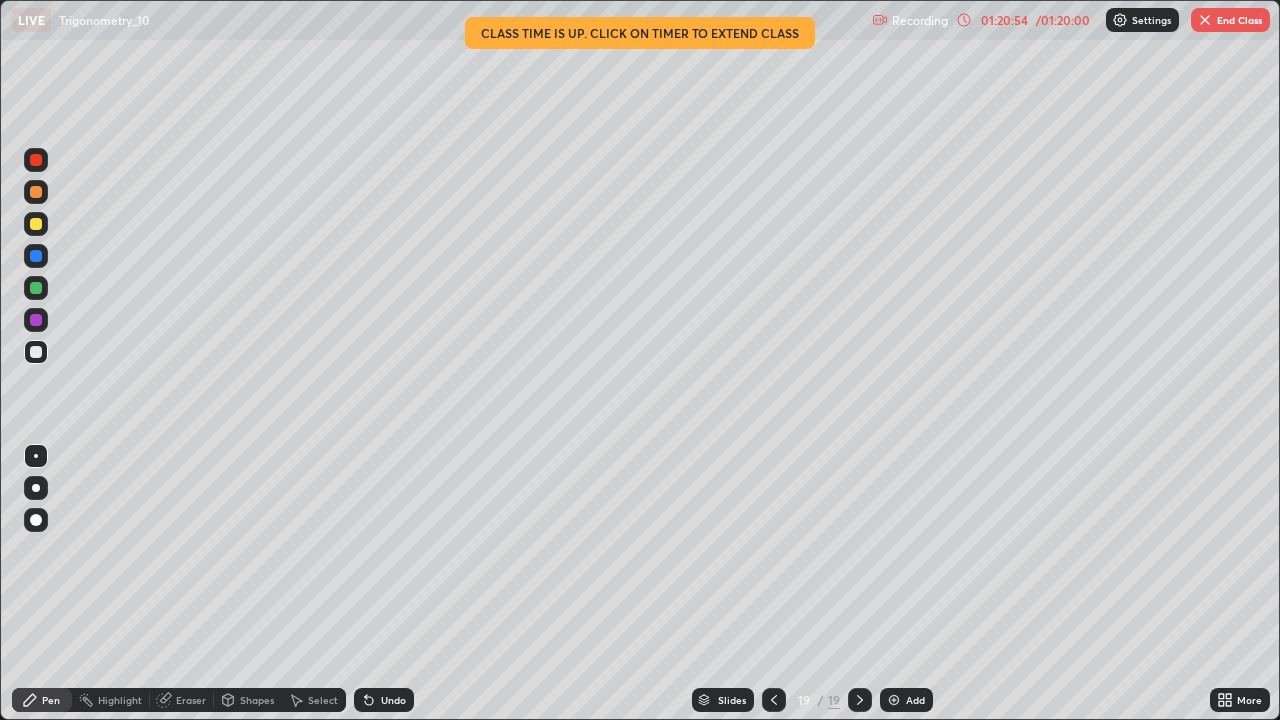 click 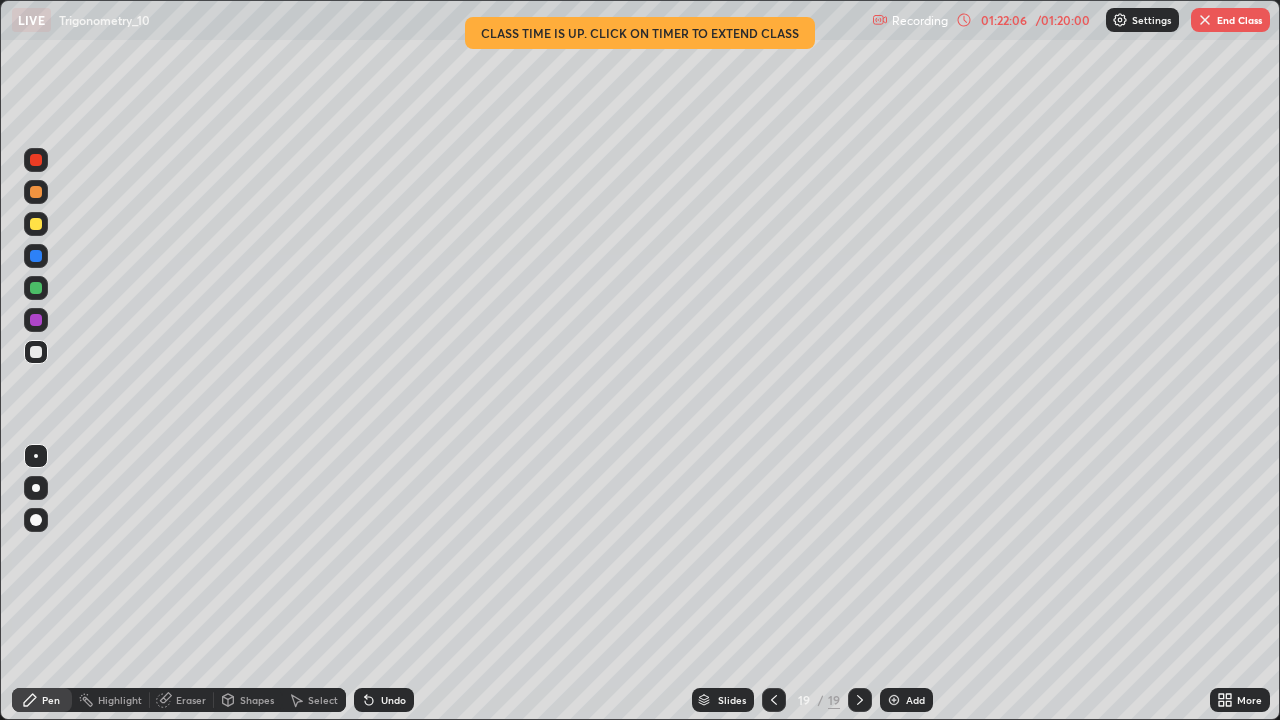 click at bounding box center (36, 224) 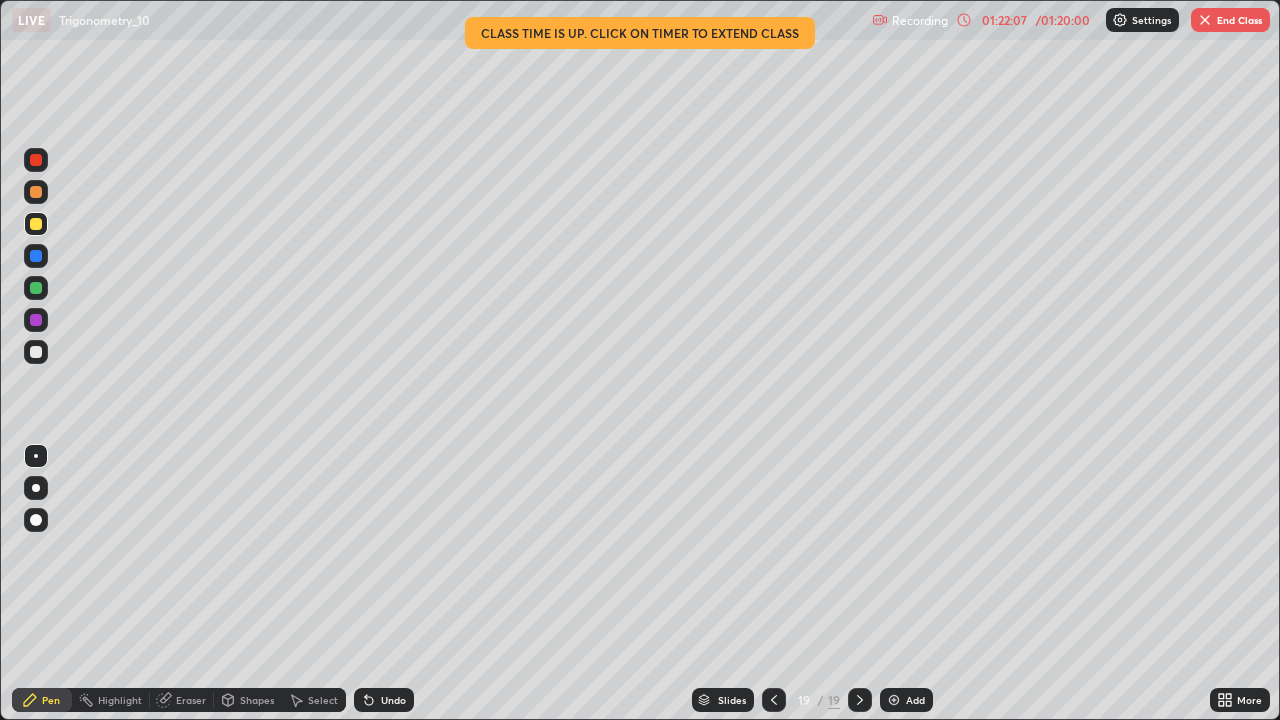 click at bounding box center (36, 256) 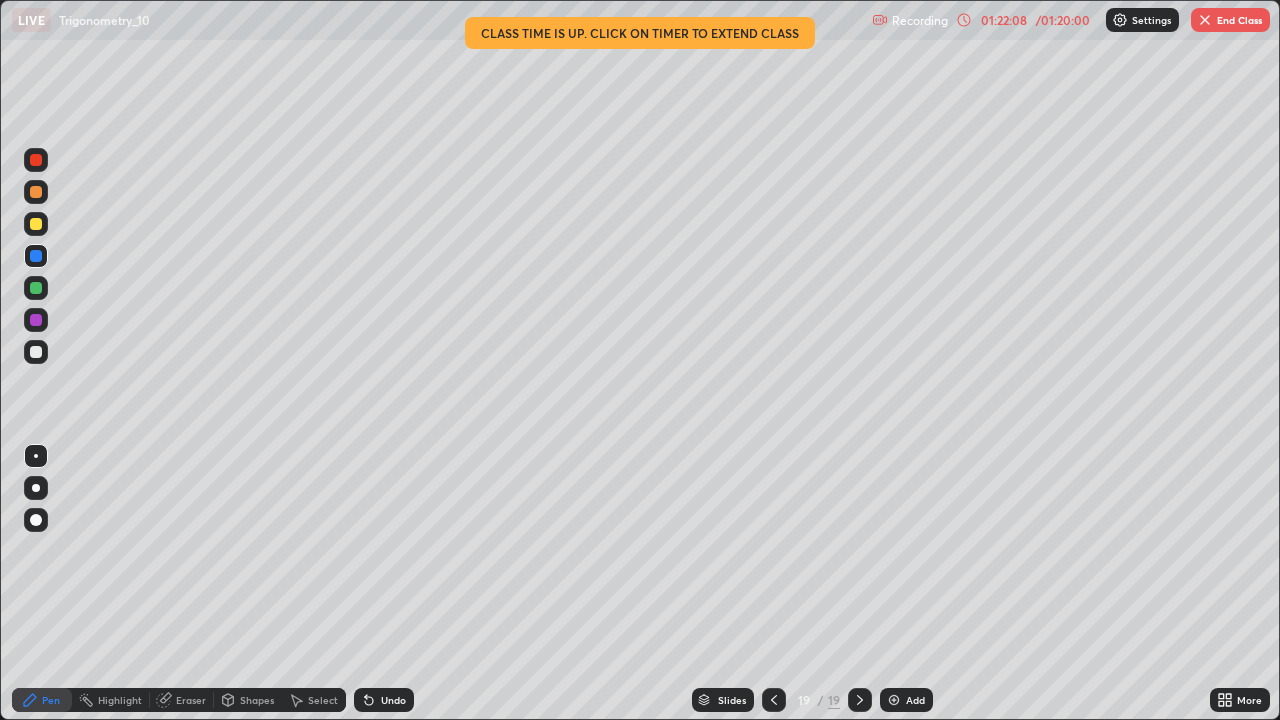 click at bounding box center [36, 288] 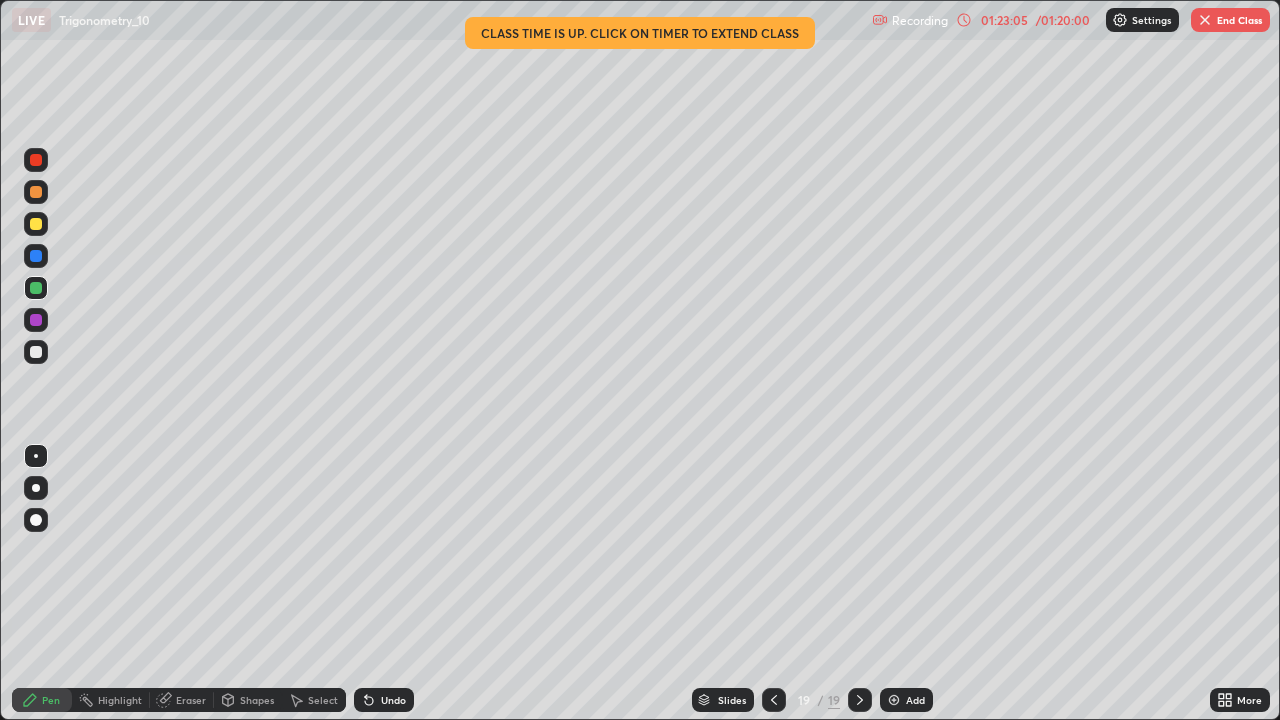 click at bounding box center [774, 700] 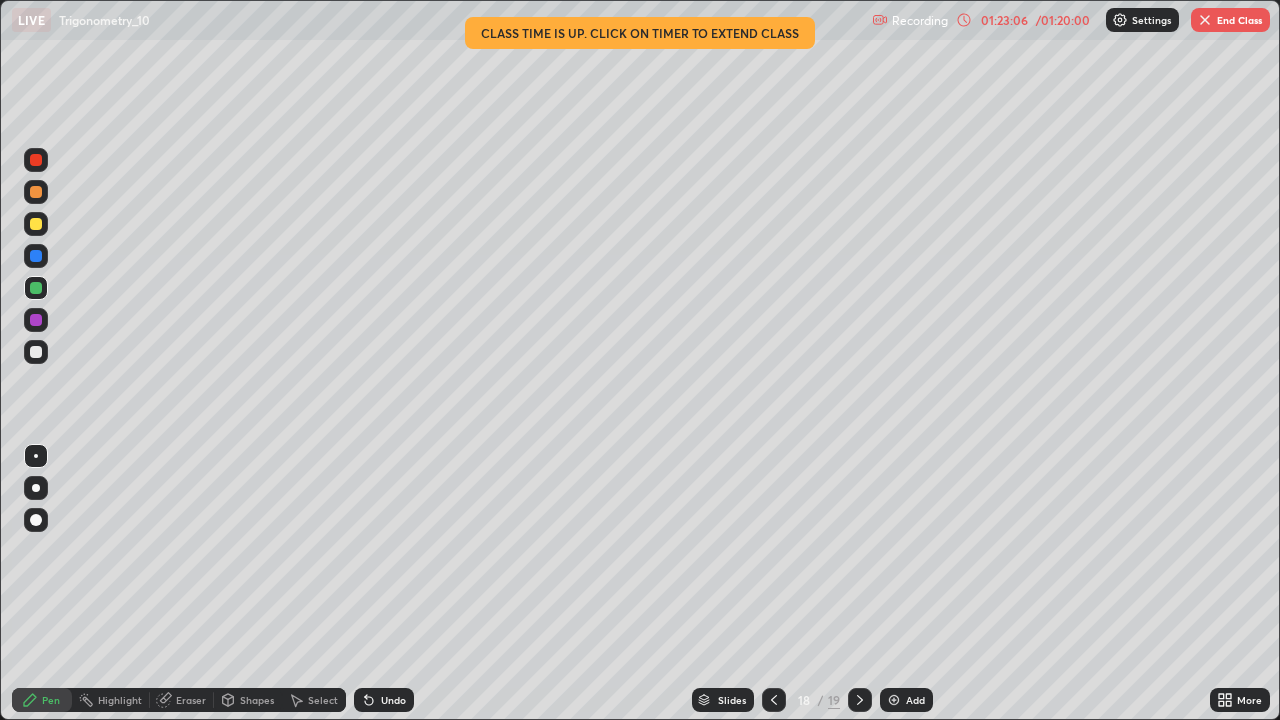 click 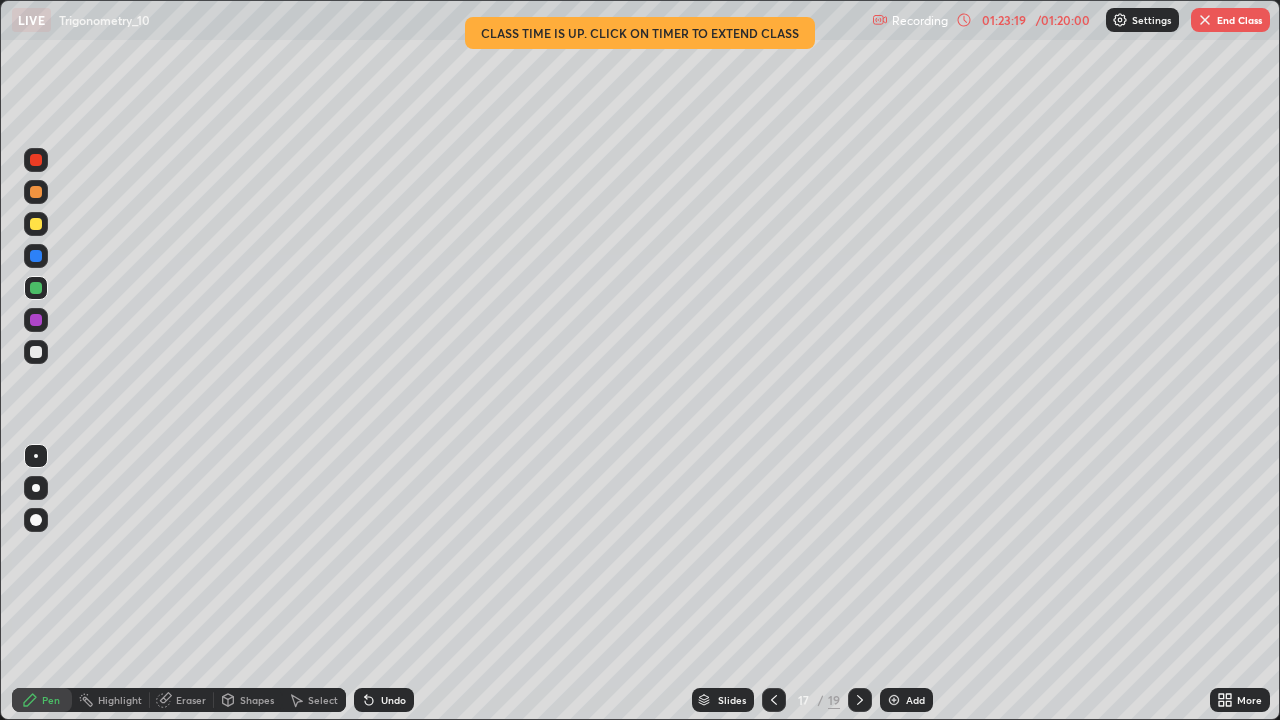 click 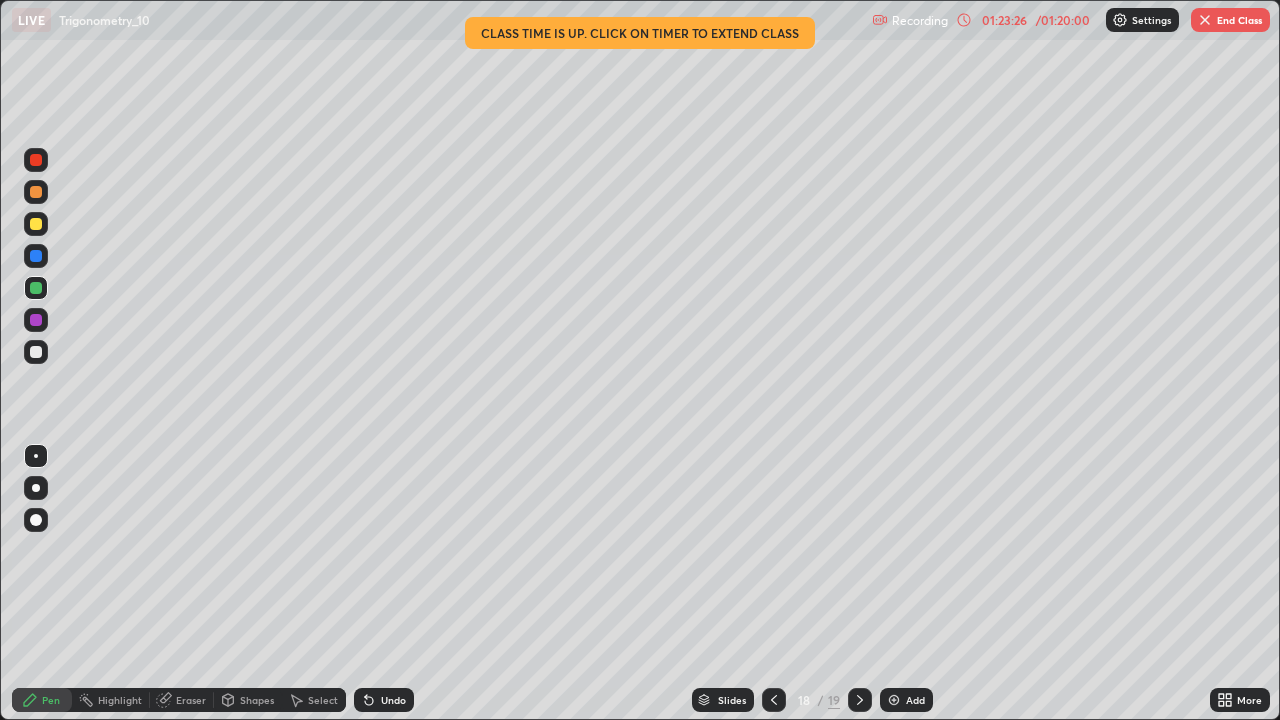 click at bounding box center (36, 352) 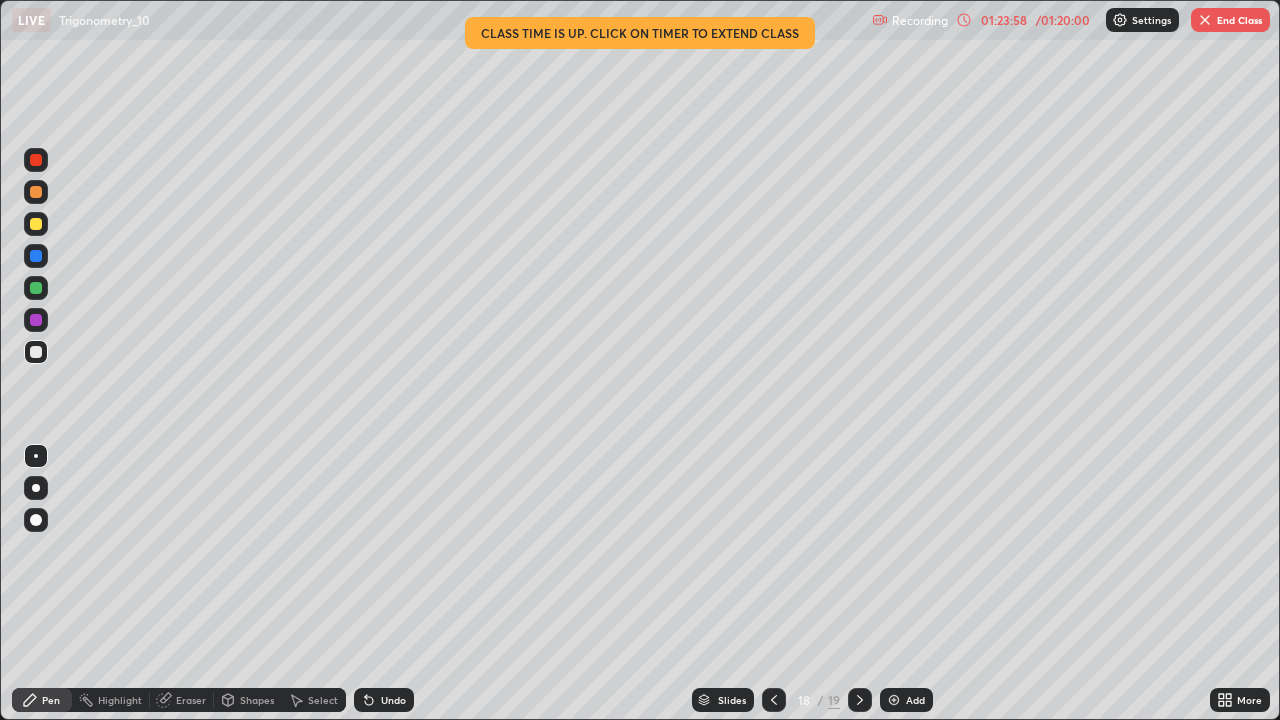 click on "Undo" at bounding box center [393, 700] 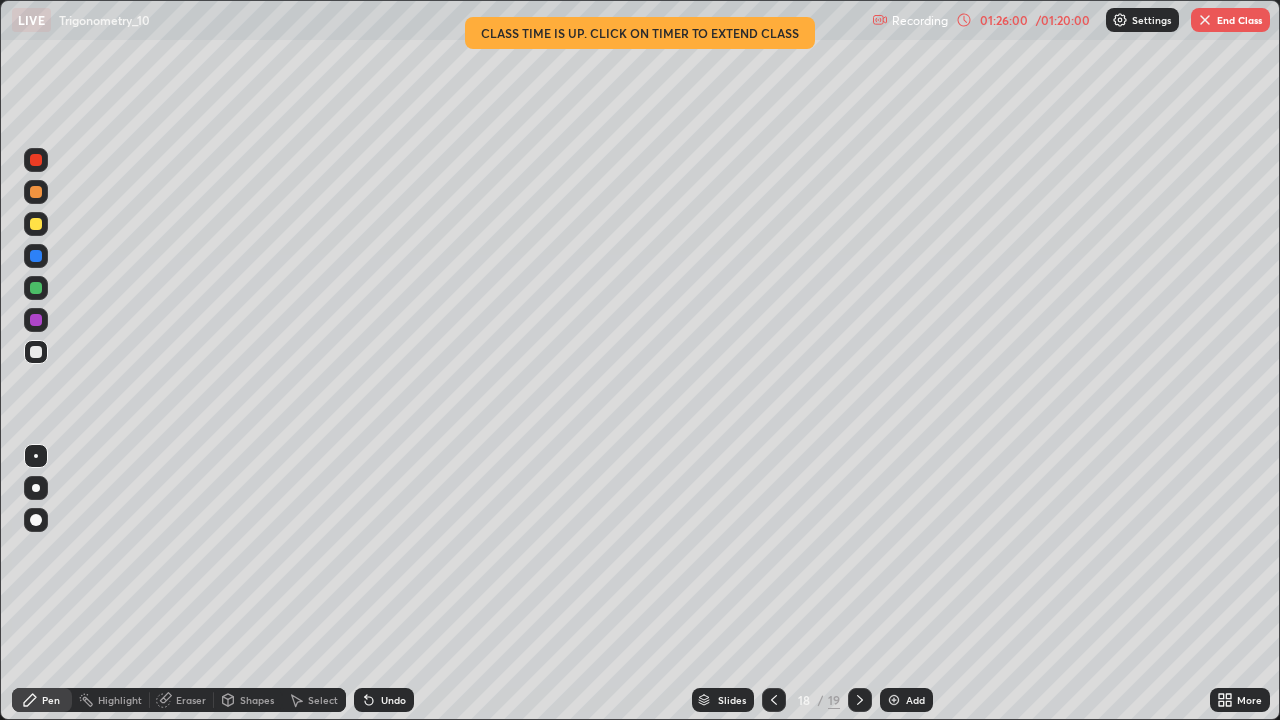 click on "End Class" at bounding box center [1230, 20] 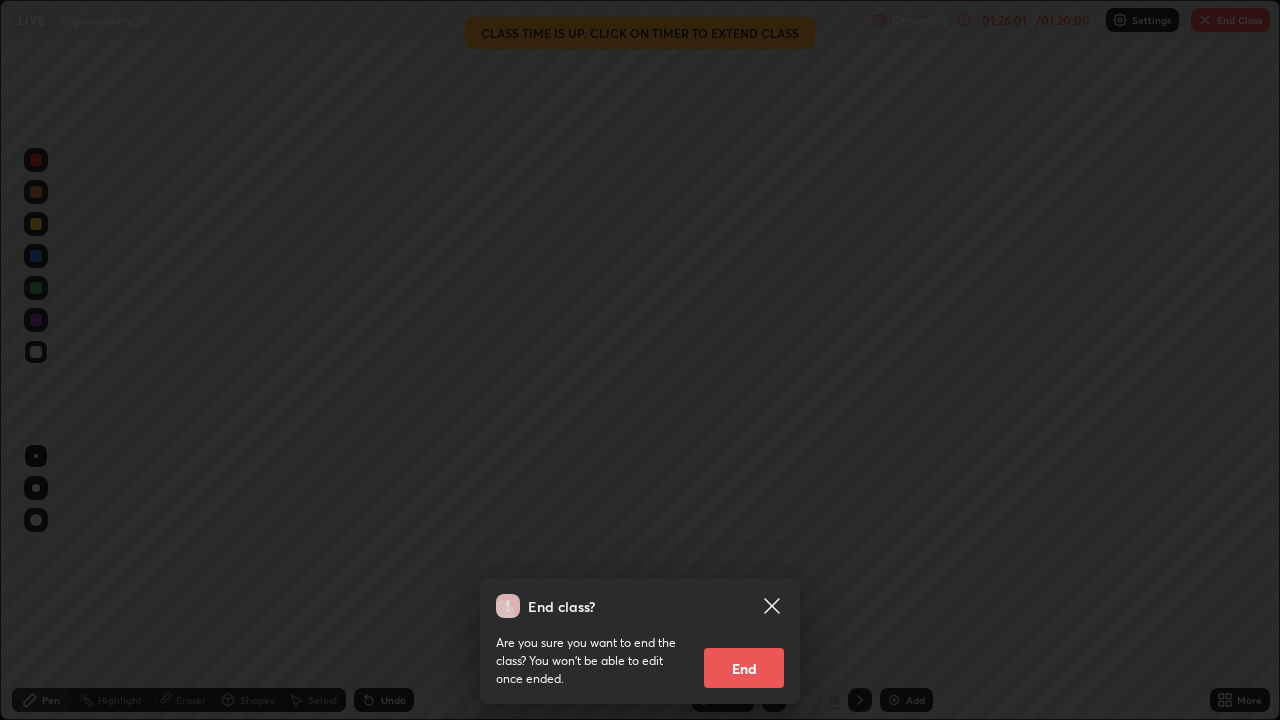 click on "End" at bounding box center (744, 668) 